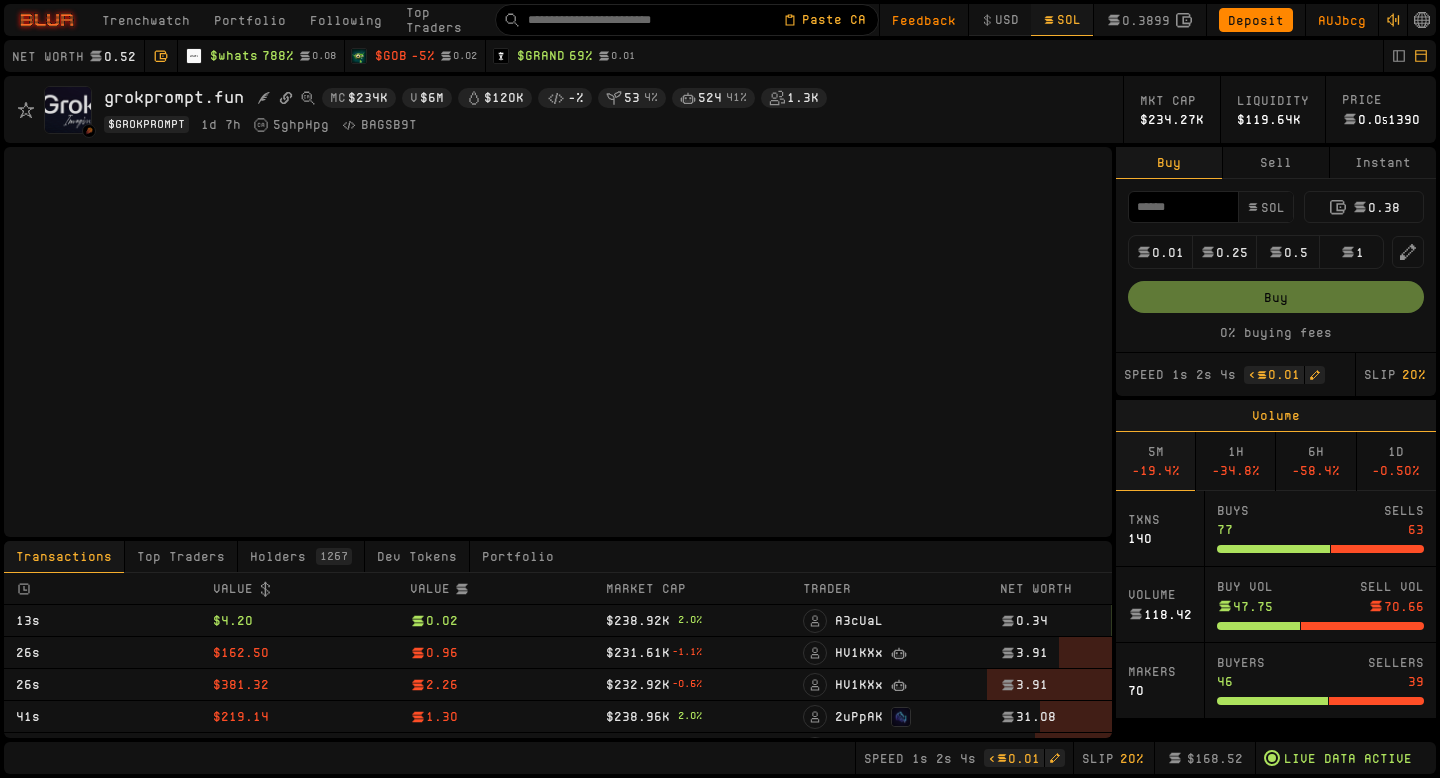 scroll, scrollTop: 0, scrollLeft: 0, axis: both 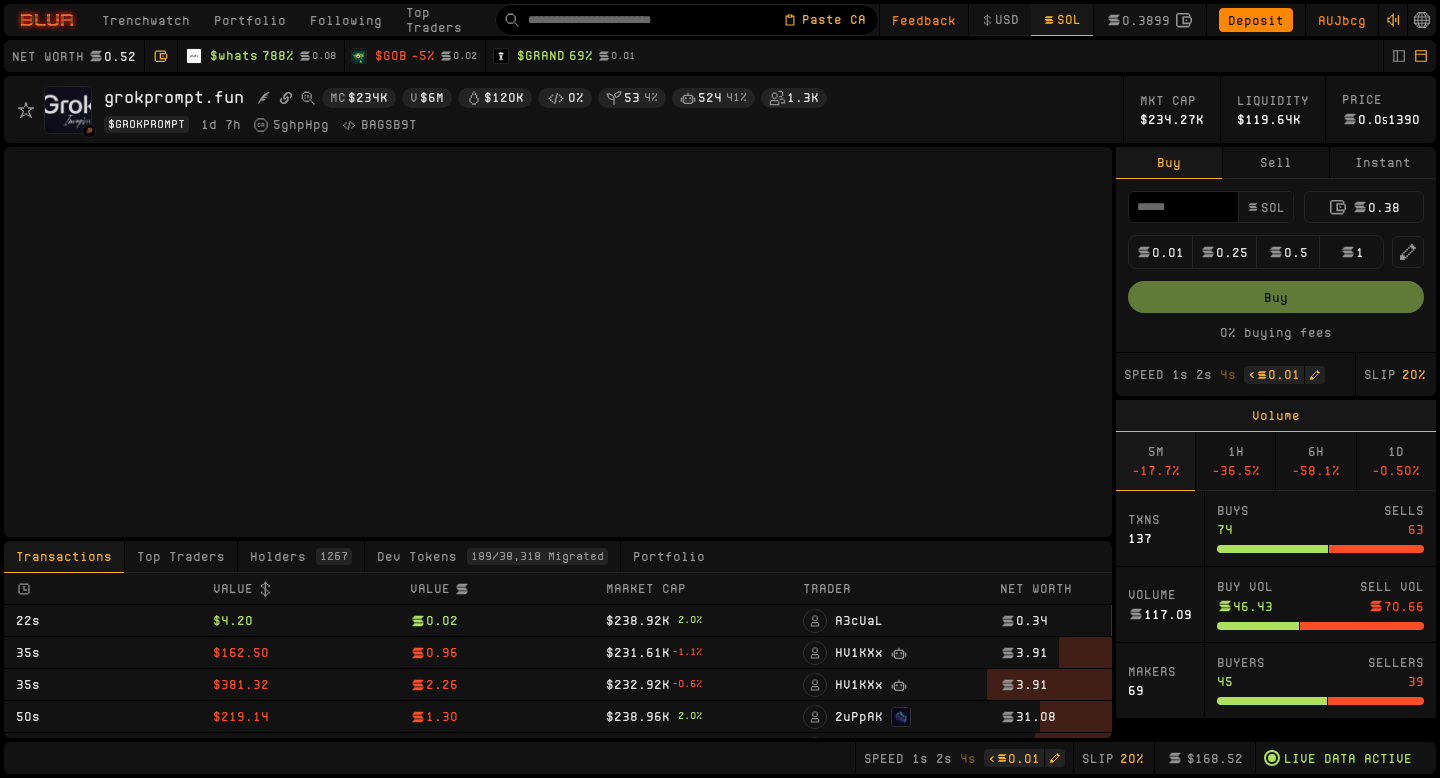 click on "$ GROKPROMPT 1d 7h 5ghpHpg BAGSB9T" at bounding box center (465, 125) 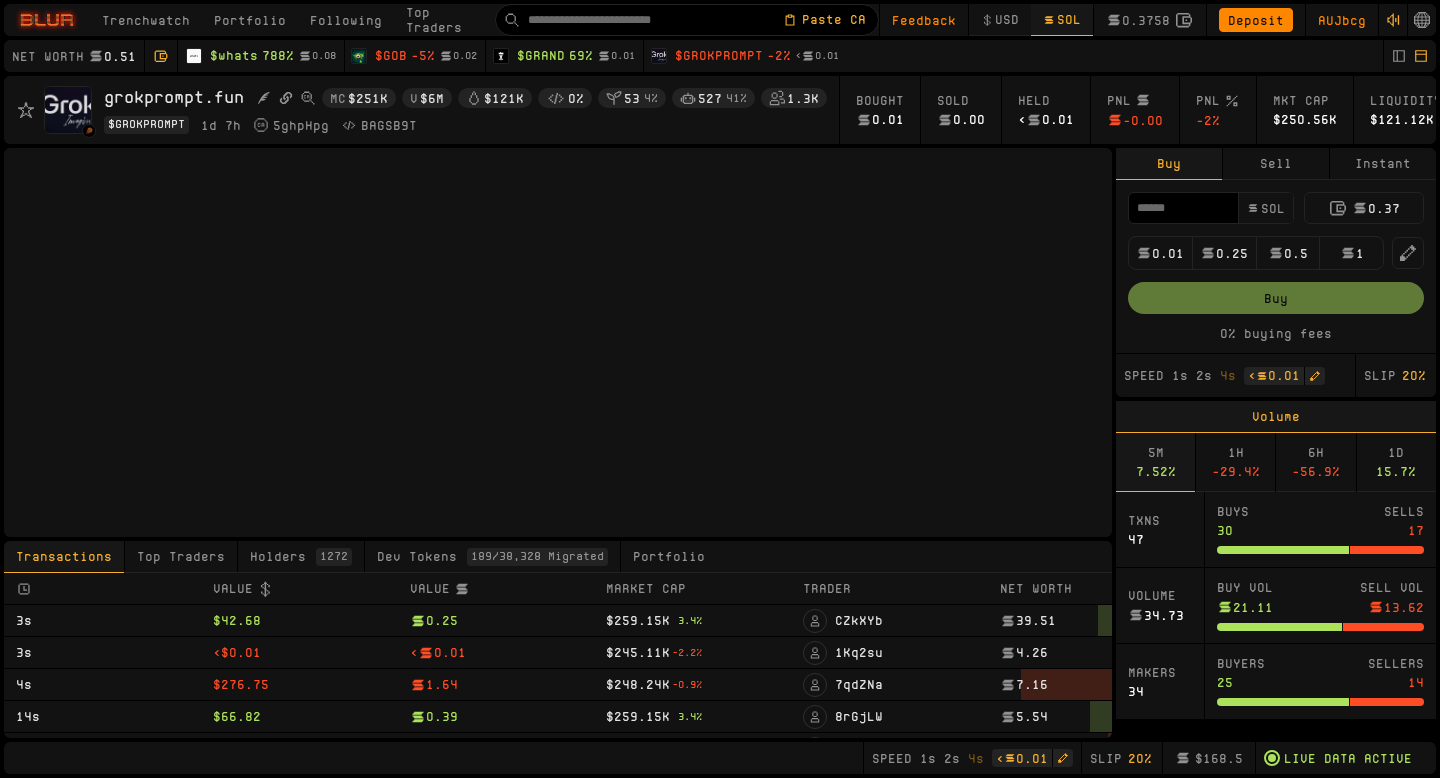 click on "Instant" at bounding box center (1383, 164) 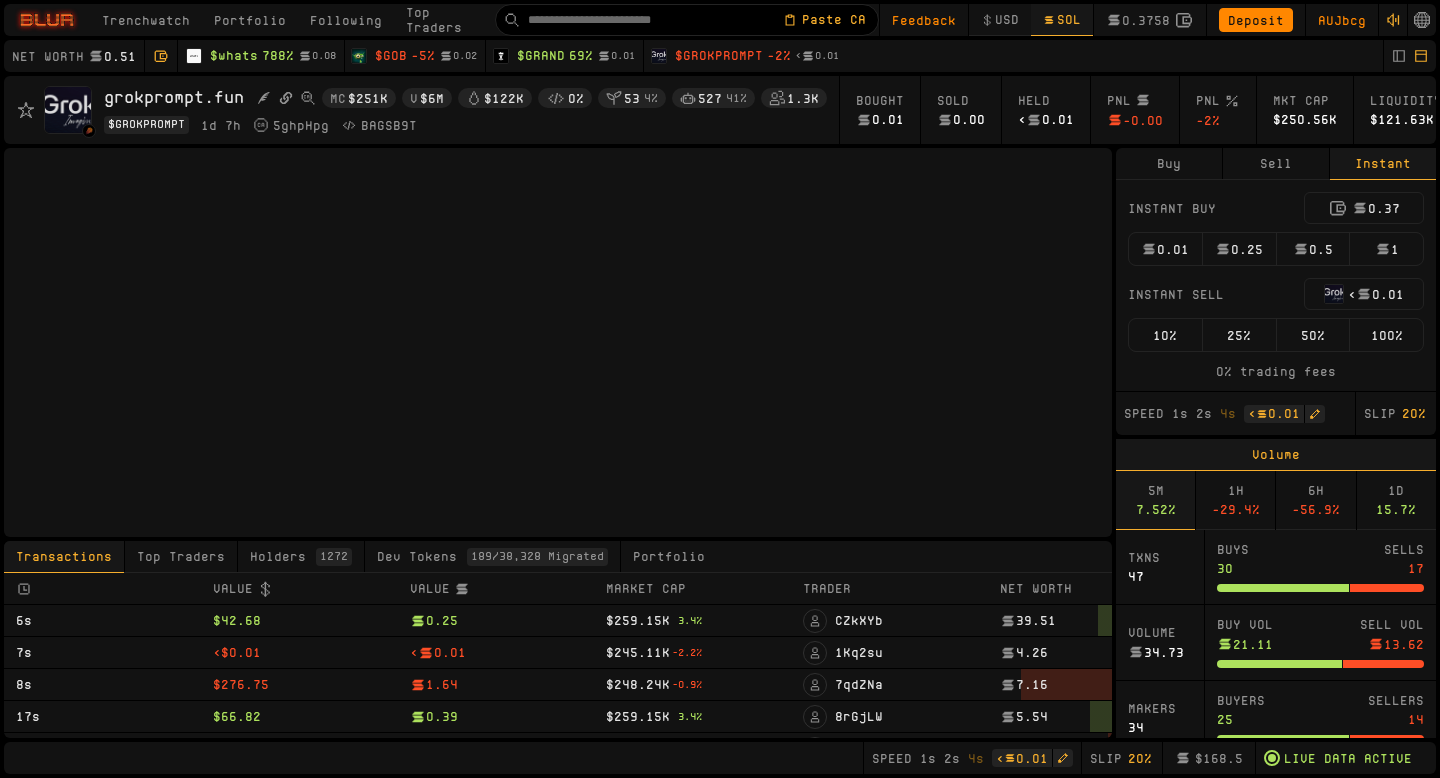 click on "PNL -0.00" at bounding box center [1135, 110] 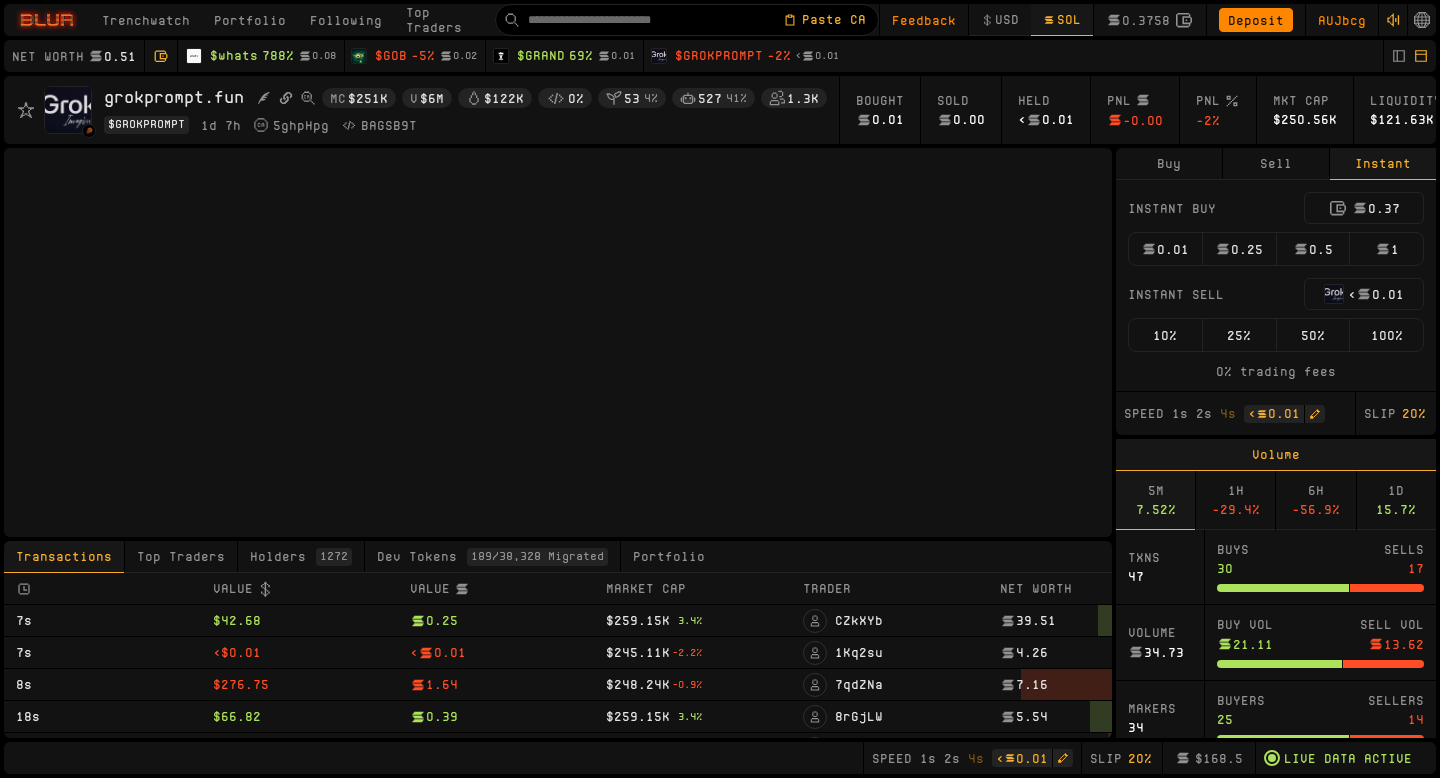 click on "Buy" at bounding box center (1169, 164) 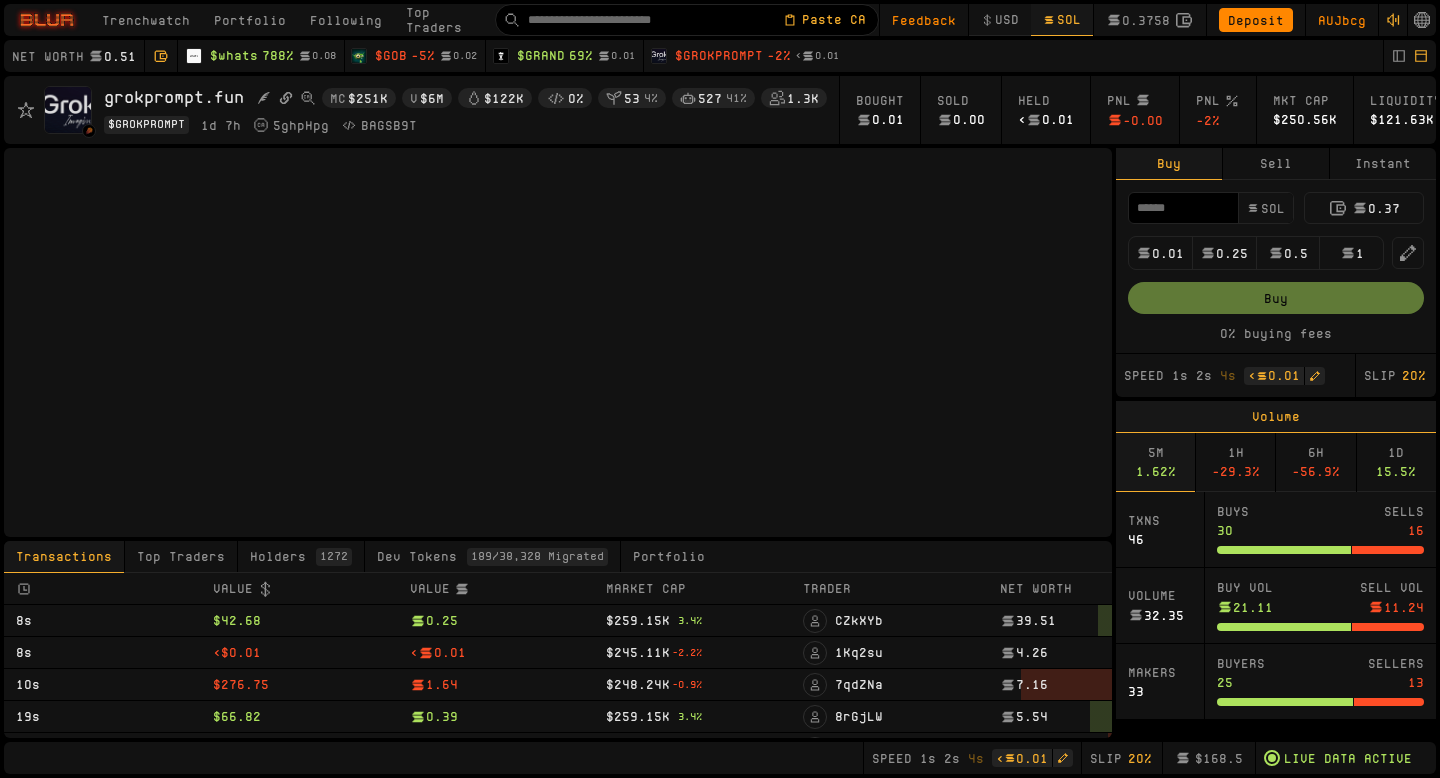 type on "****" 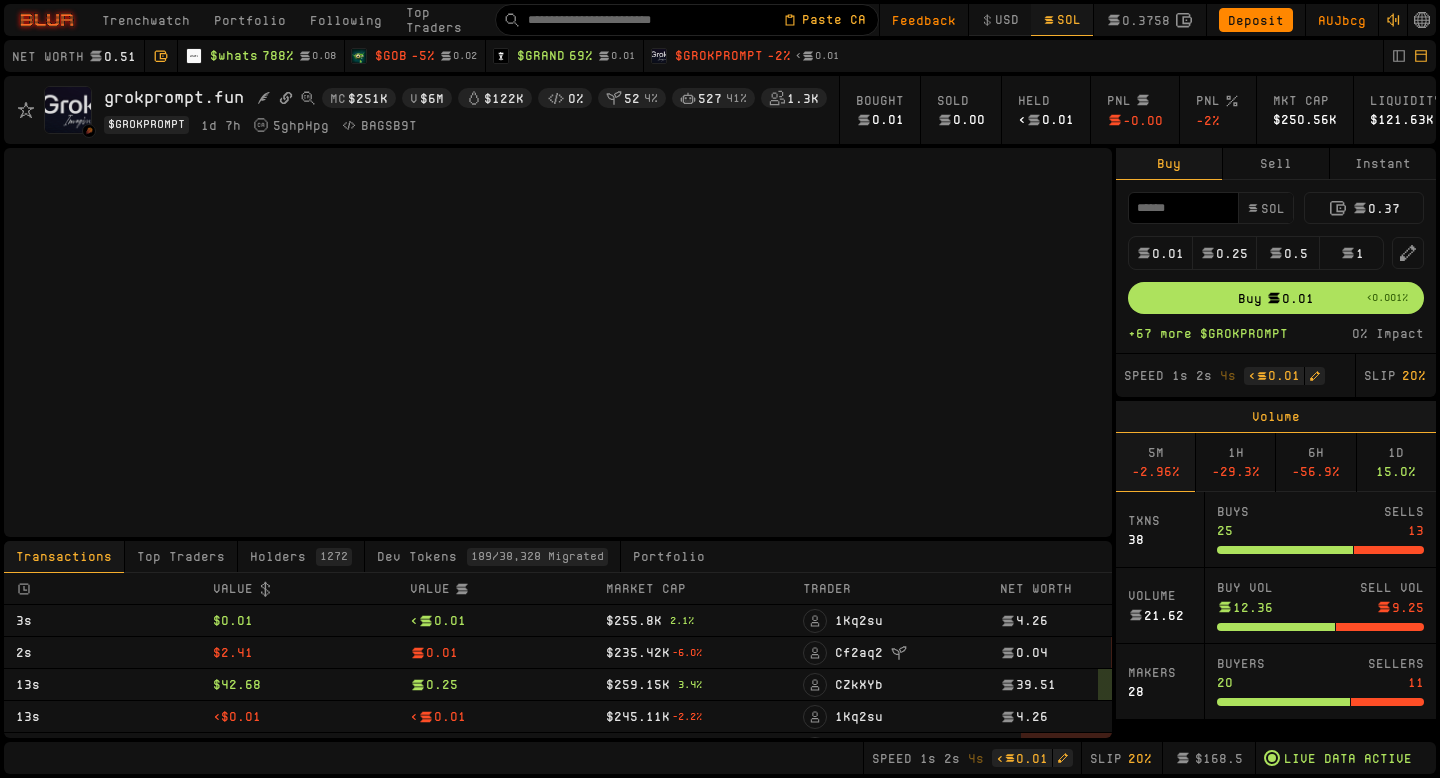 type 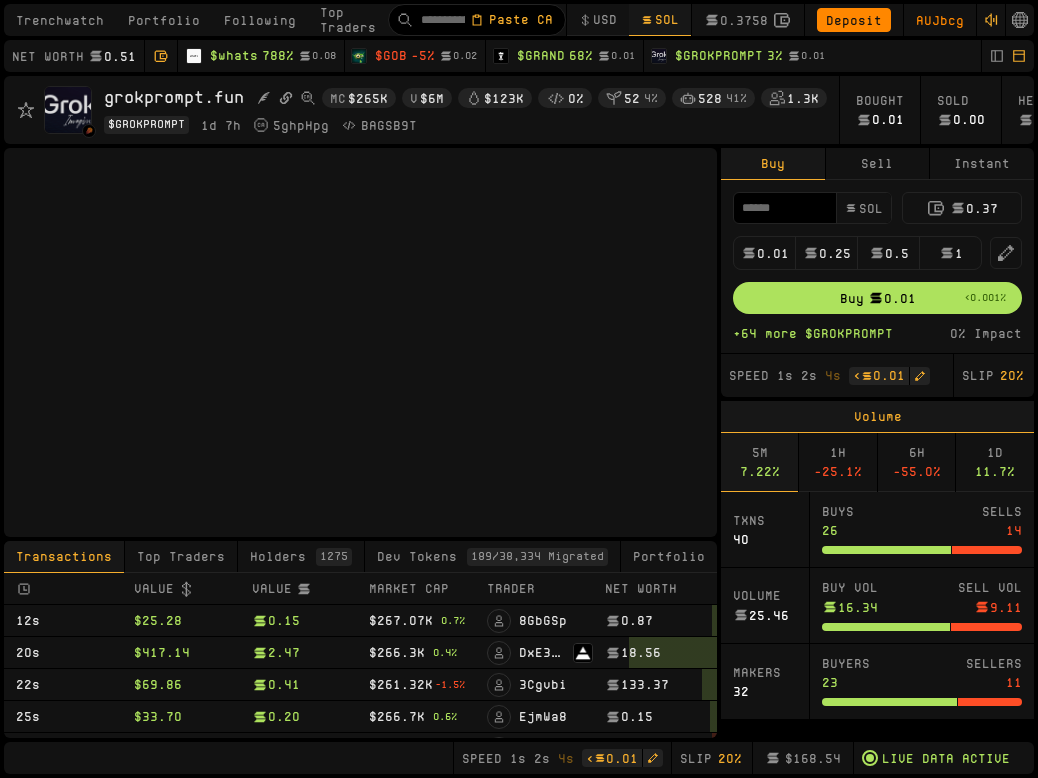 click on "0.5" at bounding box center [889, 253] 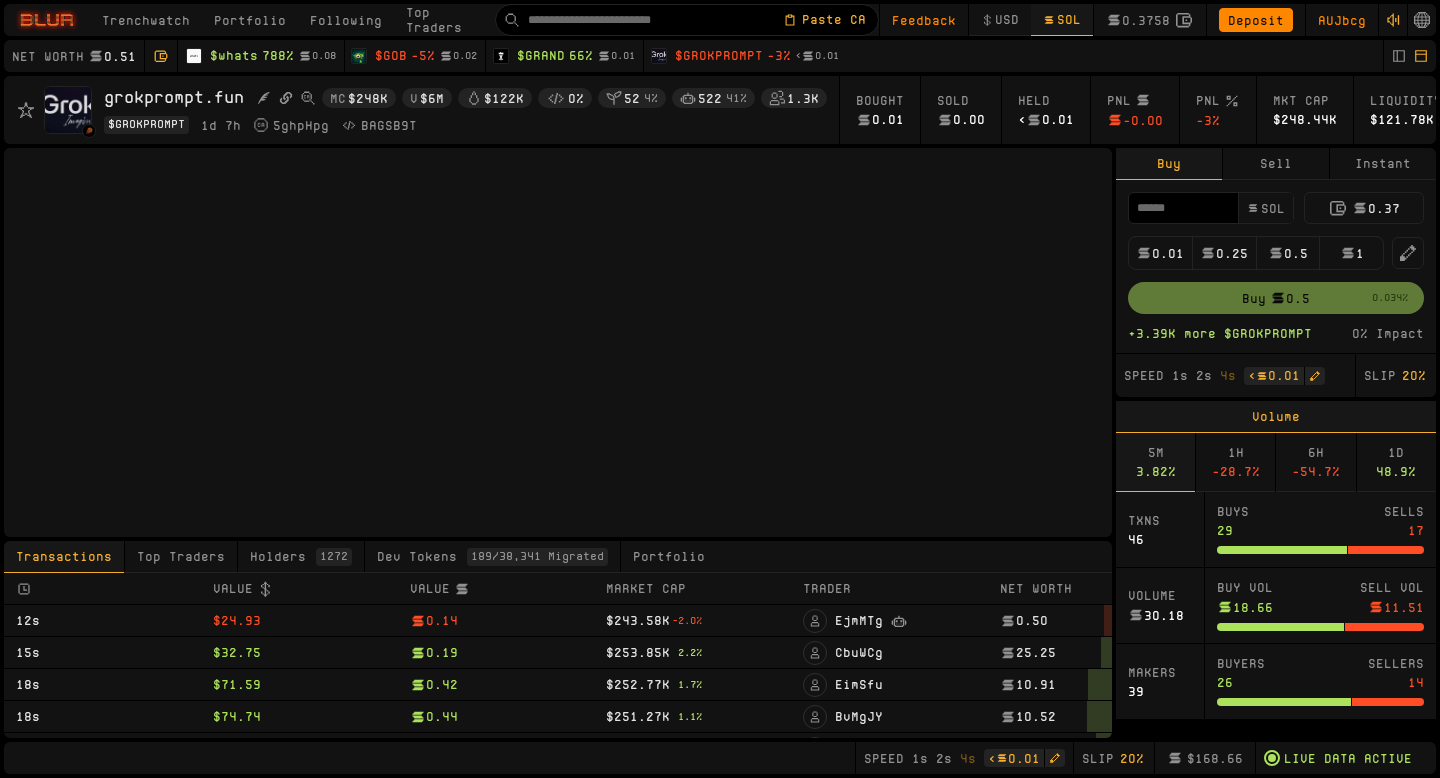 type on "****" 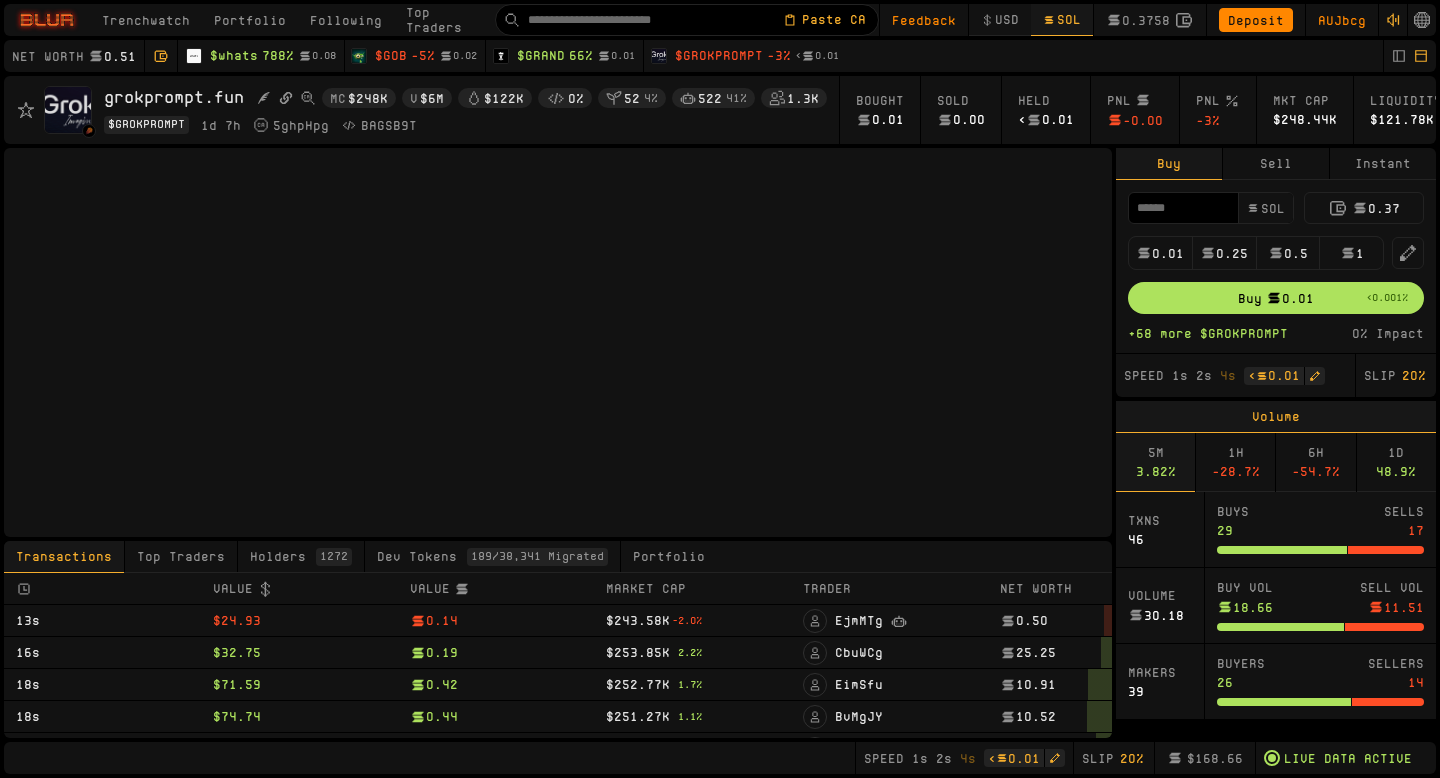 click 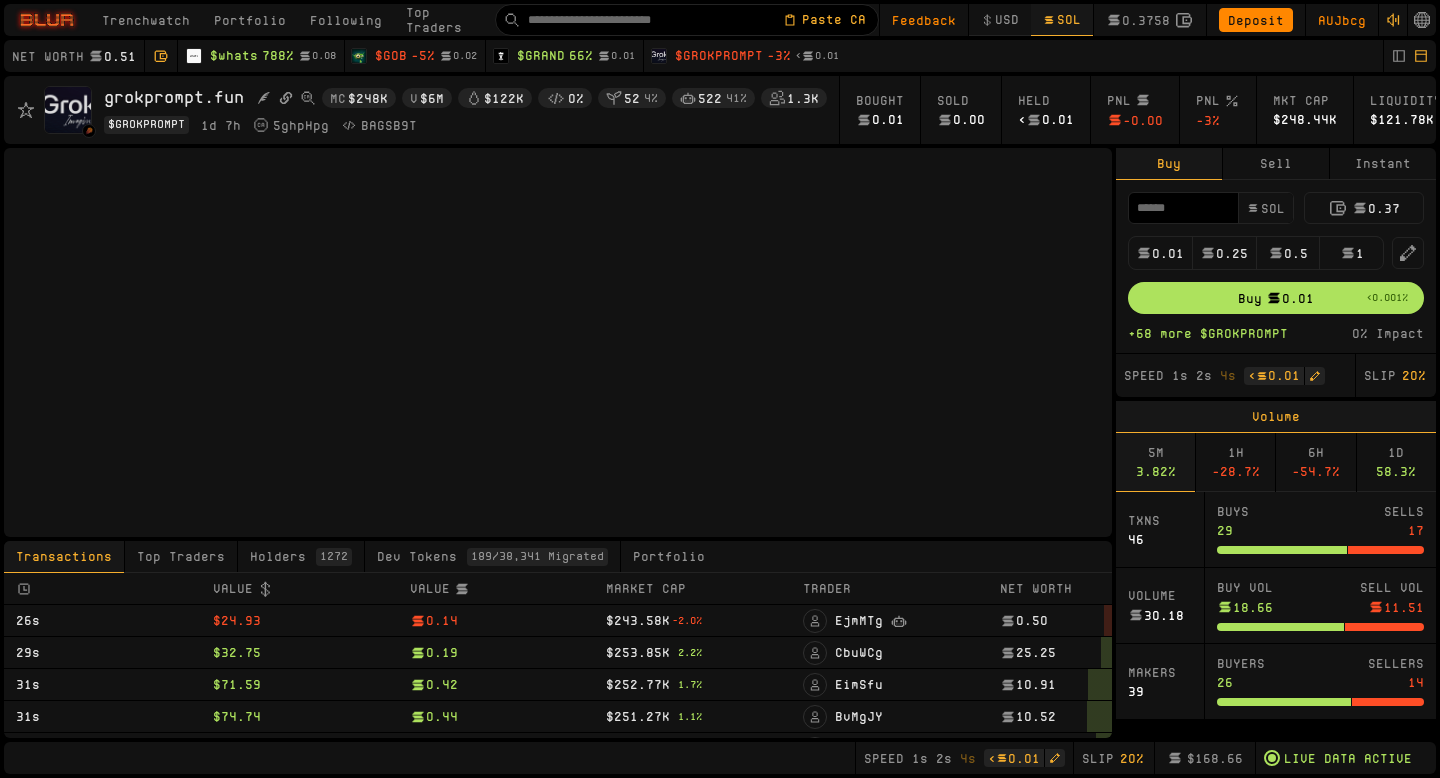 click on "Instant" at bounding box center (1383, 164) 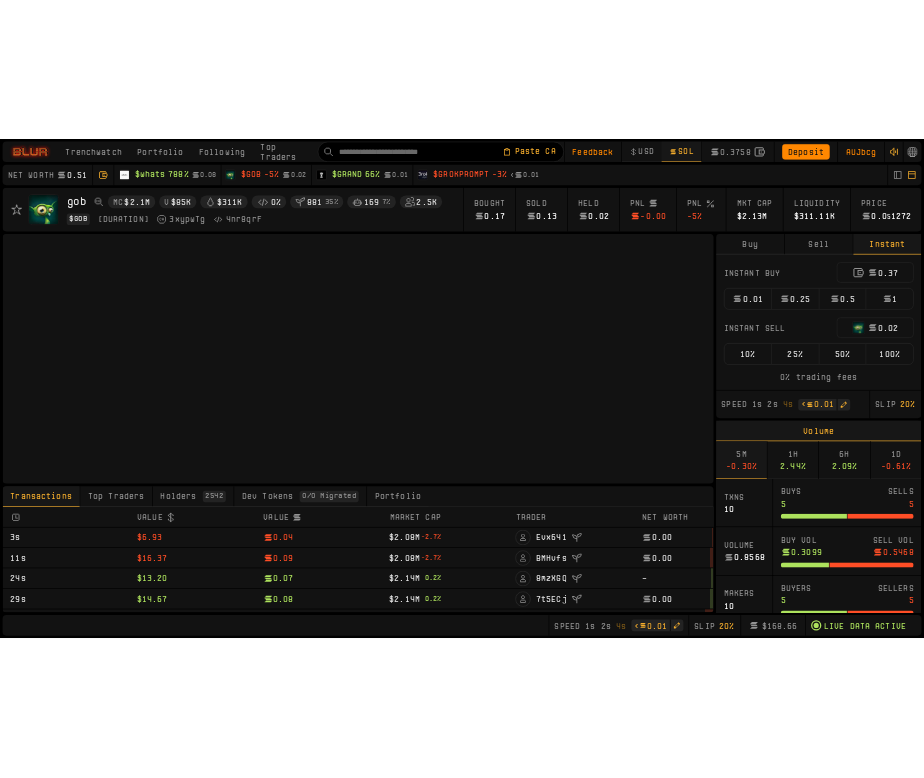 scroll, scrollTop: 0, scrollLeft: 0, axis: both 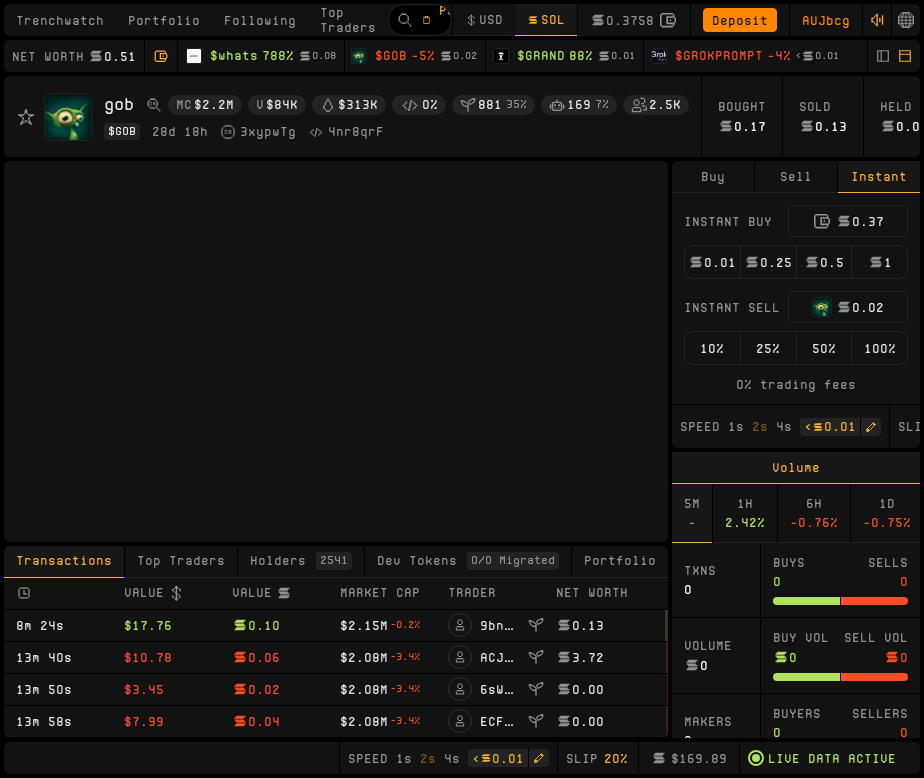 click on "Buy" at bounding box center [713, 177] 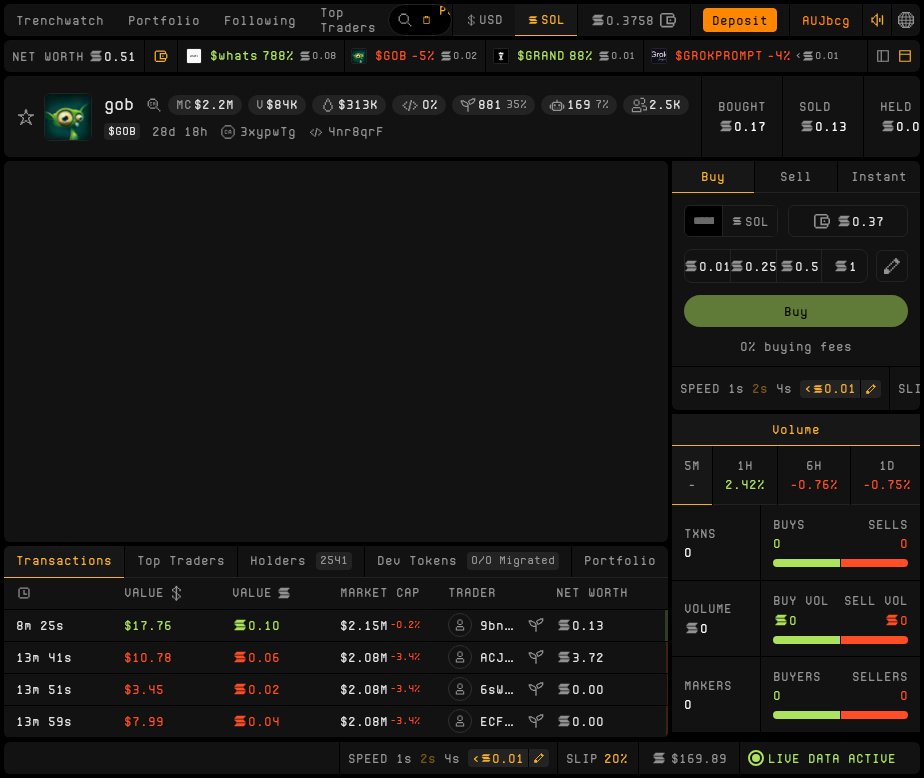 click on "Instant" at bounding box center (879, 177) 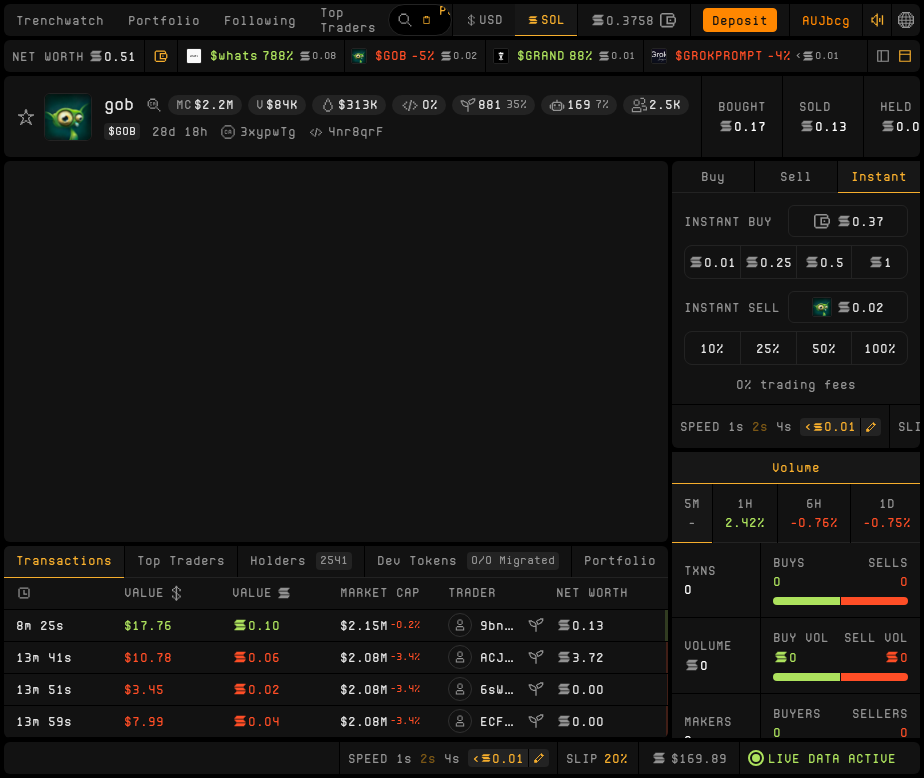 click on "Buy" at bounding box center (713, 177) 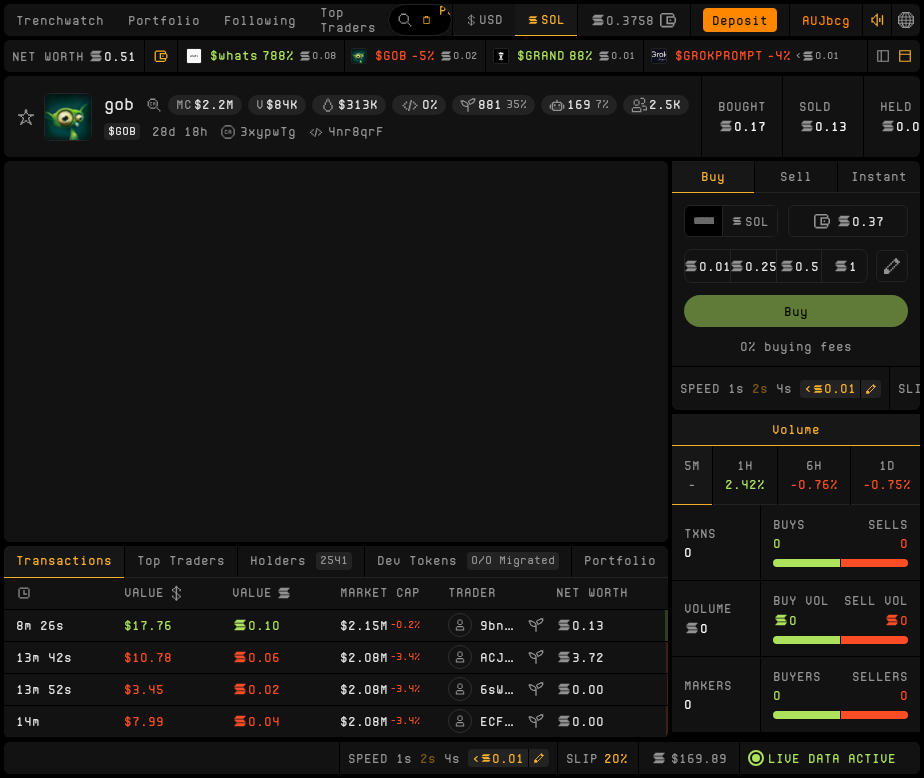 type on "****" 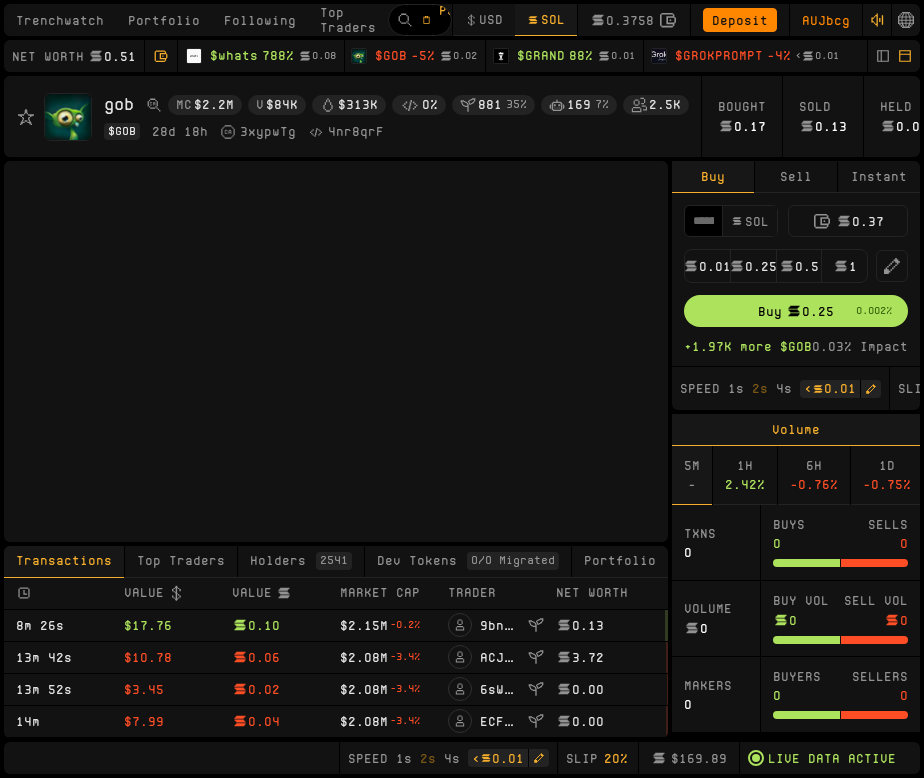 click on "0.25" at bounding box center [753, 266] 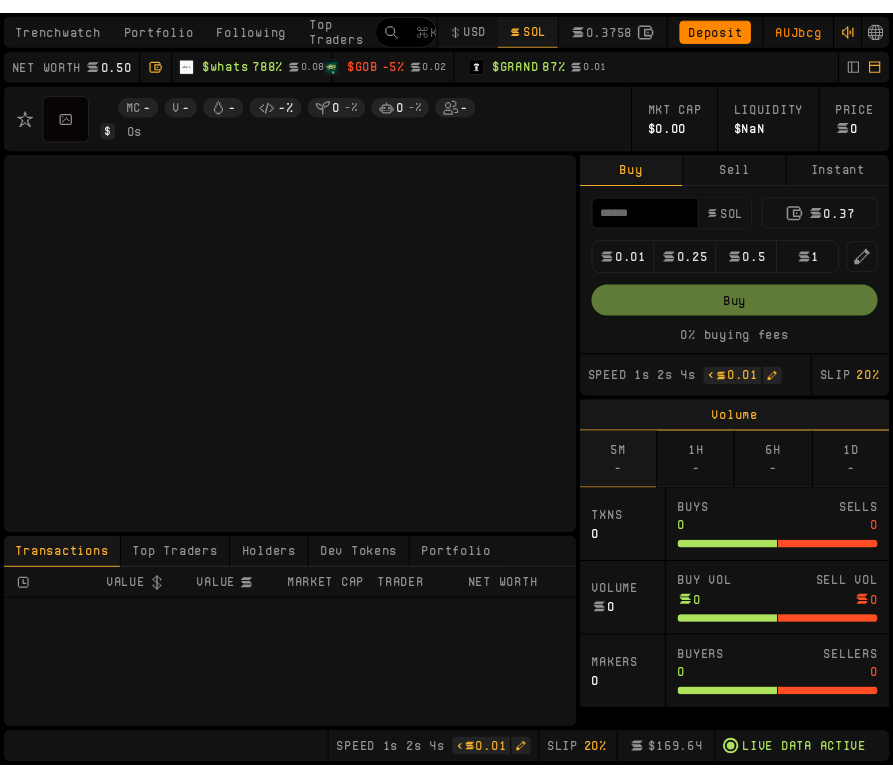 scroll, scrollTop: 0, scrollLeft: 0, axis: both 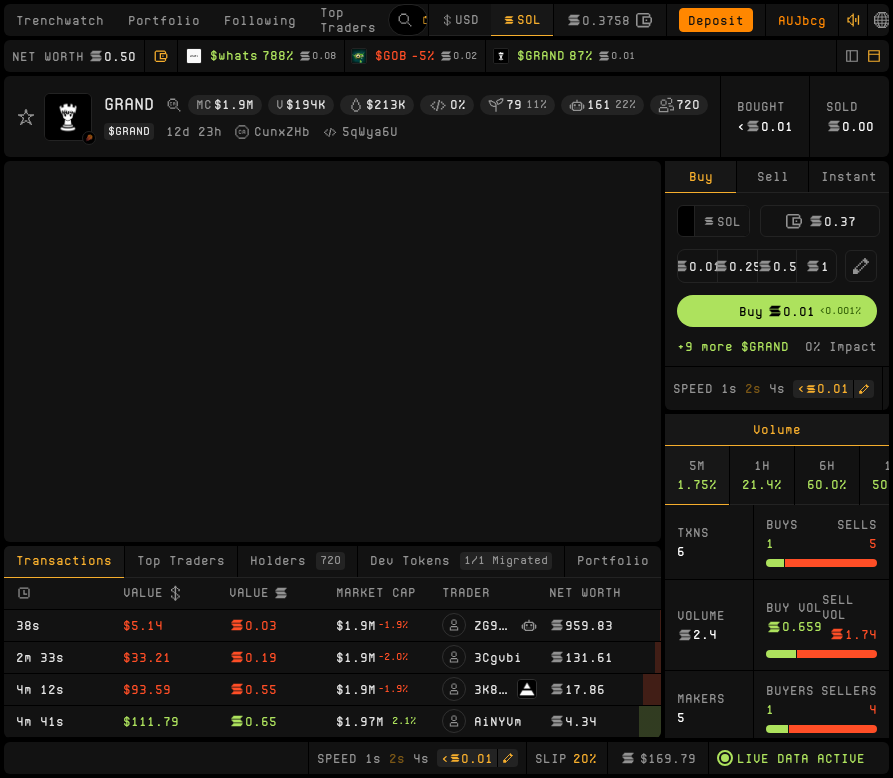 click on "0.01" at bounding box center [697, 266] 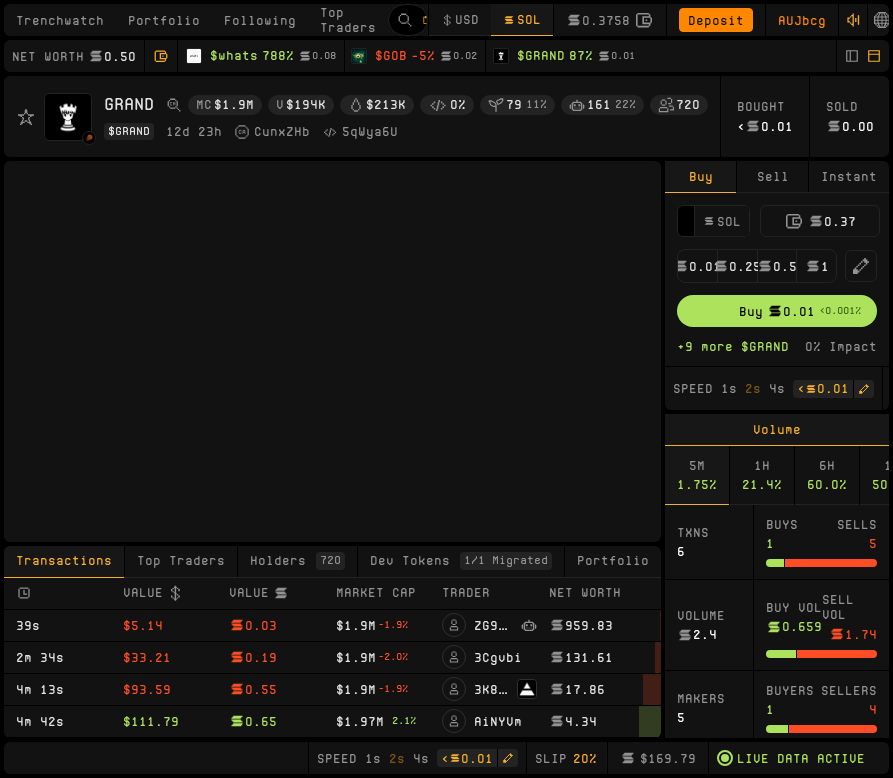 click 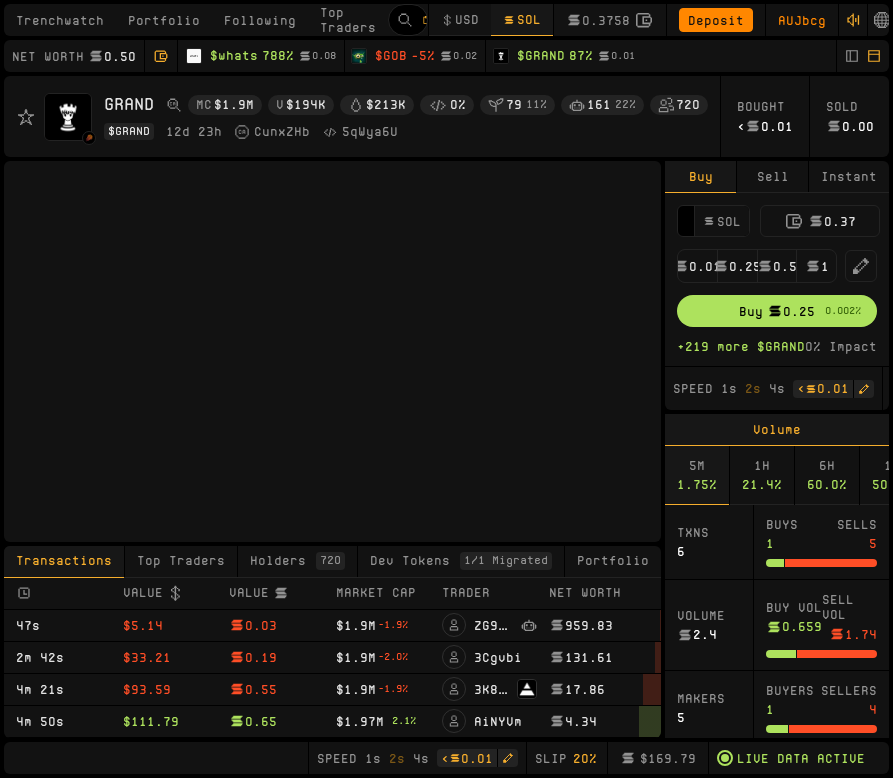 click on "0.01 0.25 0.5 1" at bounding box center (757, 266) 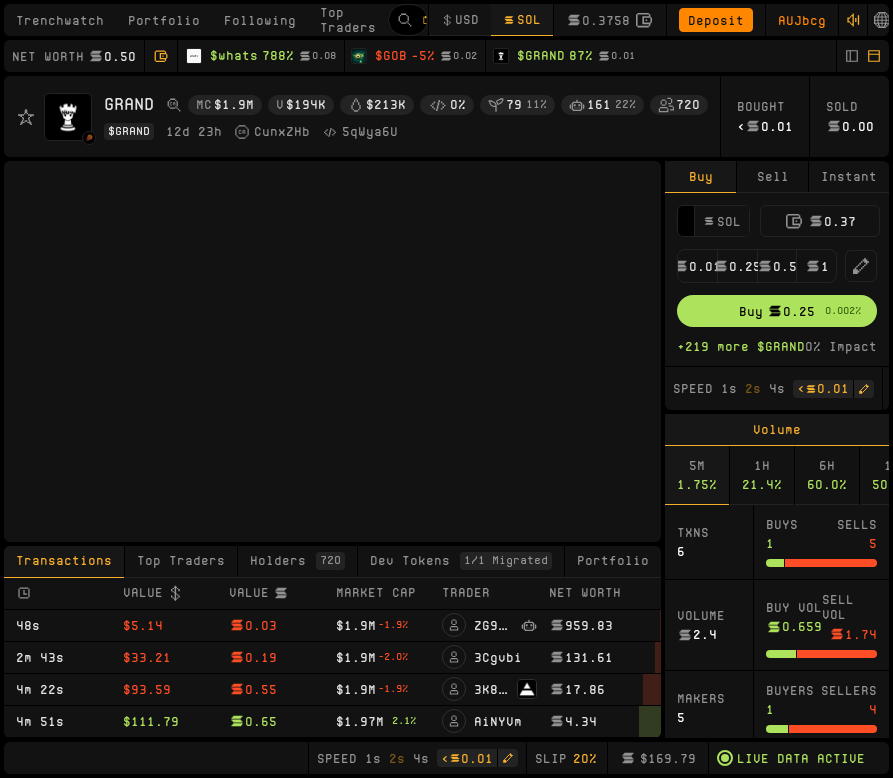 click on "0.25" at bounding box center [737, 266] 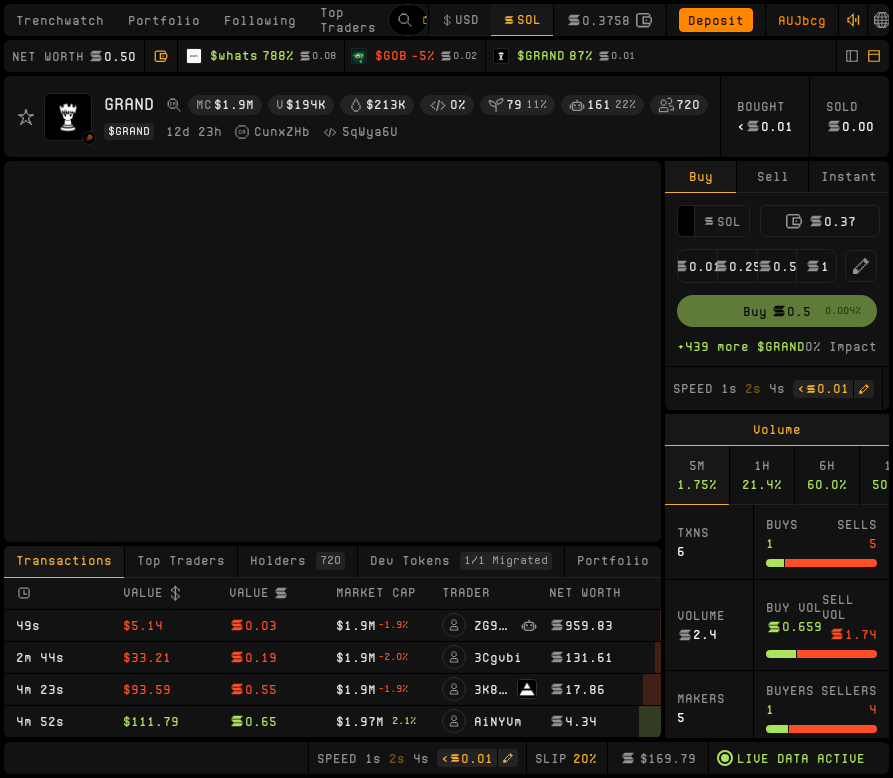 click on "0.5" at bounding box center (777, 266) 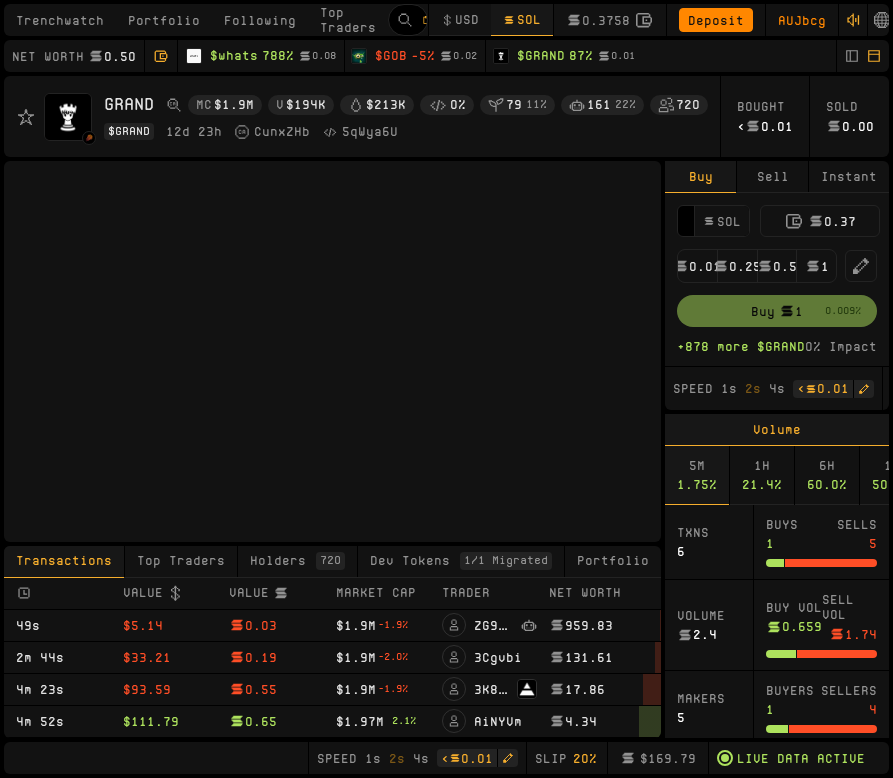 click 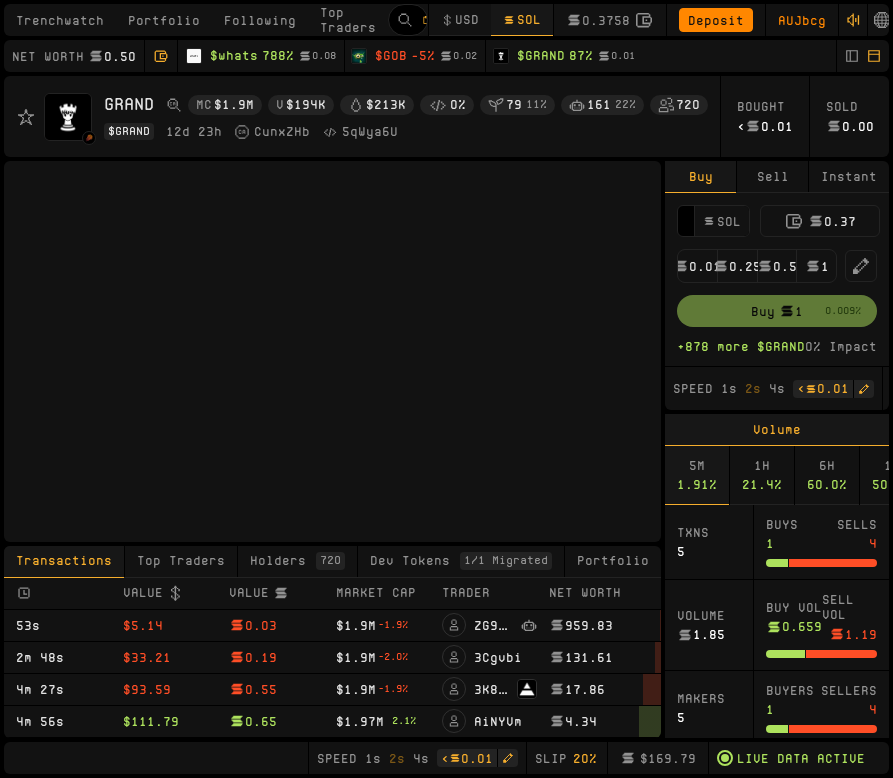 click on "$ whats" at bounding box center [234, 56] 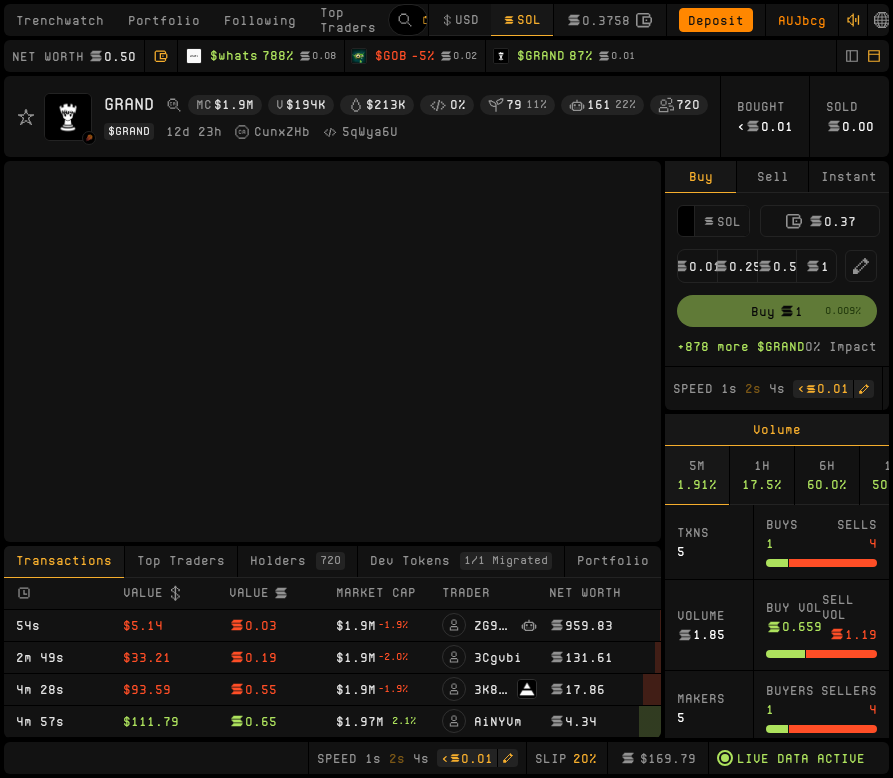 click on "$ GOB" at bounding box center (391, 56) 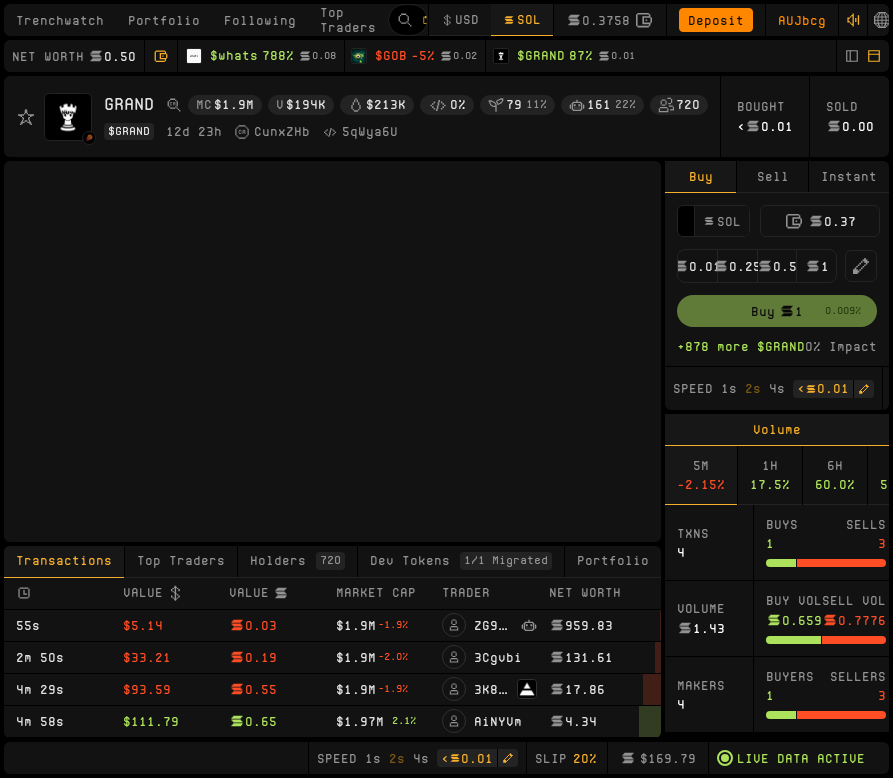click on "$ GOB -5% 0.02" at bounding box center (414, 56) 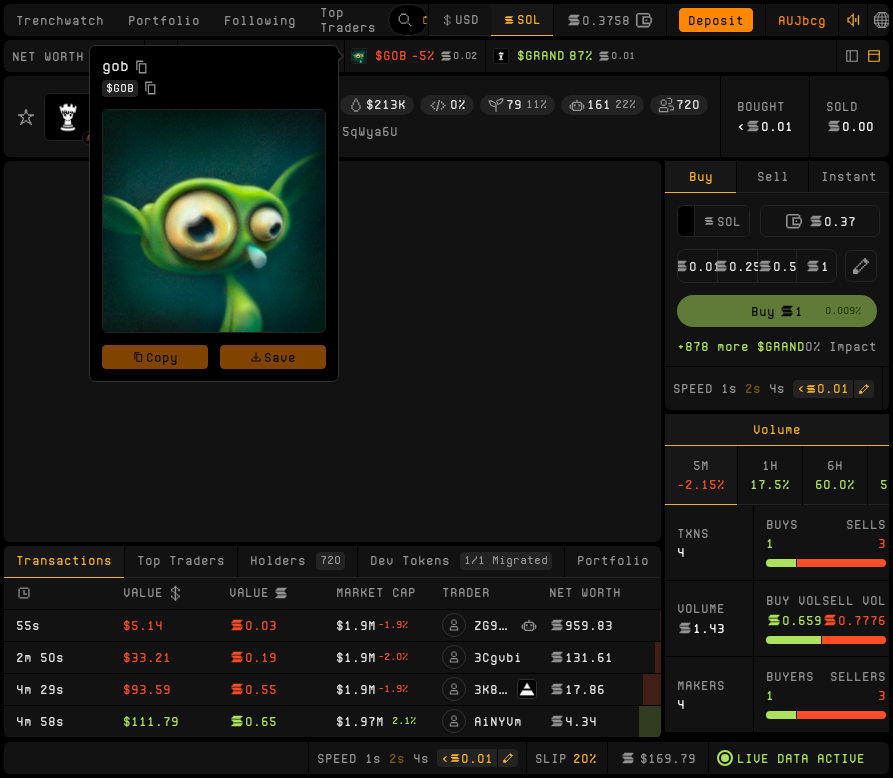 click at bounding box center (359, 56) 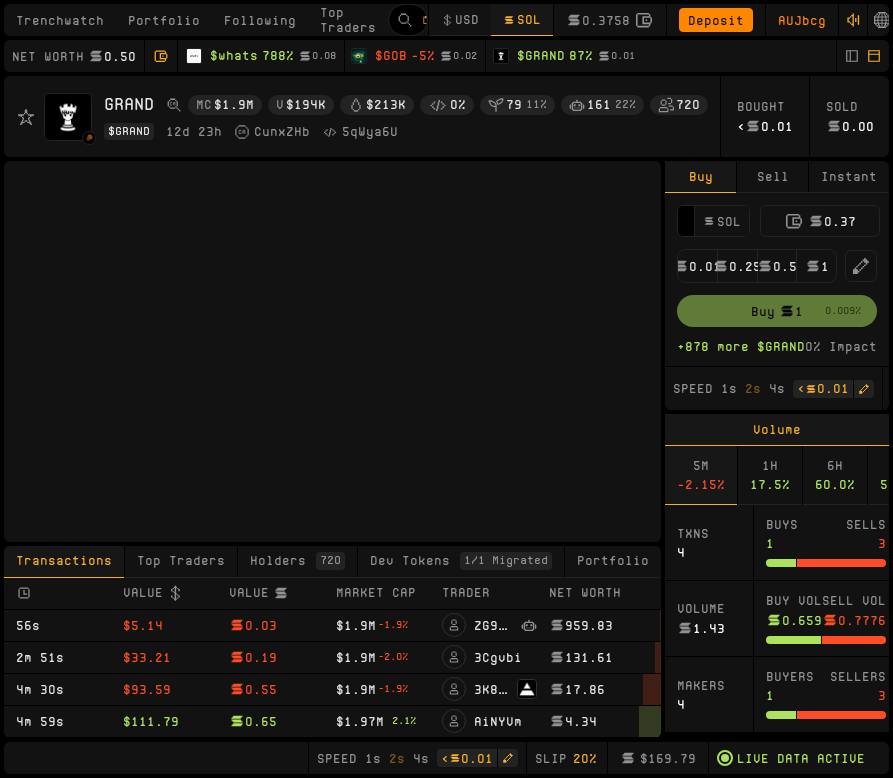 click on "-5%" at bounding box center [423, 56] 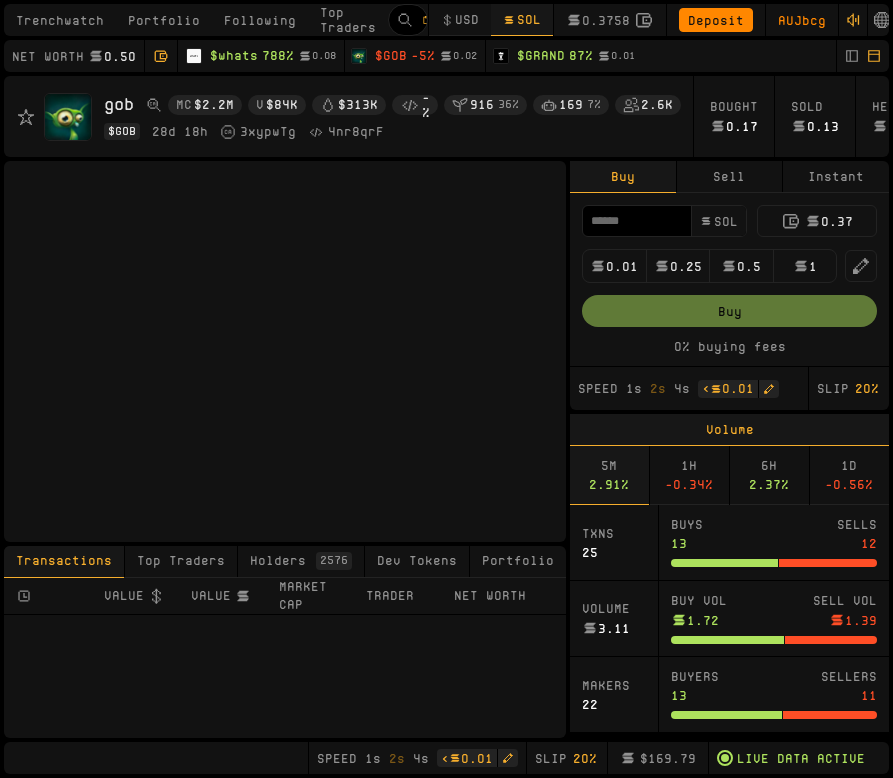 click on "$ GOB -5% 0.02" at bounding box center (426, 56) 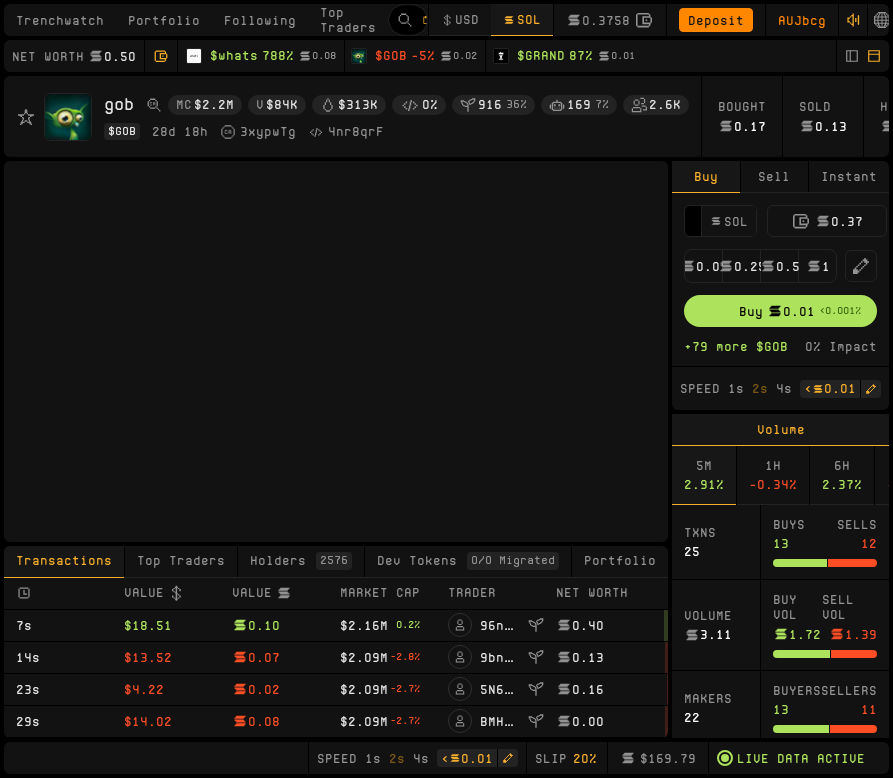 click on "0.01" at bounding box center (704, 266) 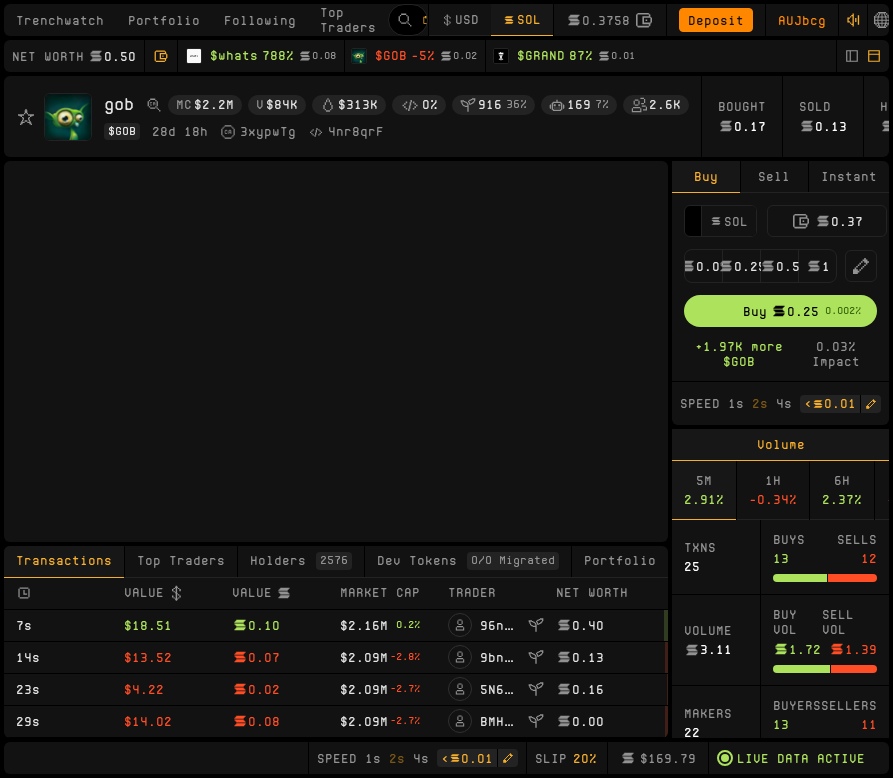 click on "0.25" at bounding box center [742, 266] 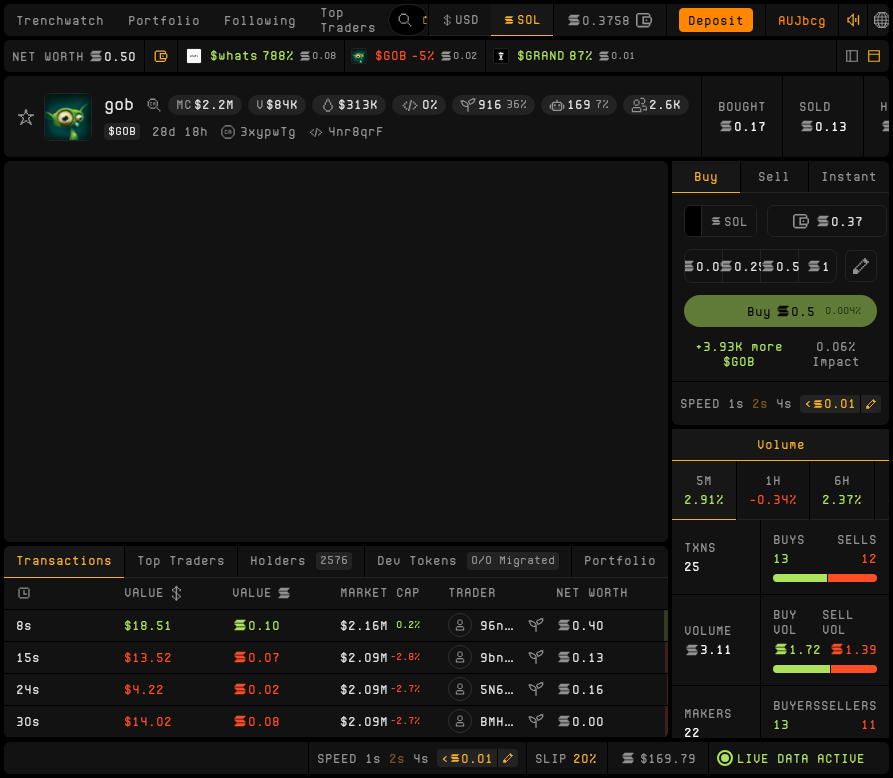 click 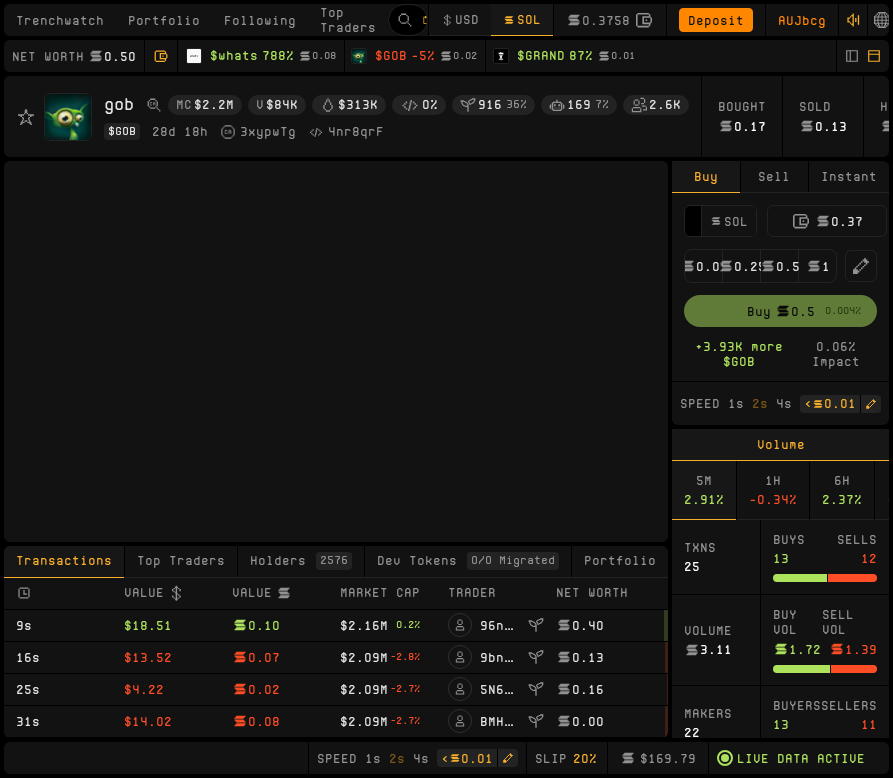click on "0.5" at bounding box center [780, 266] 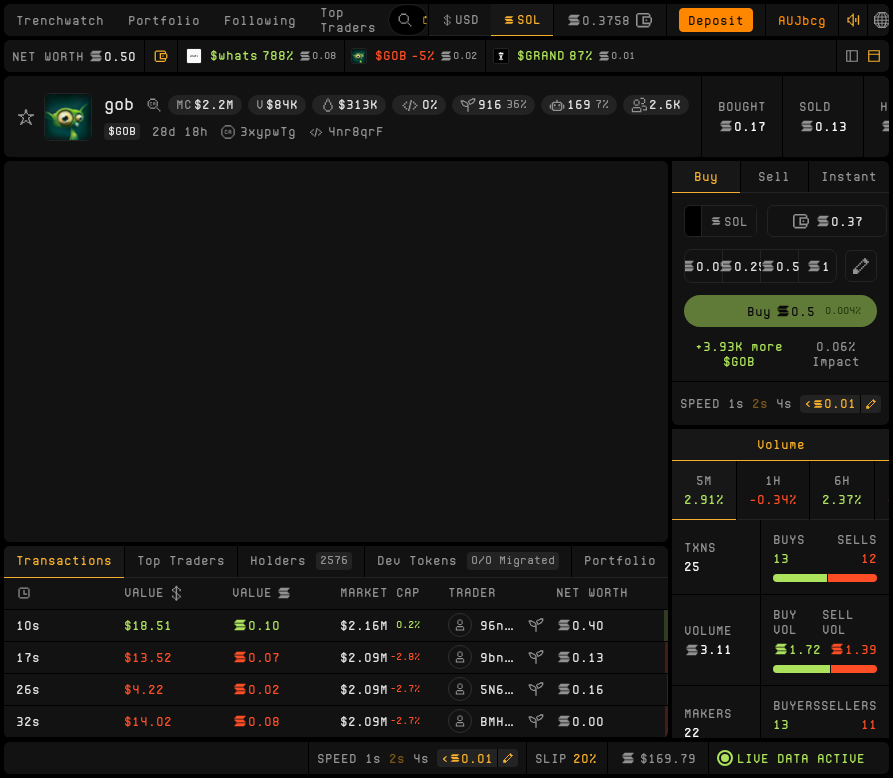 type on "*" 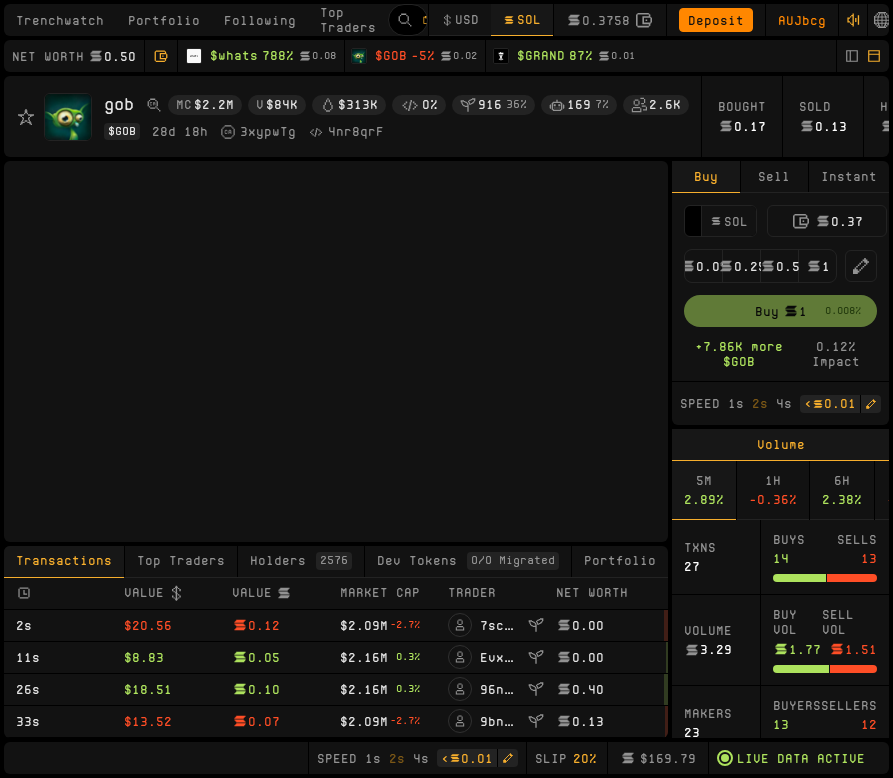 click on "Trenchwatch" at bounding box center (60, 20) 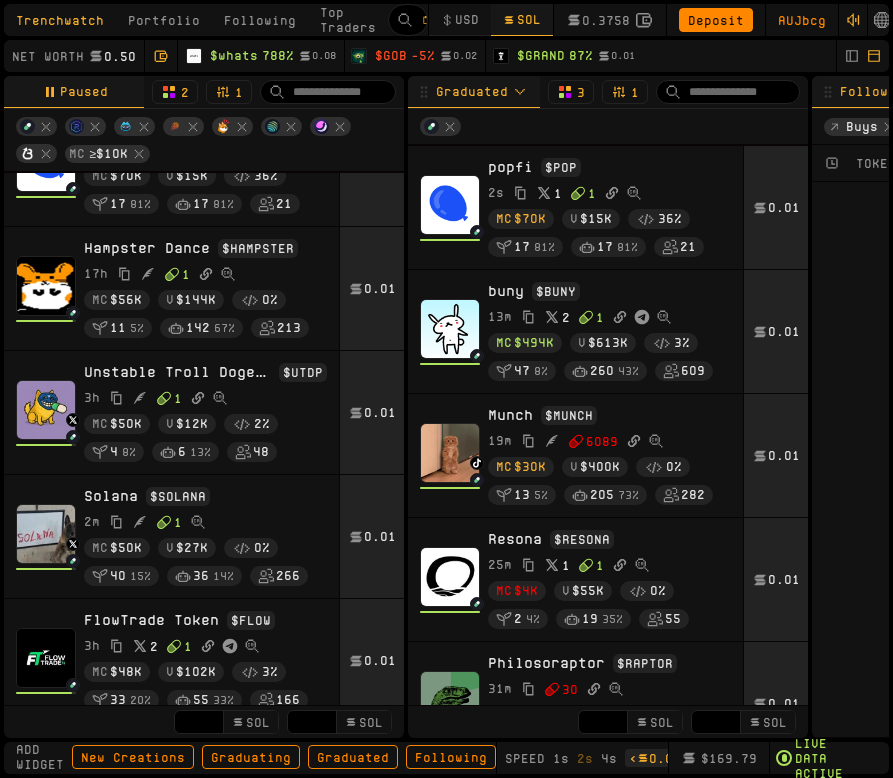 scroll, scrollTop: 89, scrollLeft: 0, axis: vertical 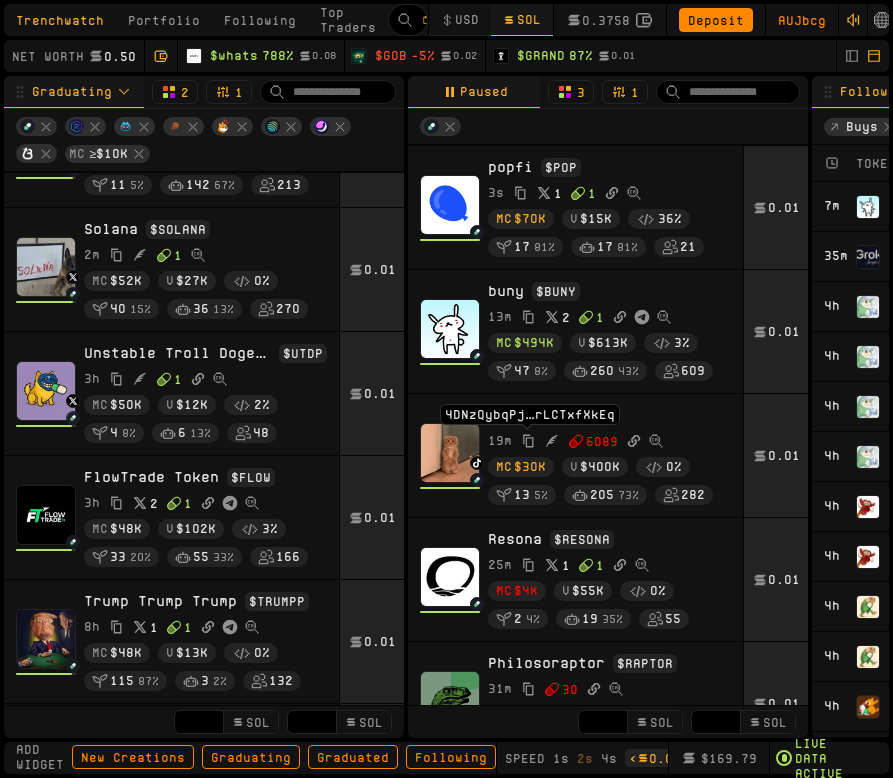 click 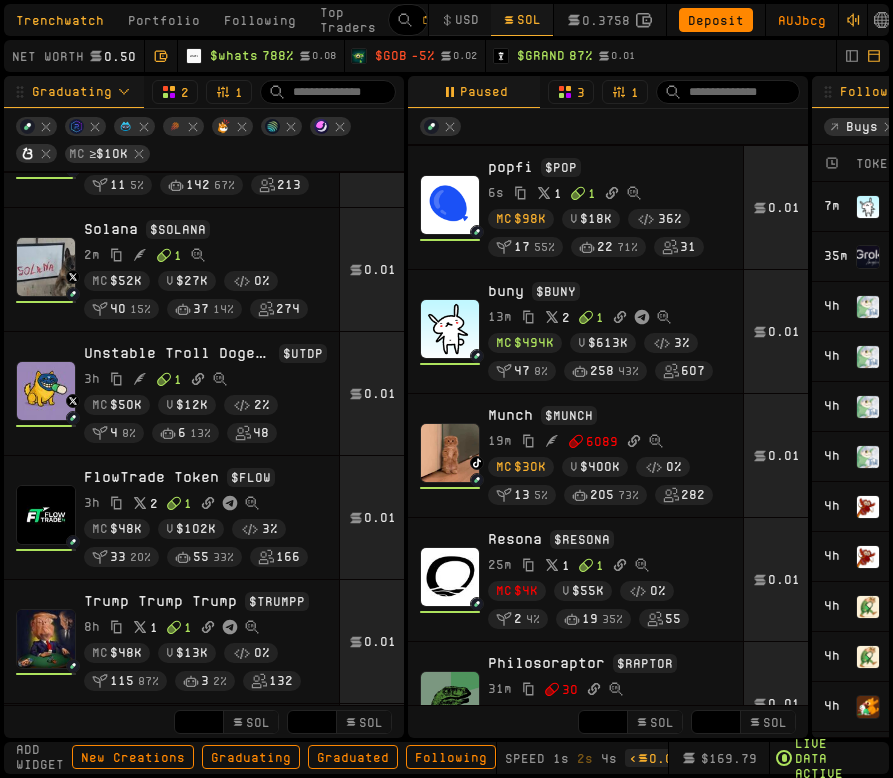 click on "Munch $ MUNCH" at bounding box center (609, 415) 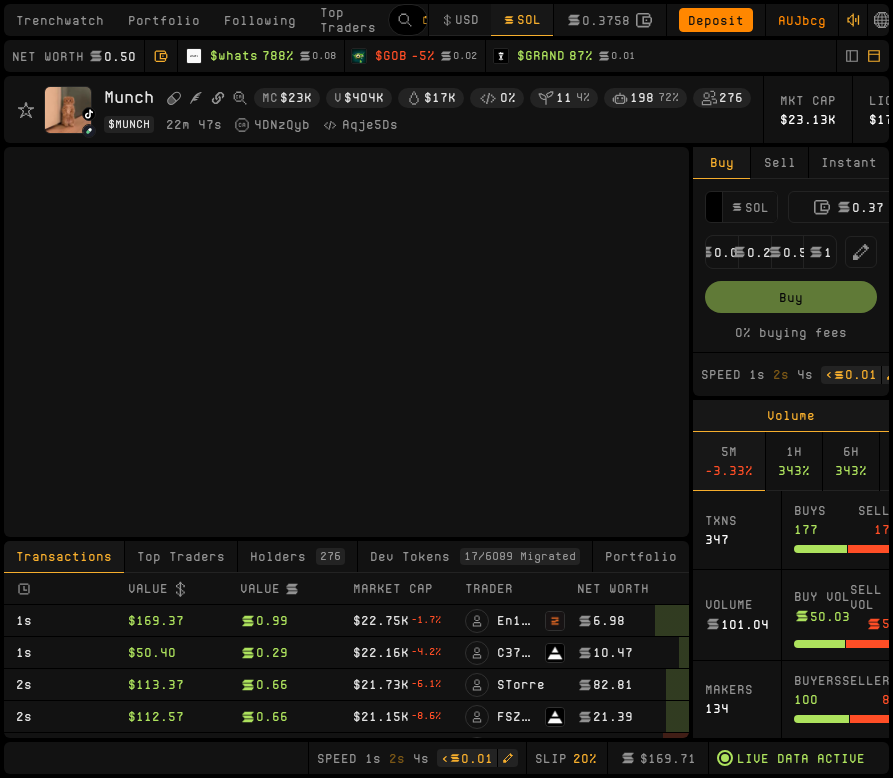 type on "****" 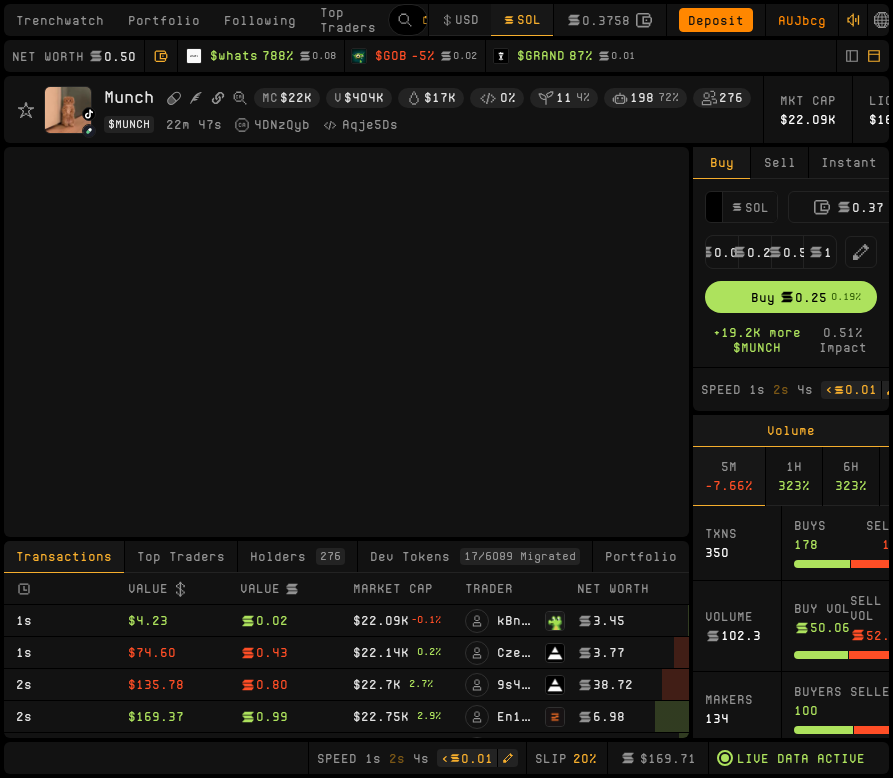 click on "0.25" at bounding box center [755, 252] 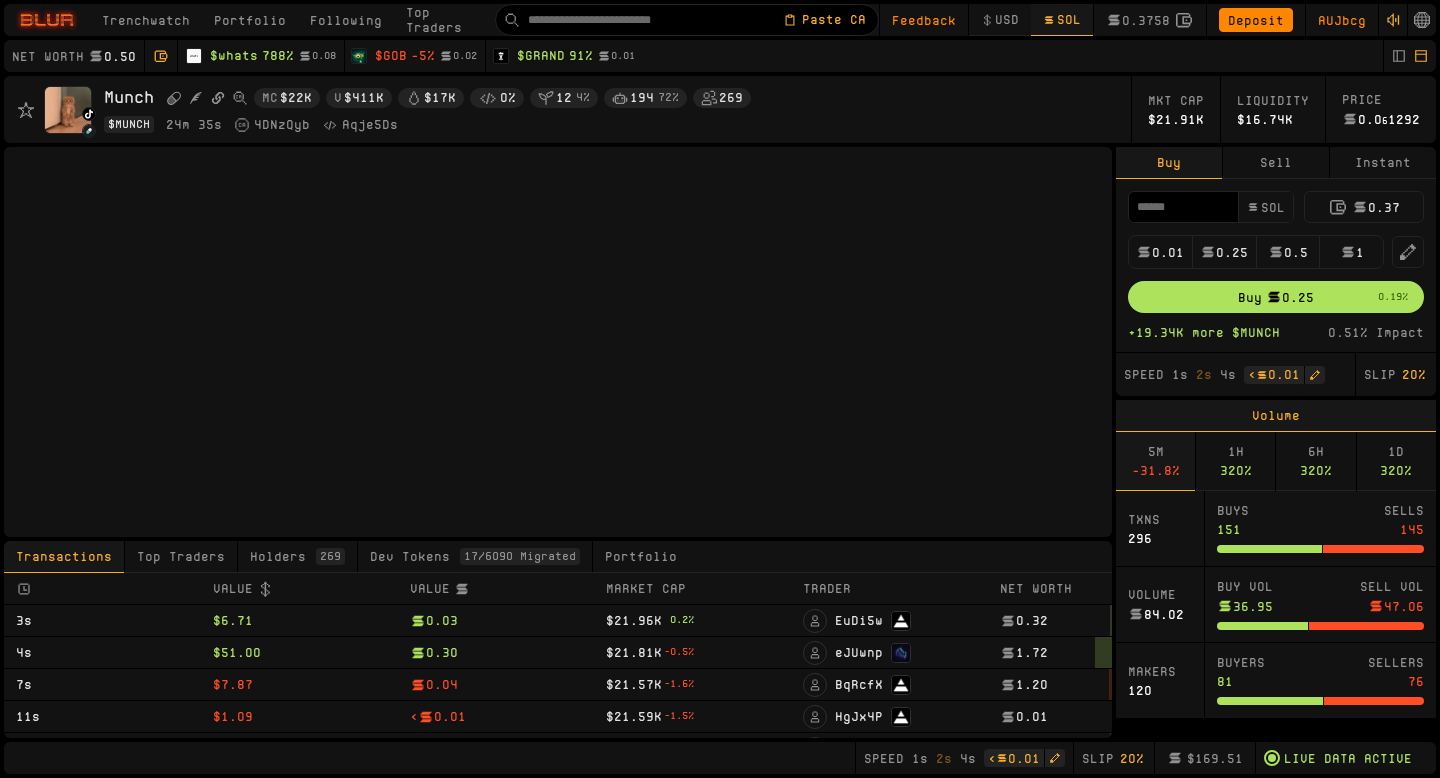 click on "Trenchwatch" at bounding box center (146, 20) 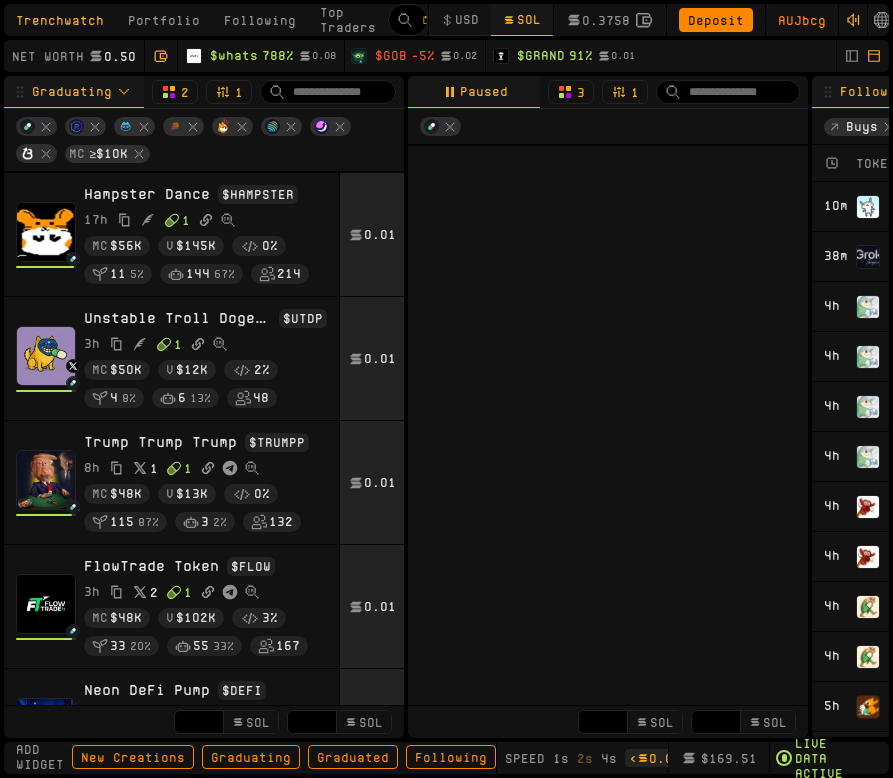 scroll, scrollTop: 2459, scrollLeft: 0, axis: vertical 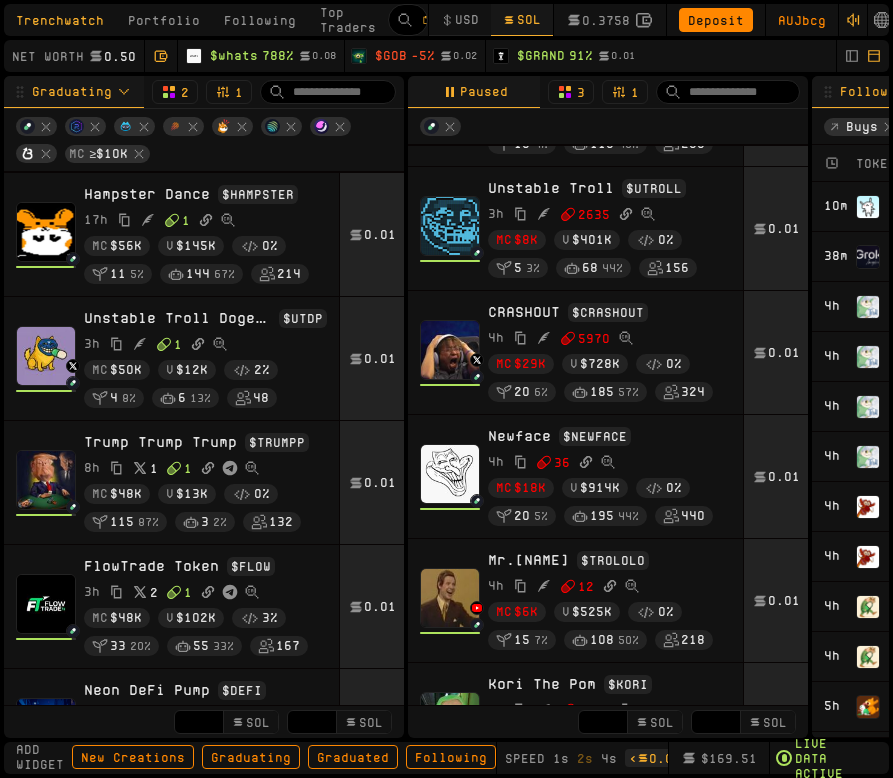 click on "Mr.Trololo $ Trololo" at bounding box center [609, 560] 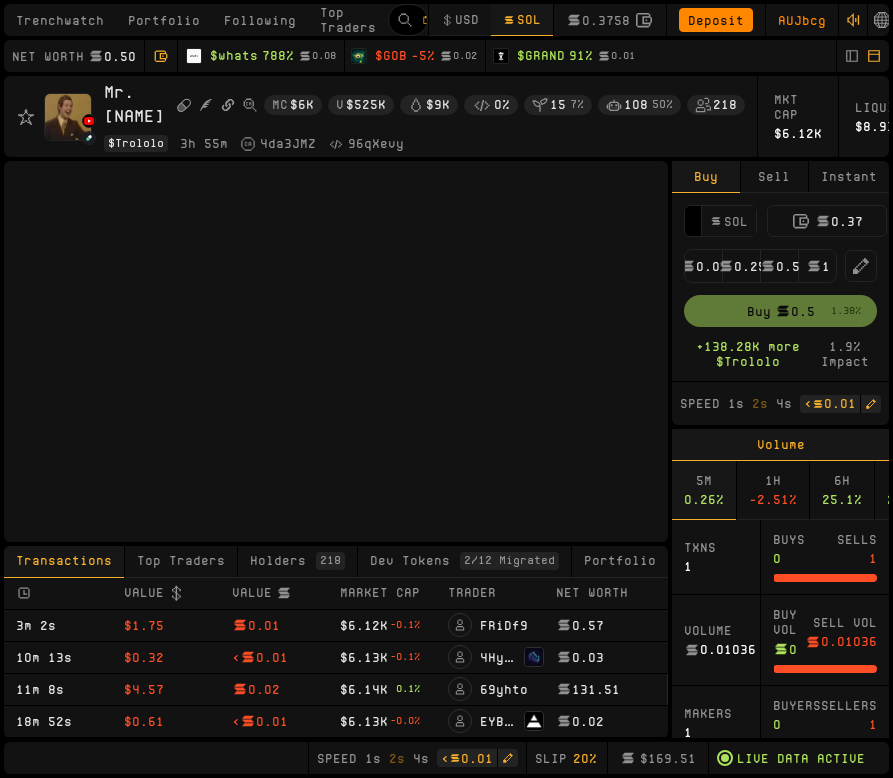 click 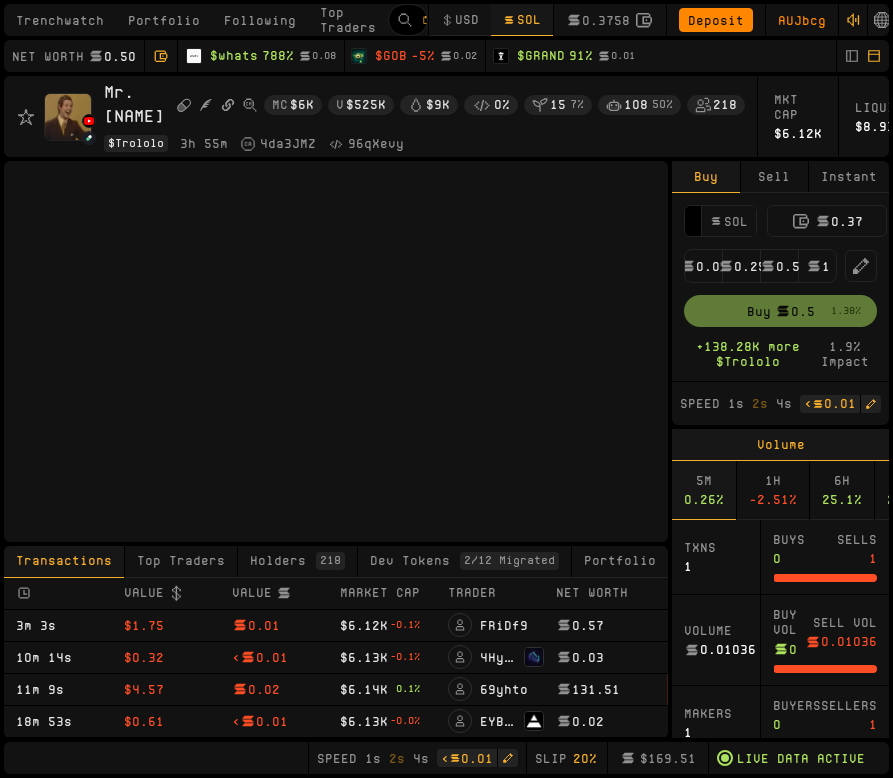 click on "1" at bounding box center [817, 266] 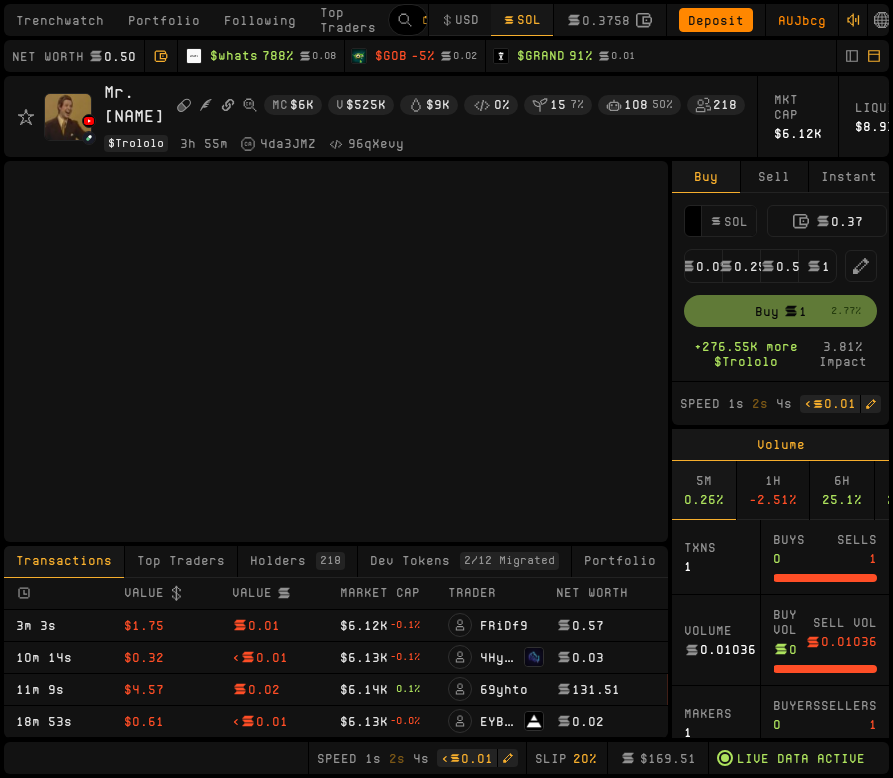 type on "****" 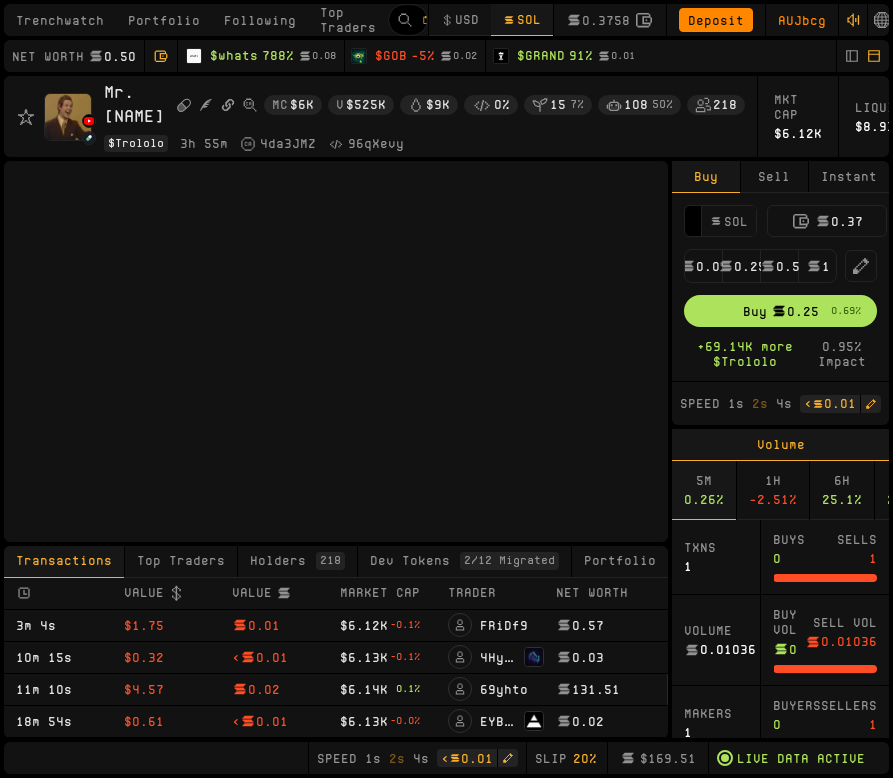 click on "0.25" at bounding box center (742, 266) 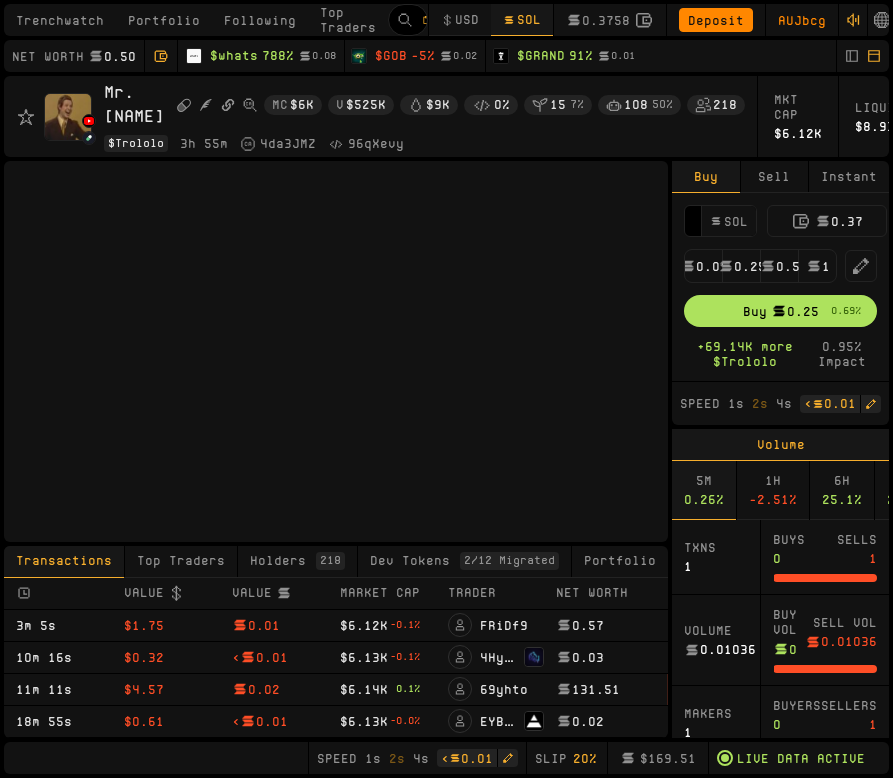 click on "Trenchwatch" at bounding box center [60, 20] 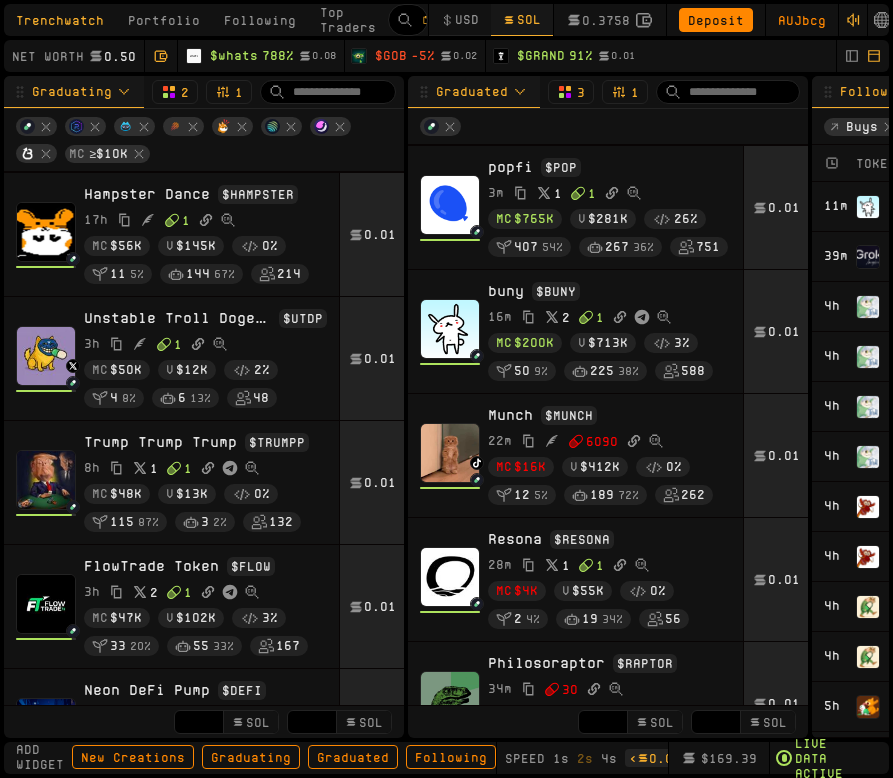 click on "Portfolio" at bounding box center (164, 20) 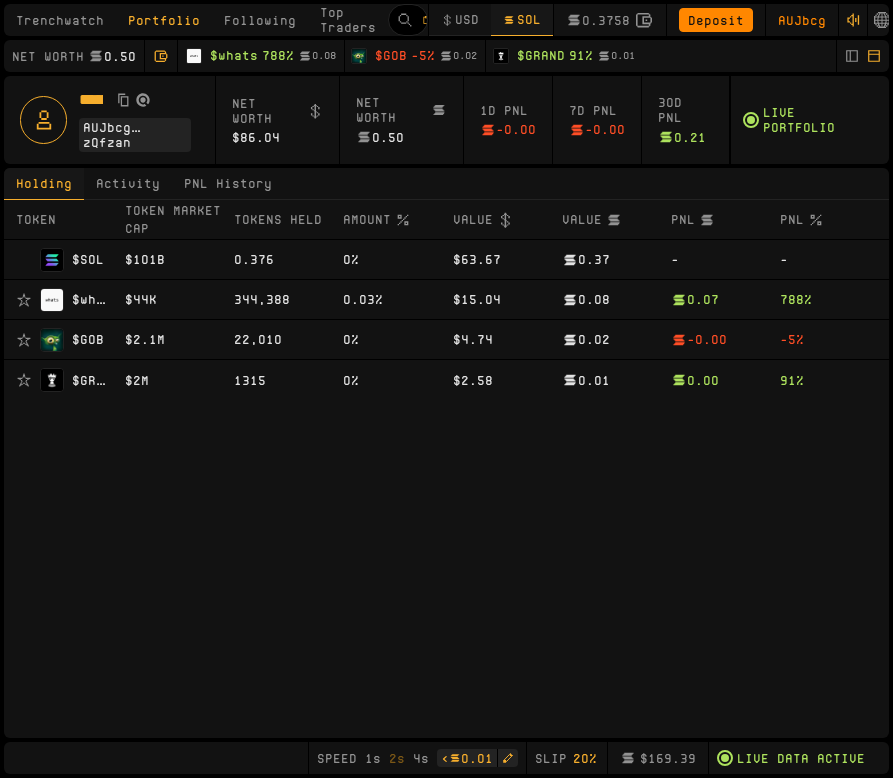 click on "Following" at bounding box center [260, 20] 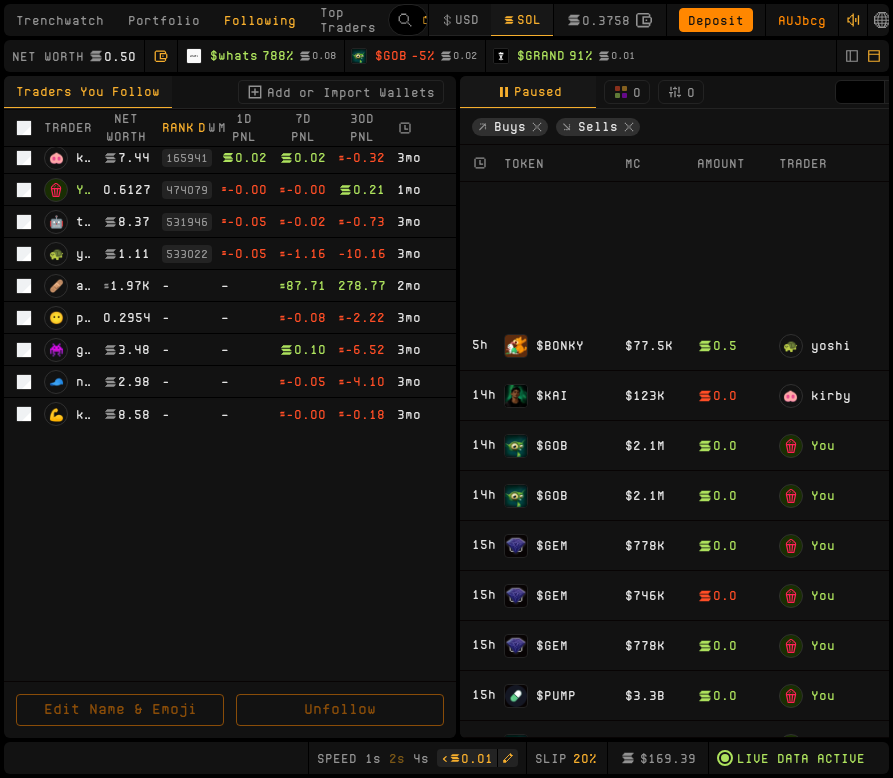 scroll, scrollTop: 747, scrollLeft: 0, axis: vertical 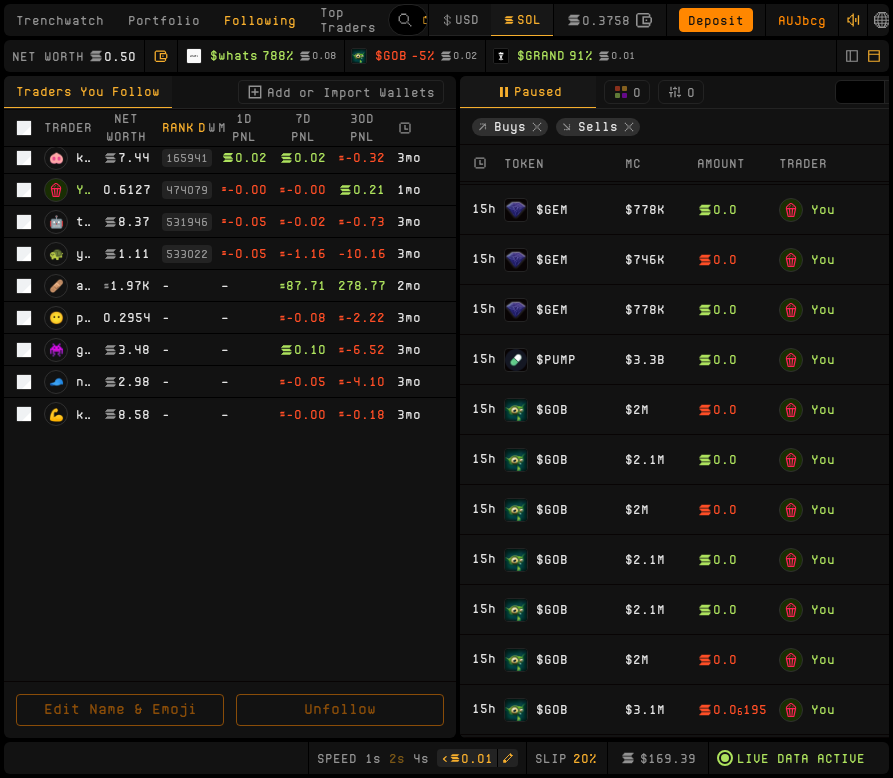 click on "$ GOB" at bounding box center (562, 460) 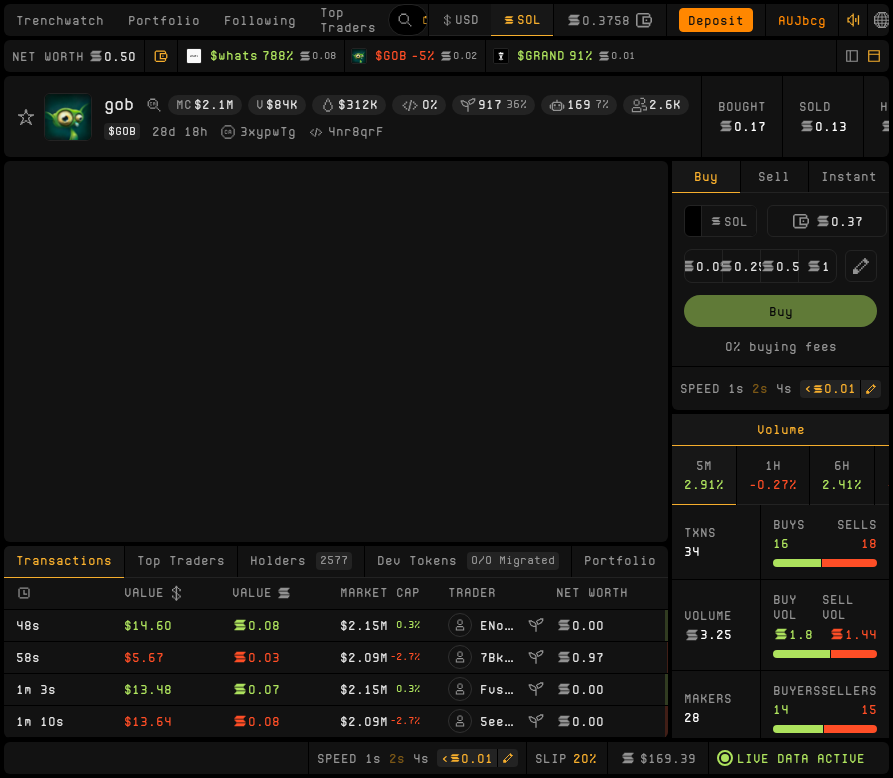 click on "Following" at bounding box center (260, 20) 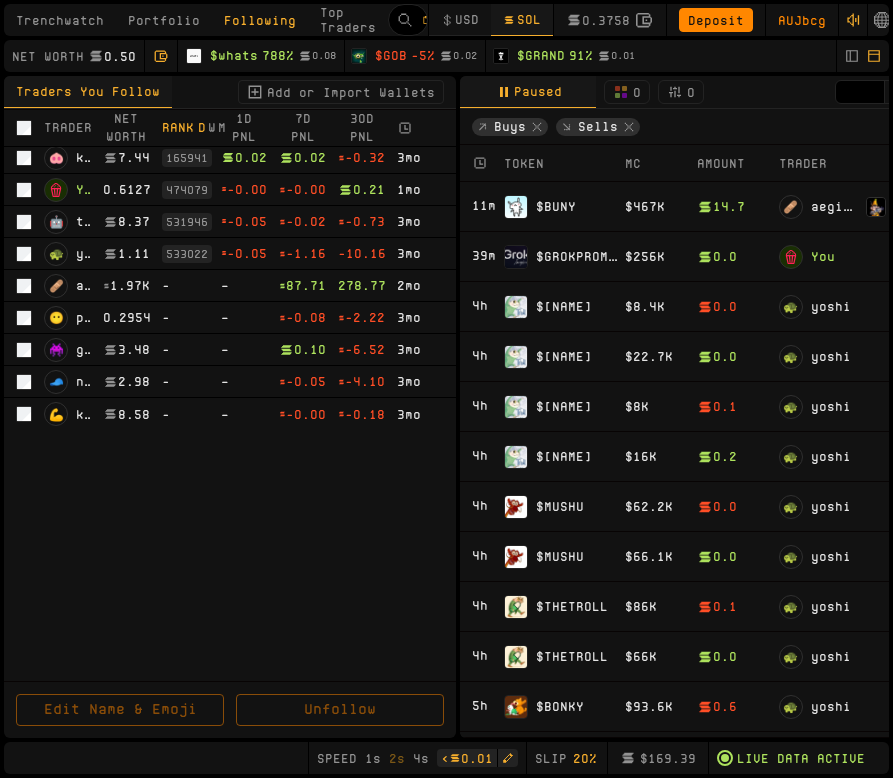 scroll, scrollTop: 945, scrollLeft: 0, axis: vertical 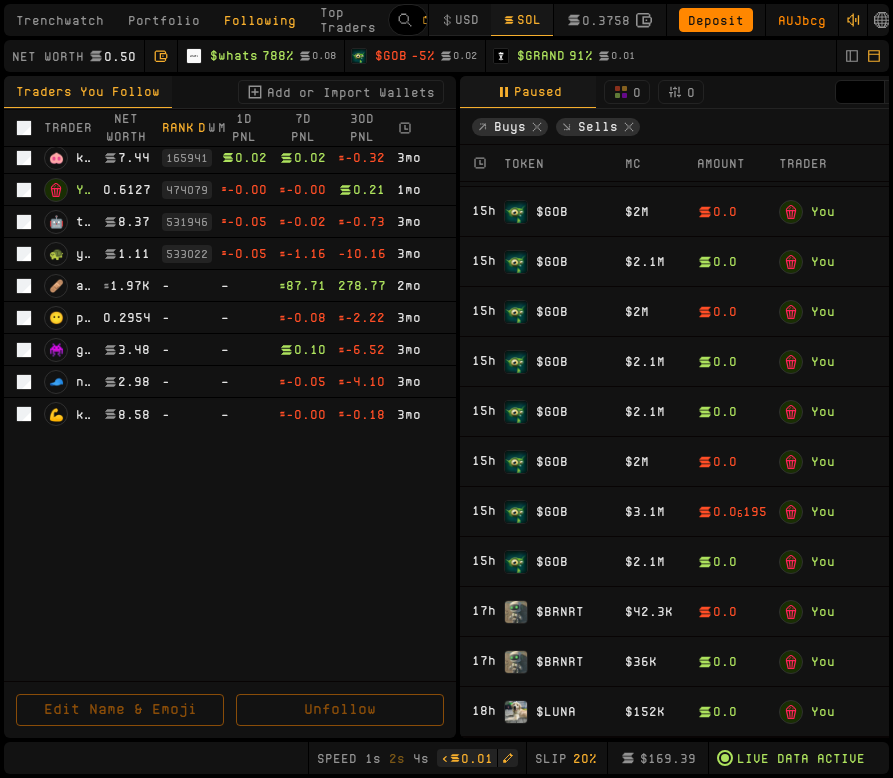 click on "$ BRNRT" at bounding box center (562, 662) 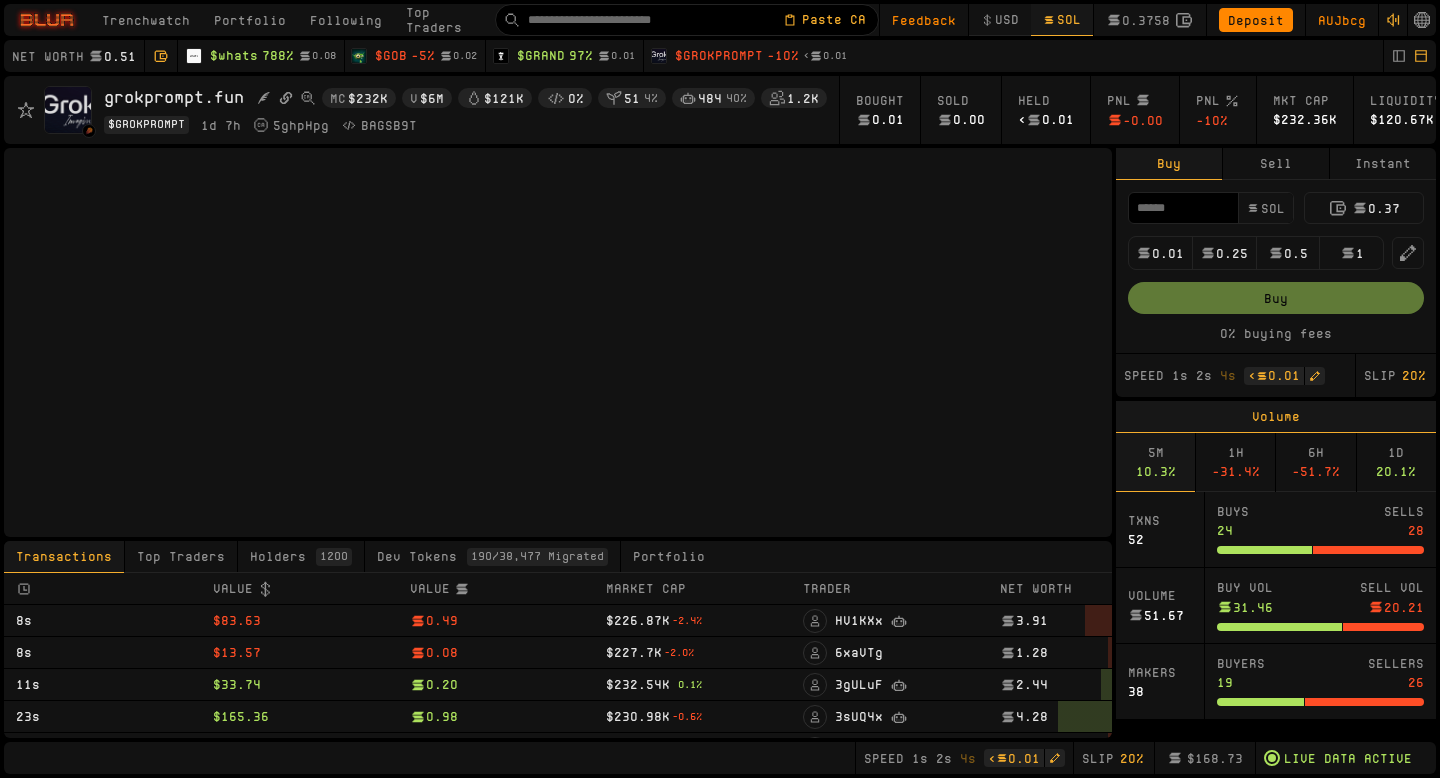 scroll, scrollTop: 0, scrollLeft: 0, axis: both 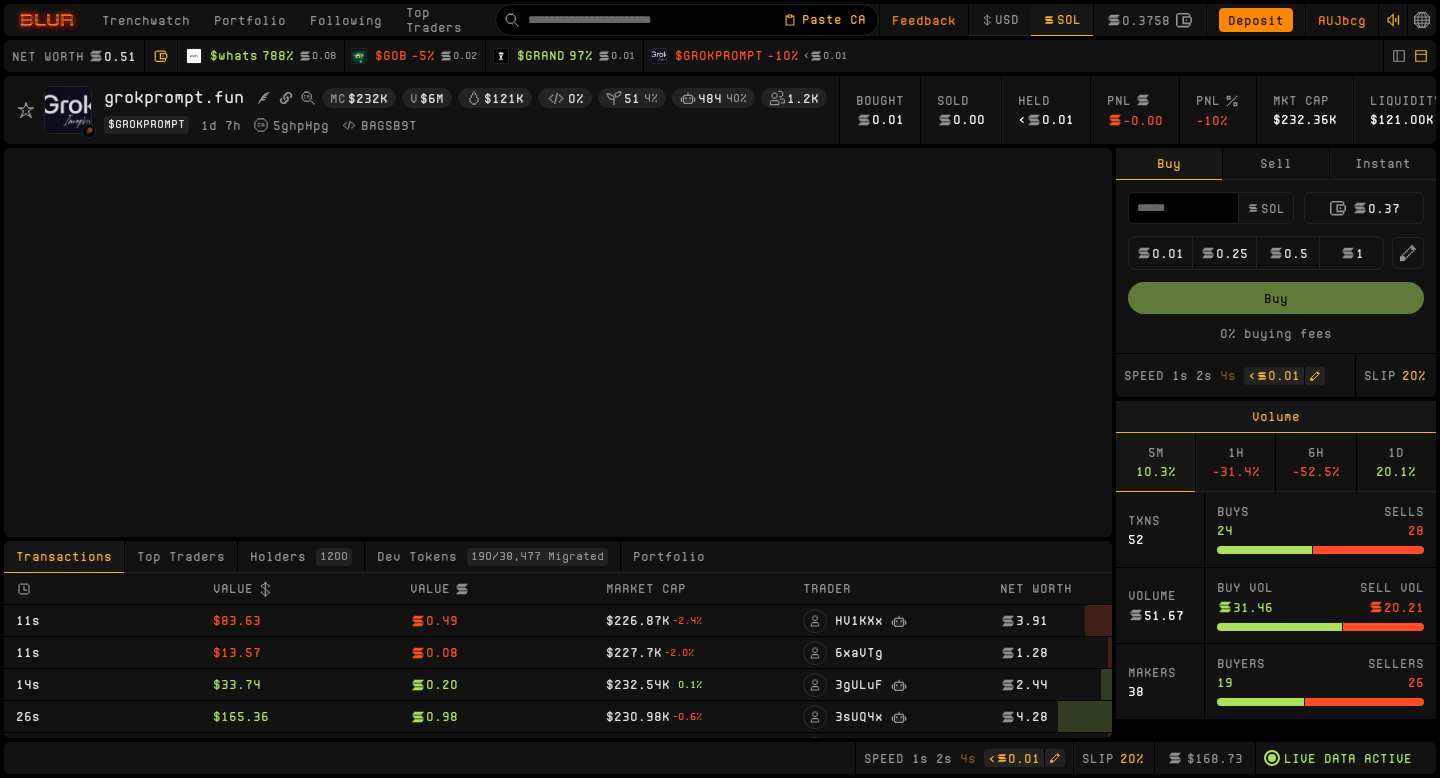click on "Instant" at bounding box center (1383, 164) 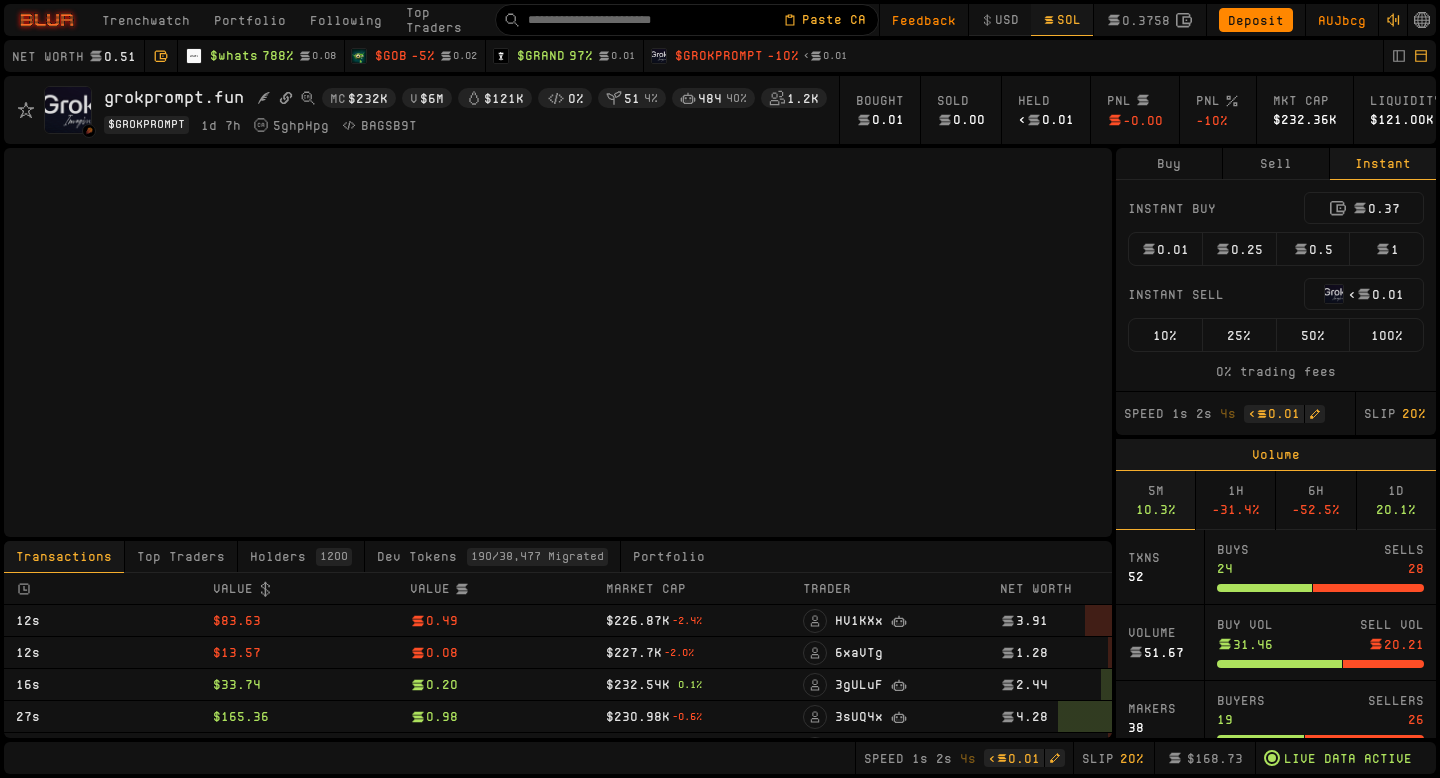 type 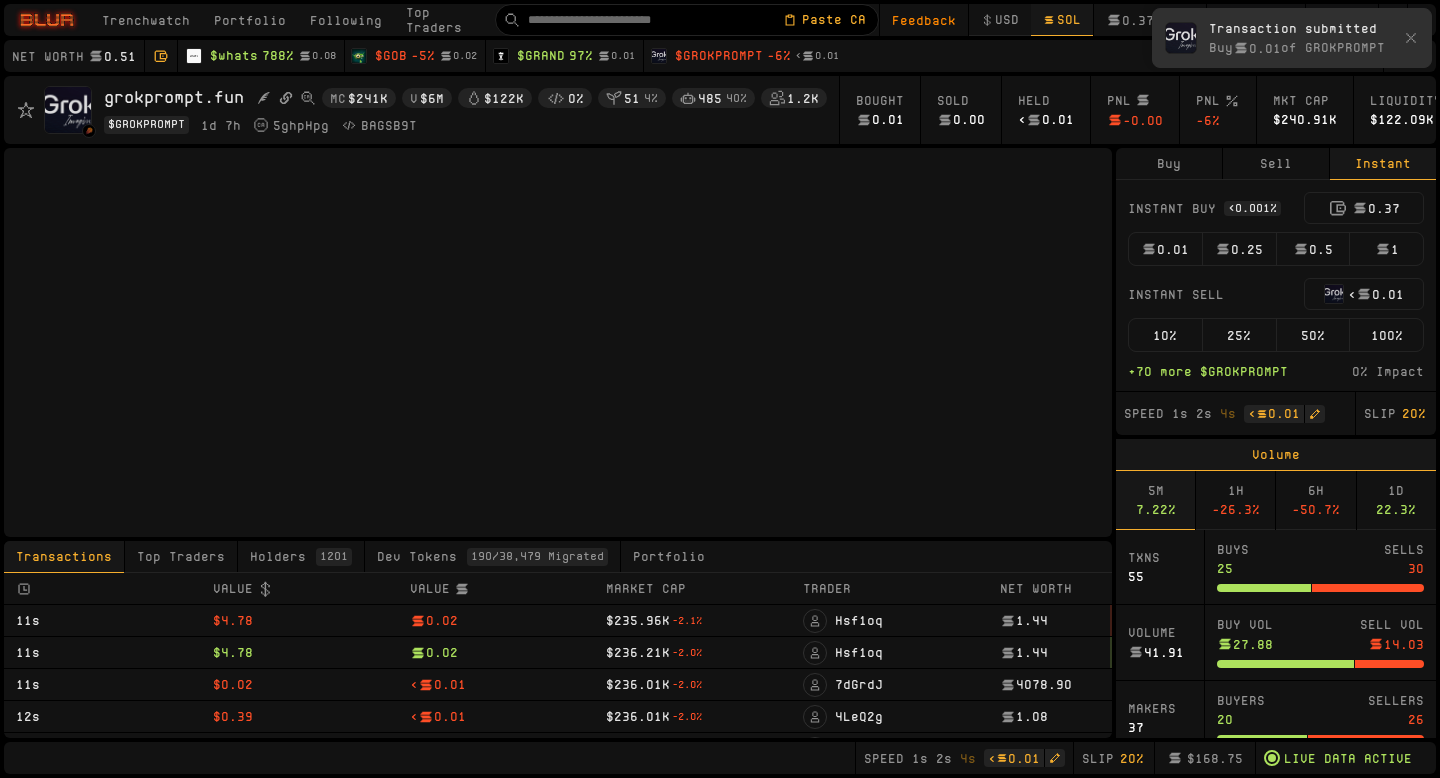 click on "0.01" at bounding box center (1165, 249) 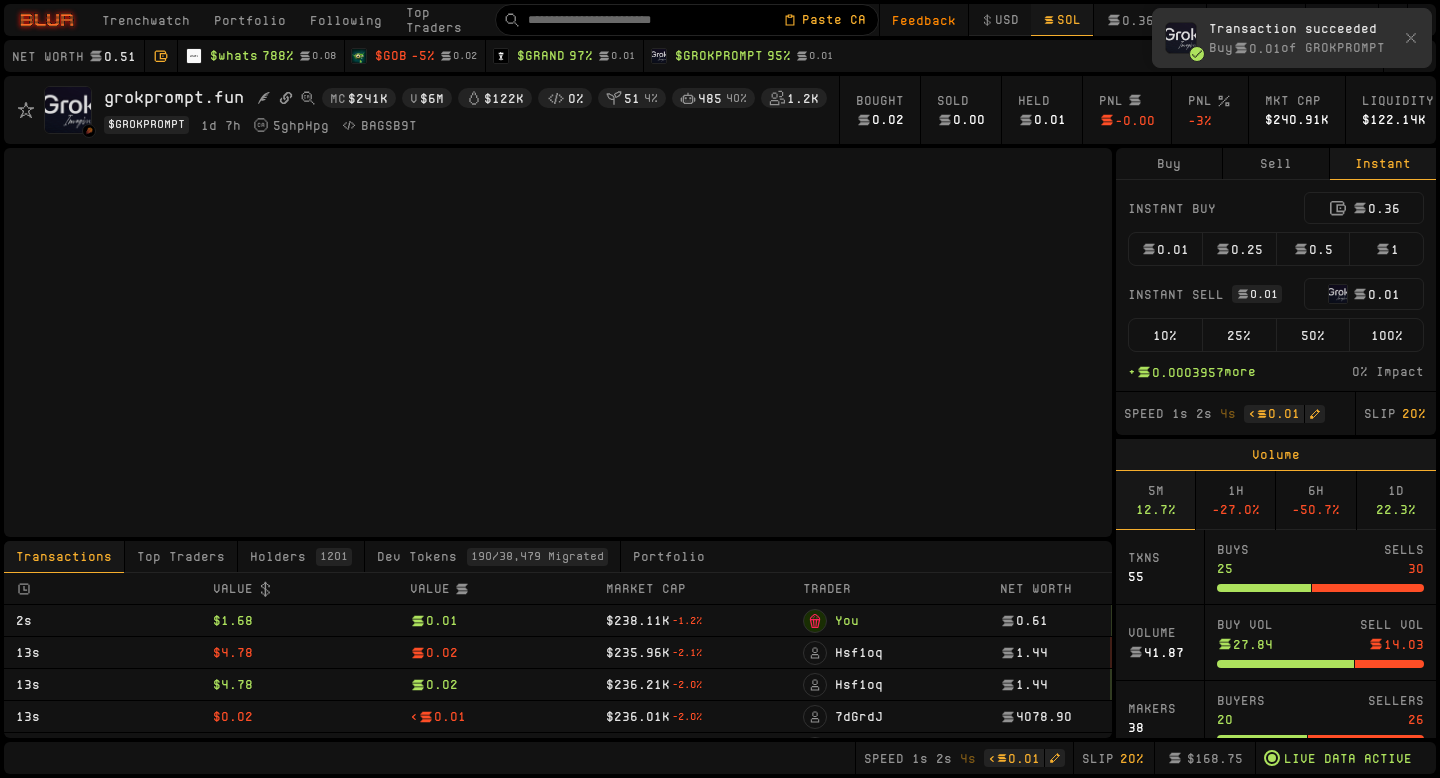 click on "100%" at bounding box center (1386, 335) 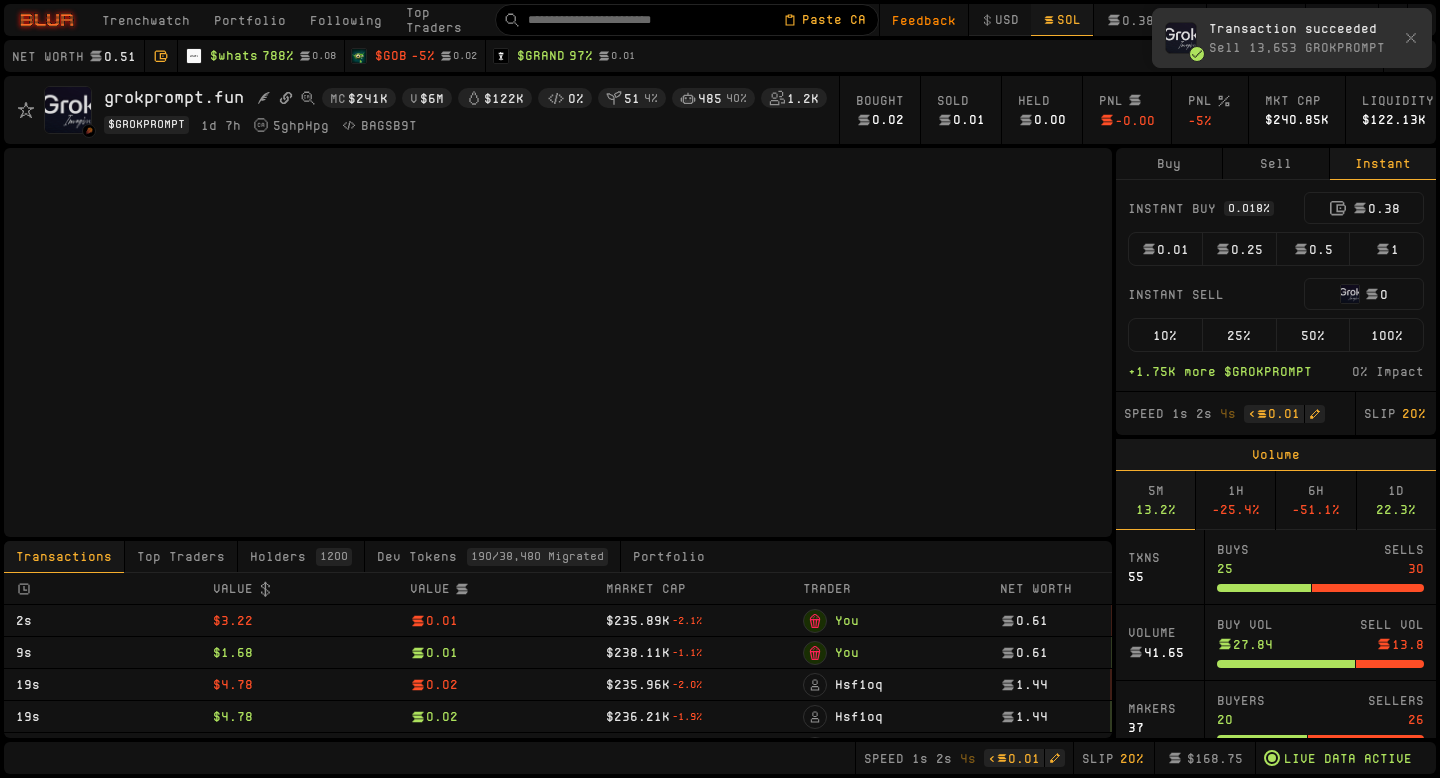 type 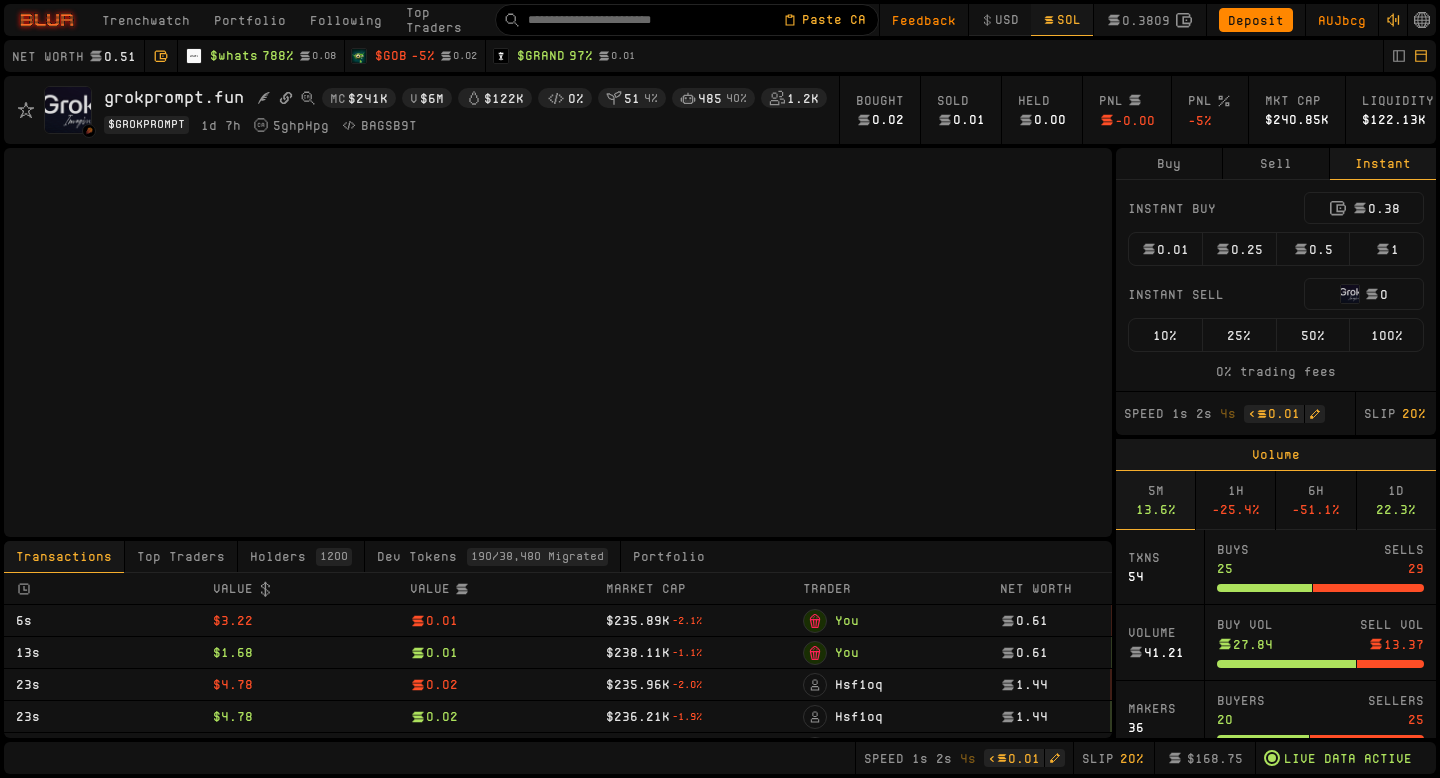 click on "$ GOB" at bounding box center (391, 56) 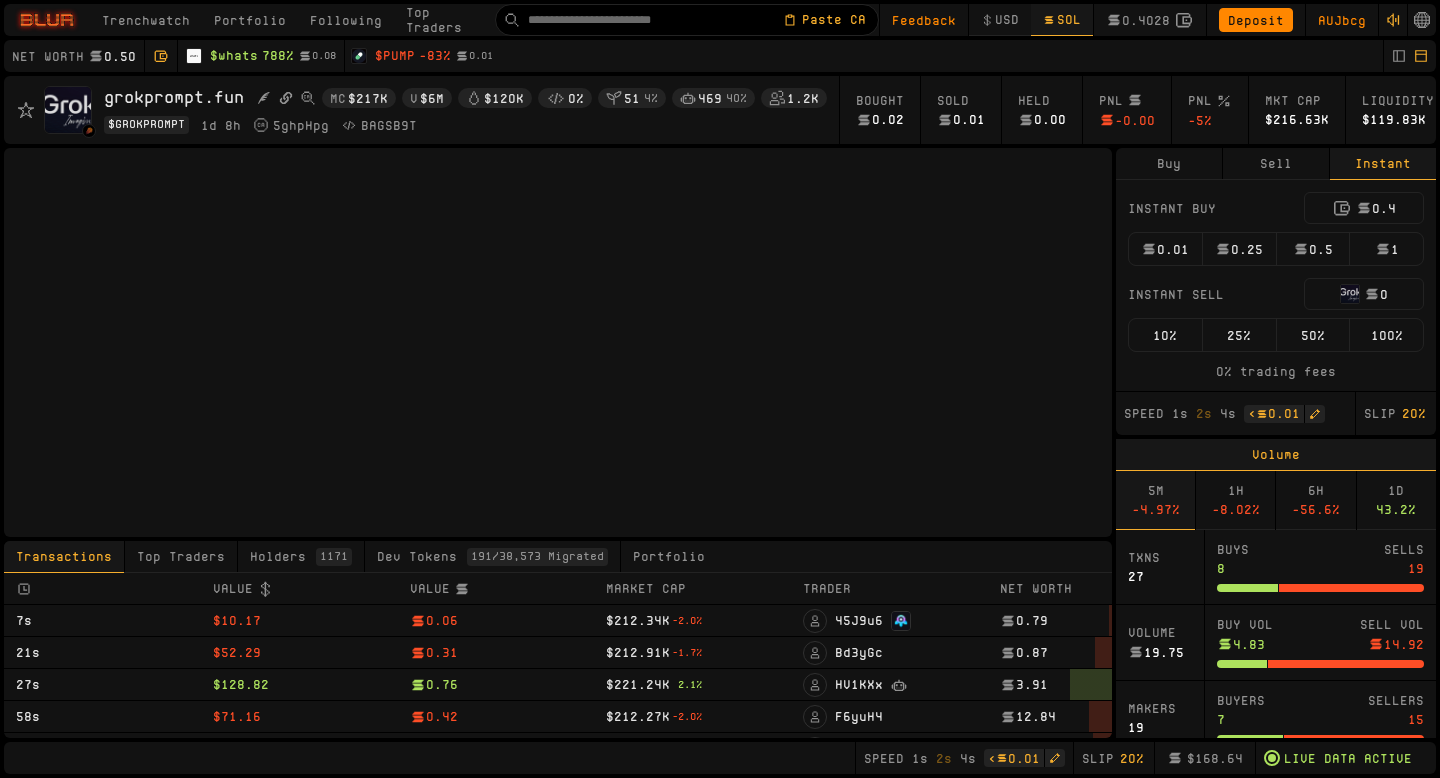 click on "Paste CA" at bounding box center [687, 20] 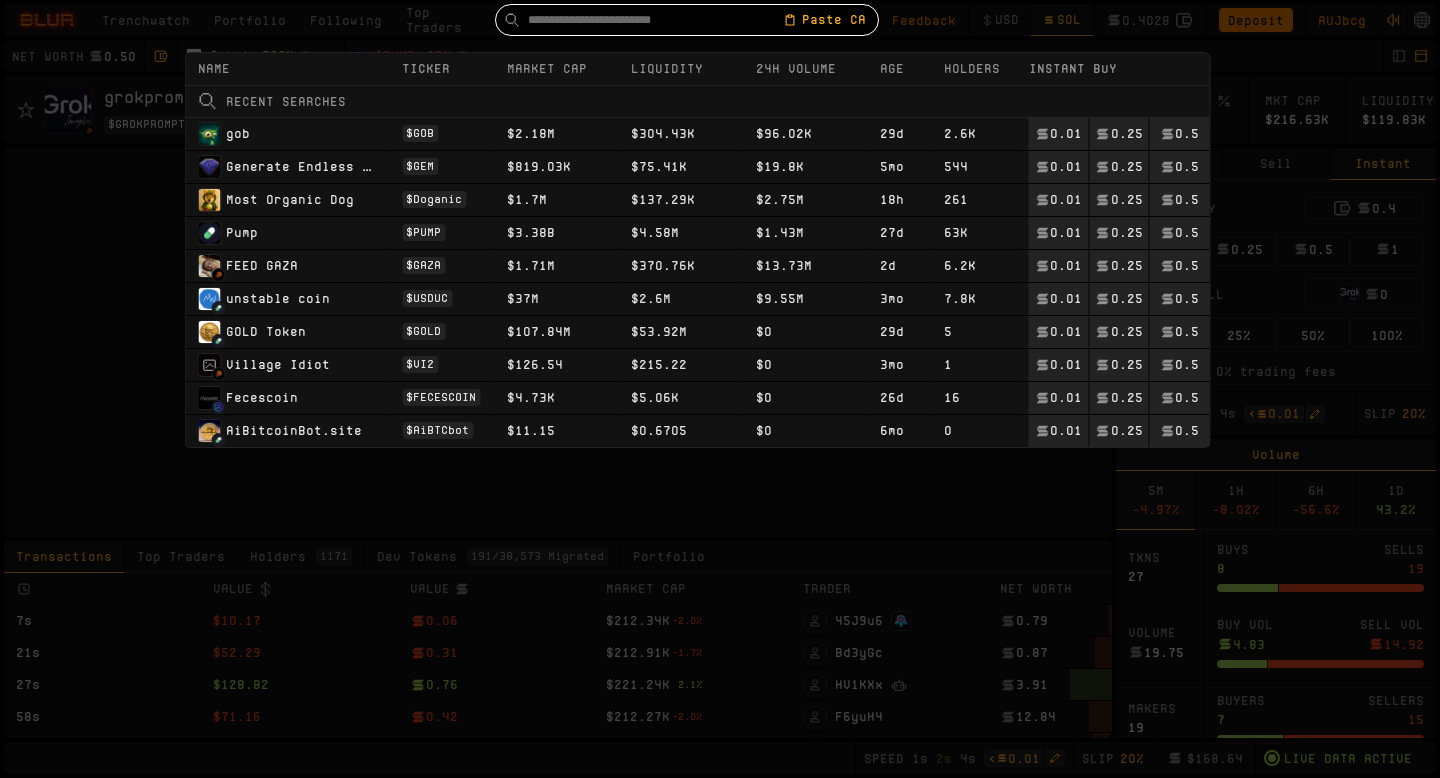 paste on "**********" 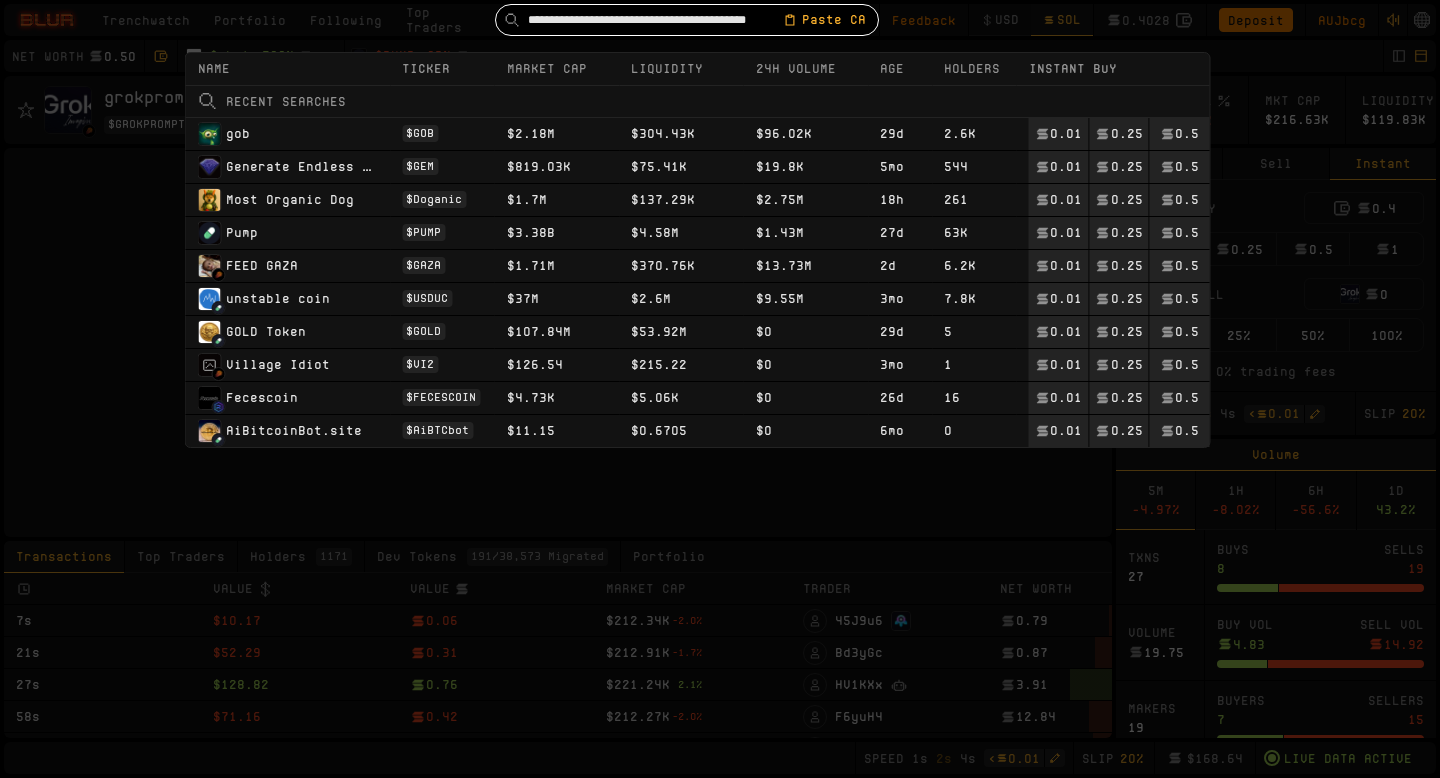 scroll, scrollTop: 0, scrollLeft: 24, axis: horizontal 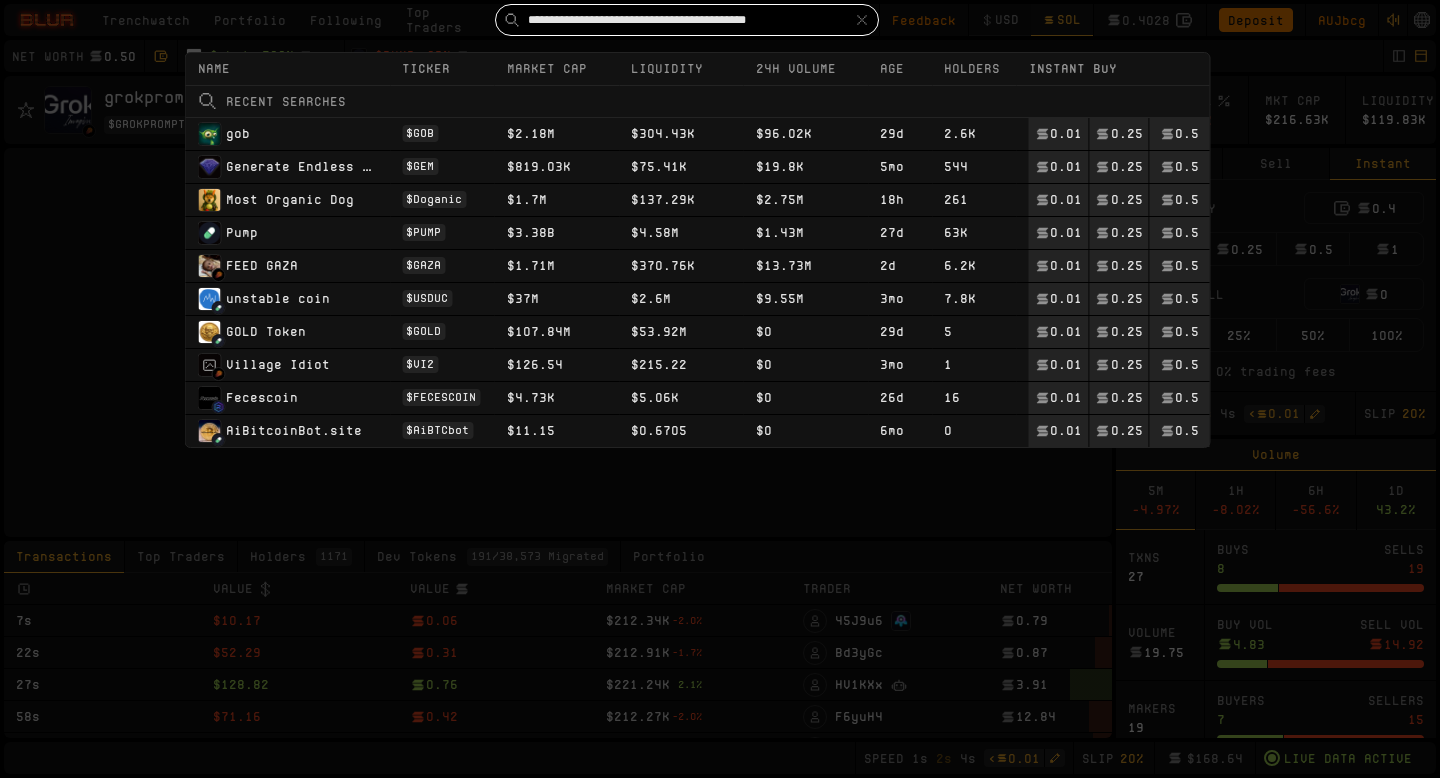 type on "**********" 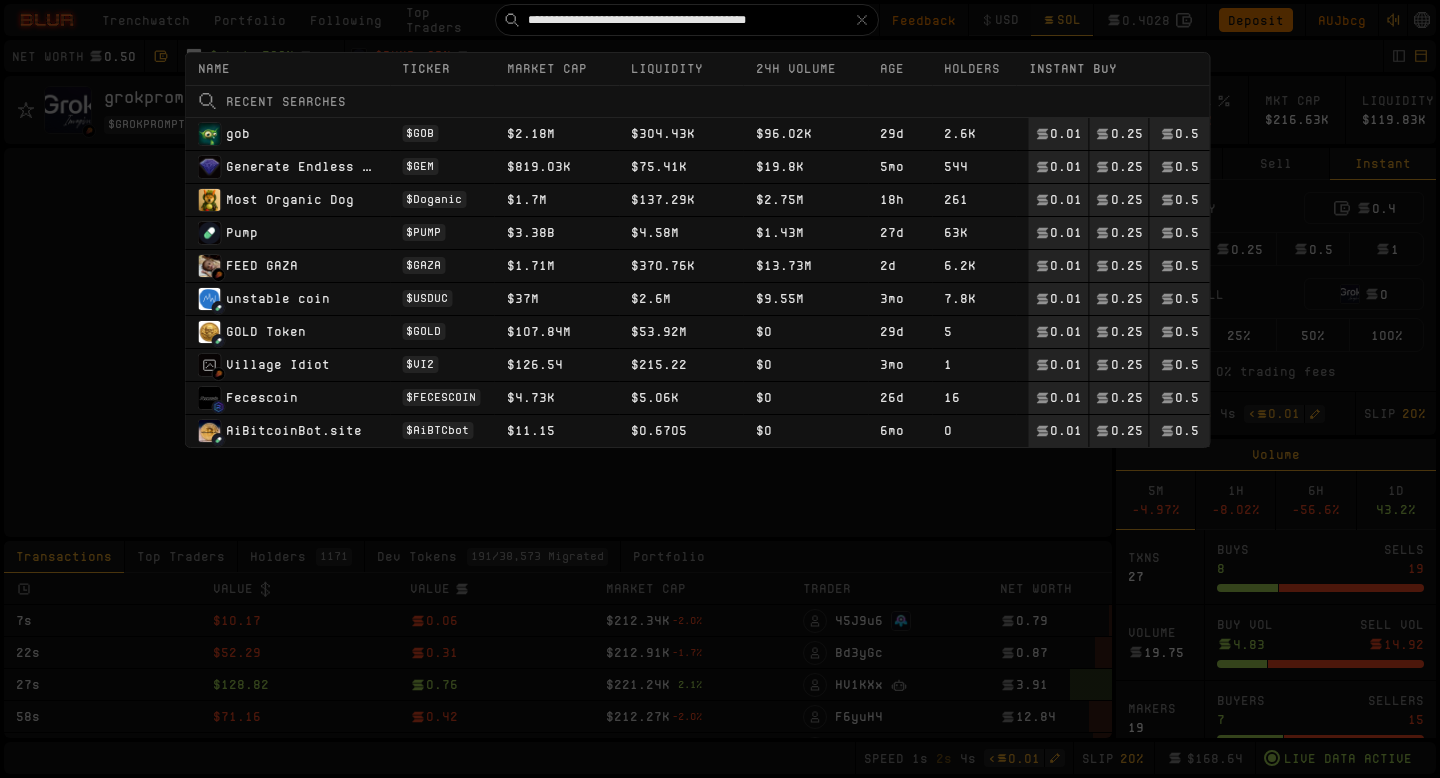 type 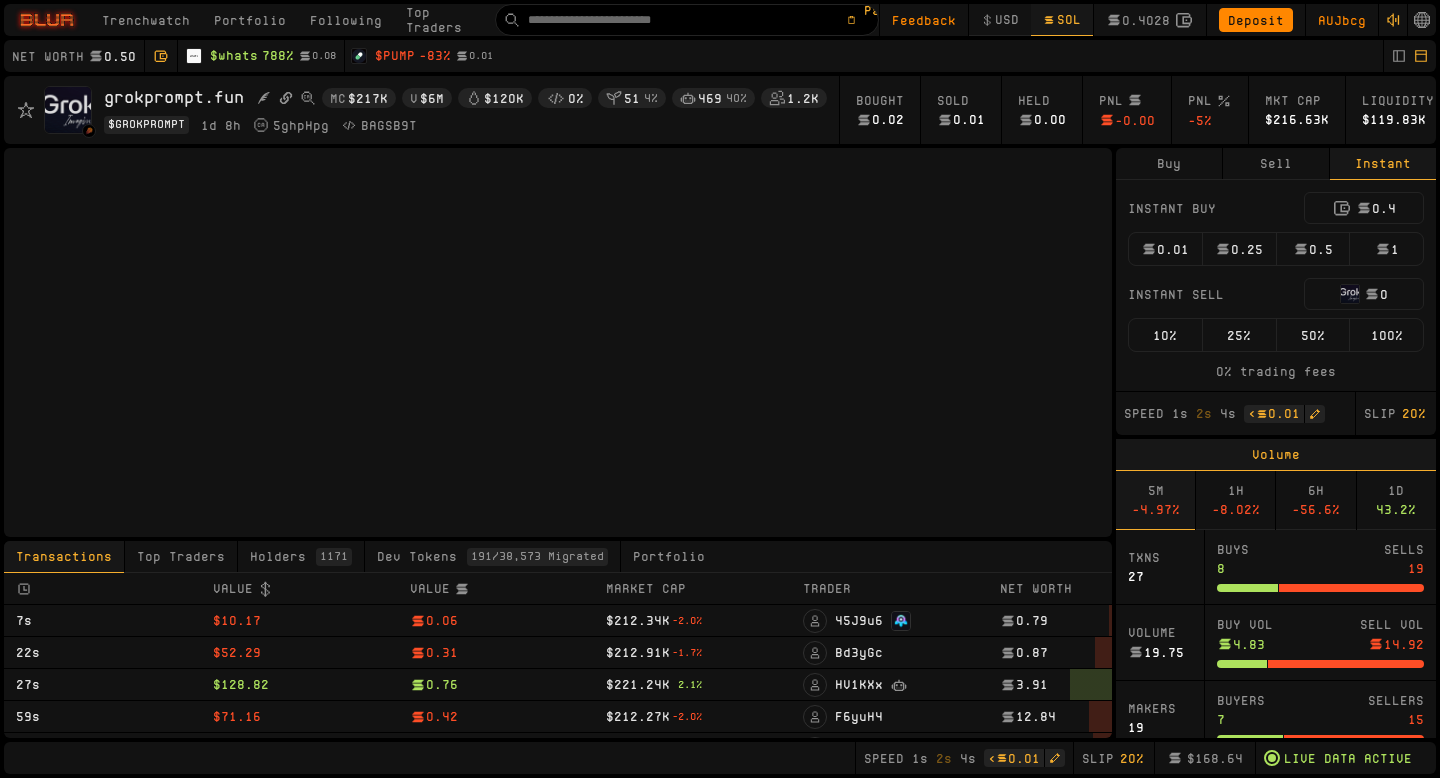 scroll, scrollTop: 0, scrollLeft: 0, axis: both 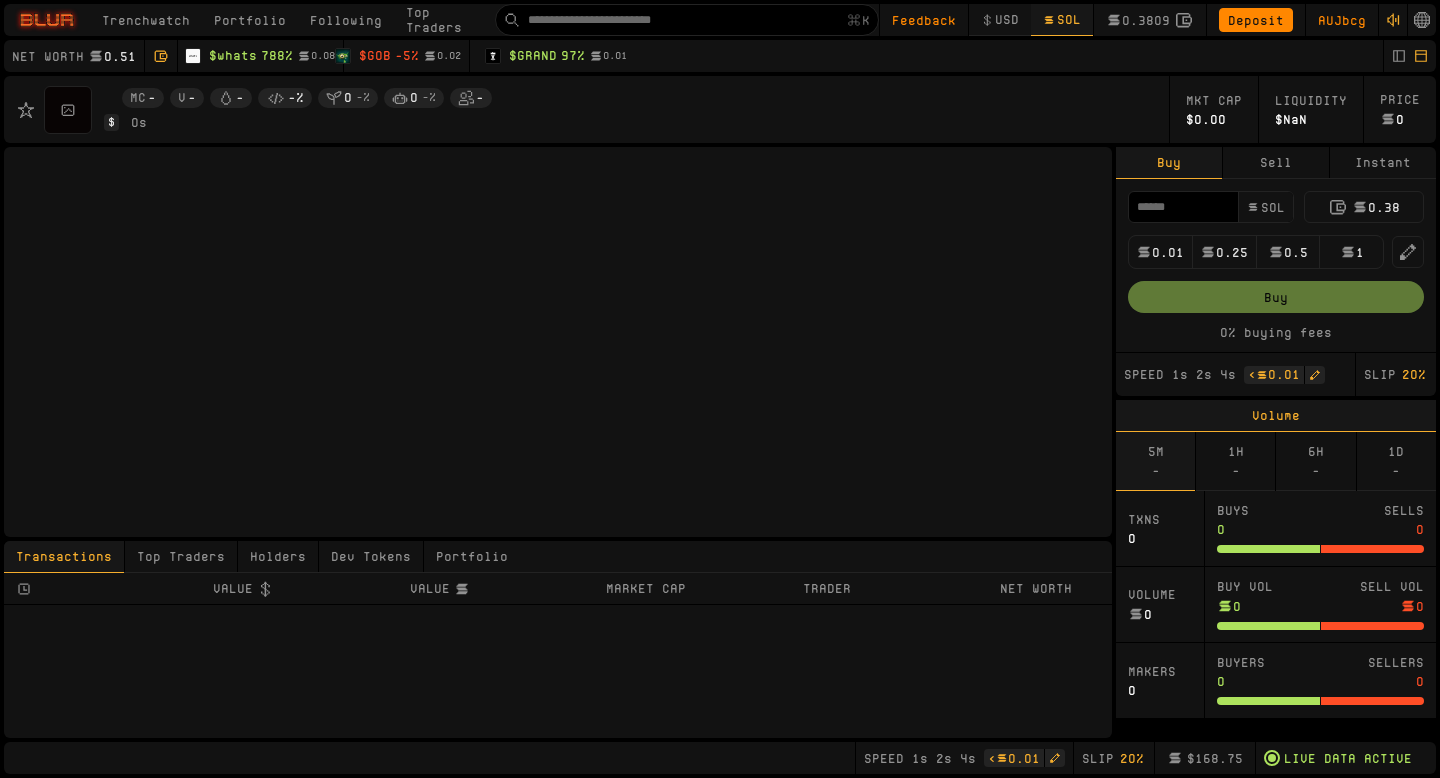 type 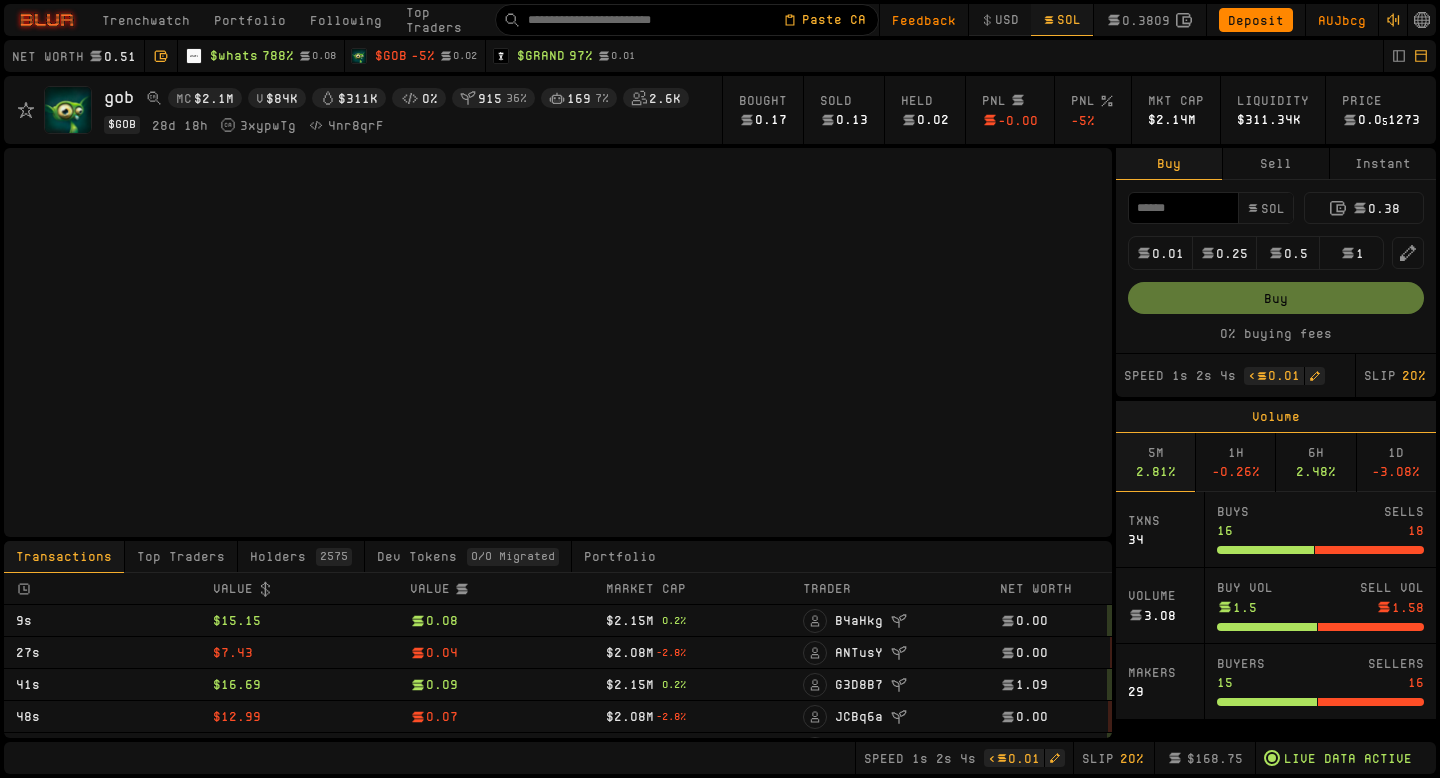 click on "Instant" at bounding box center (1383, 164) 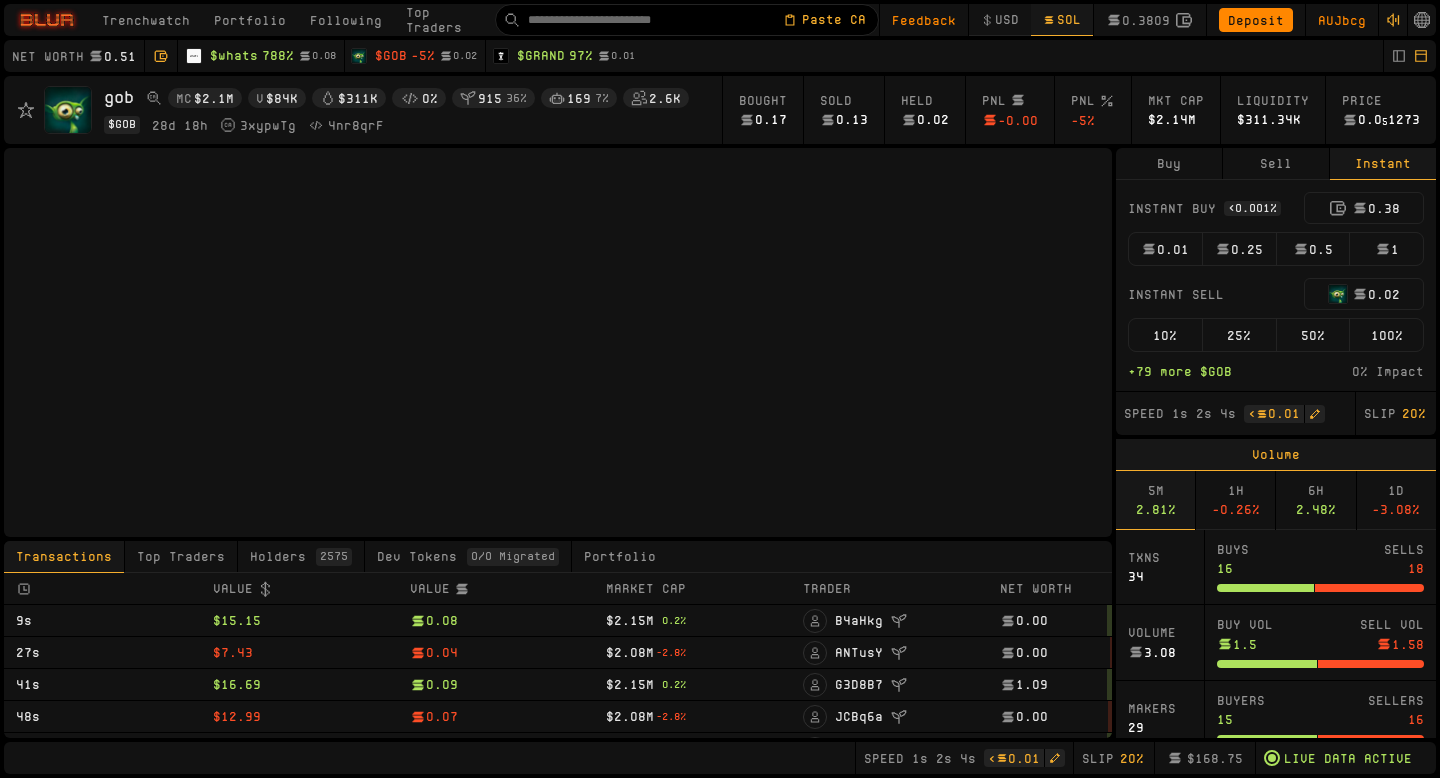 click on "0.01" at bounding box center (1165, 249) 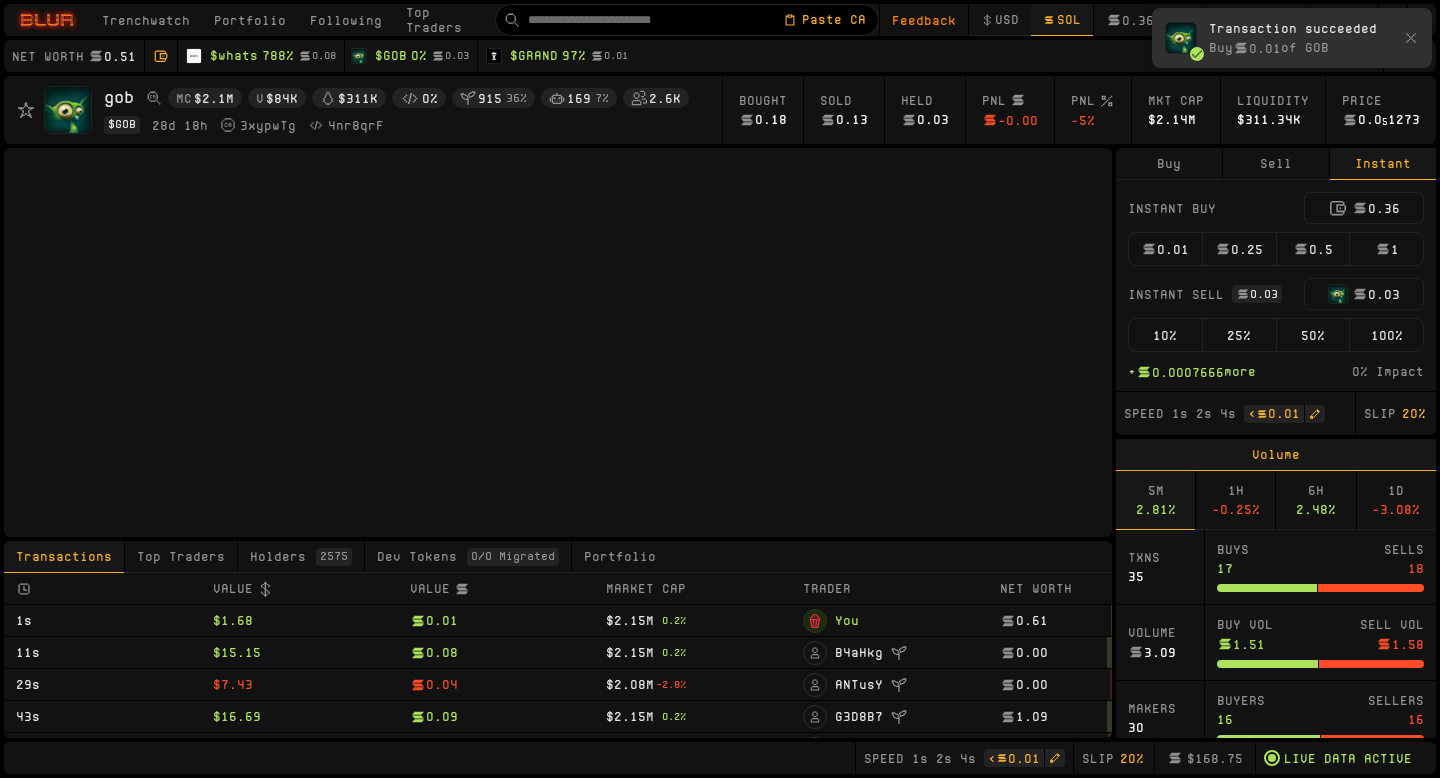 click on "100%" at bounding box center [1386, 335] 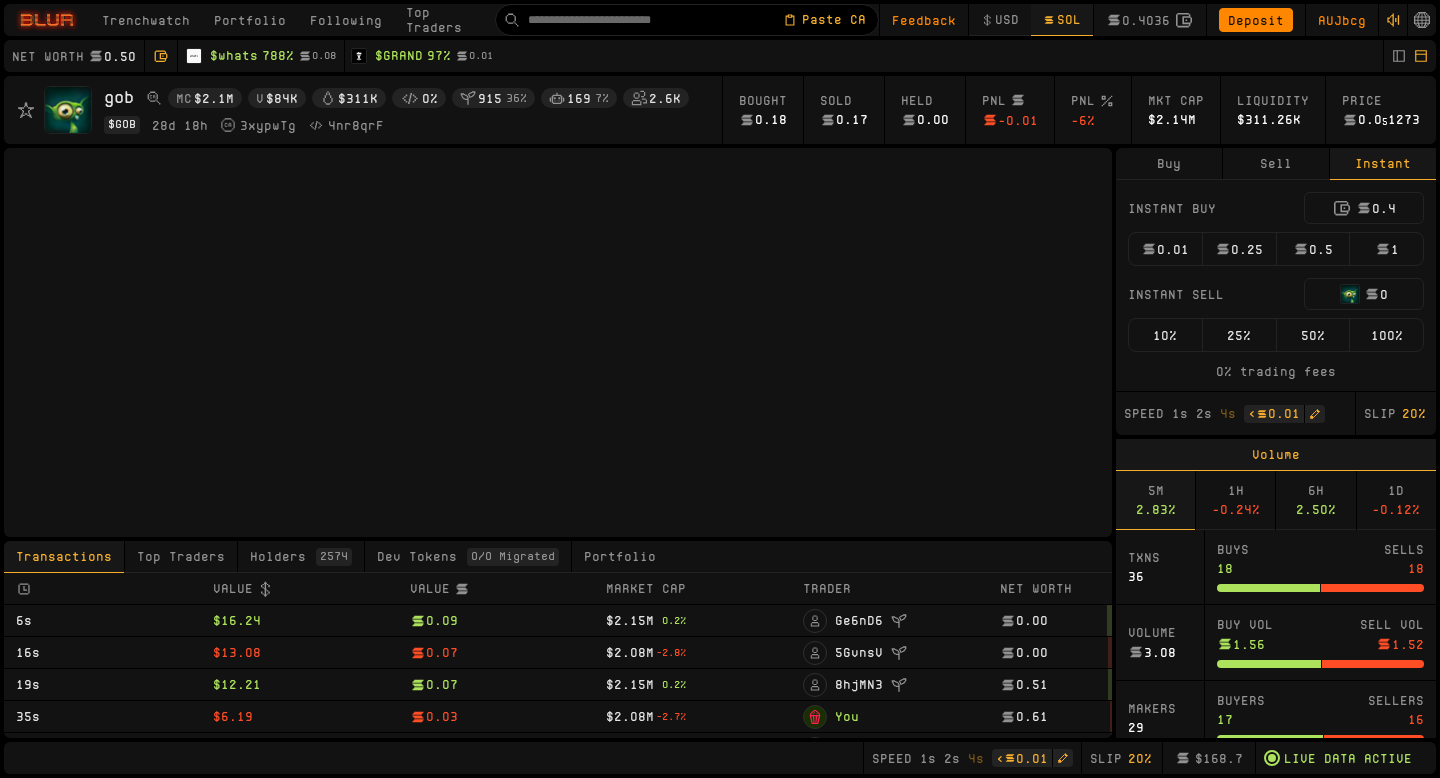 click on "$ GRAND" at bounding box center [399, 56] 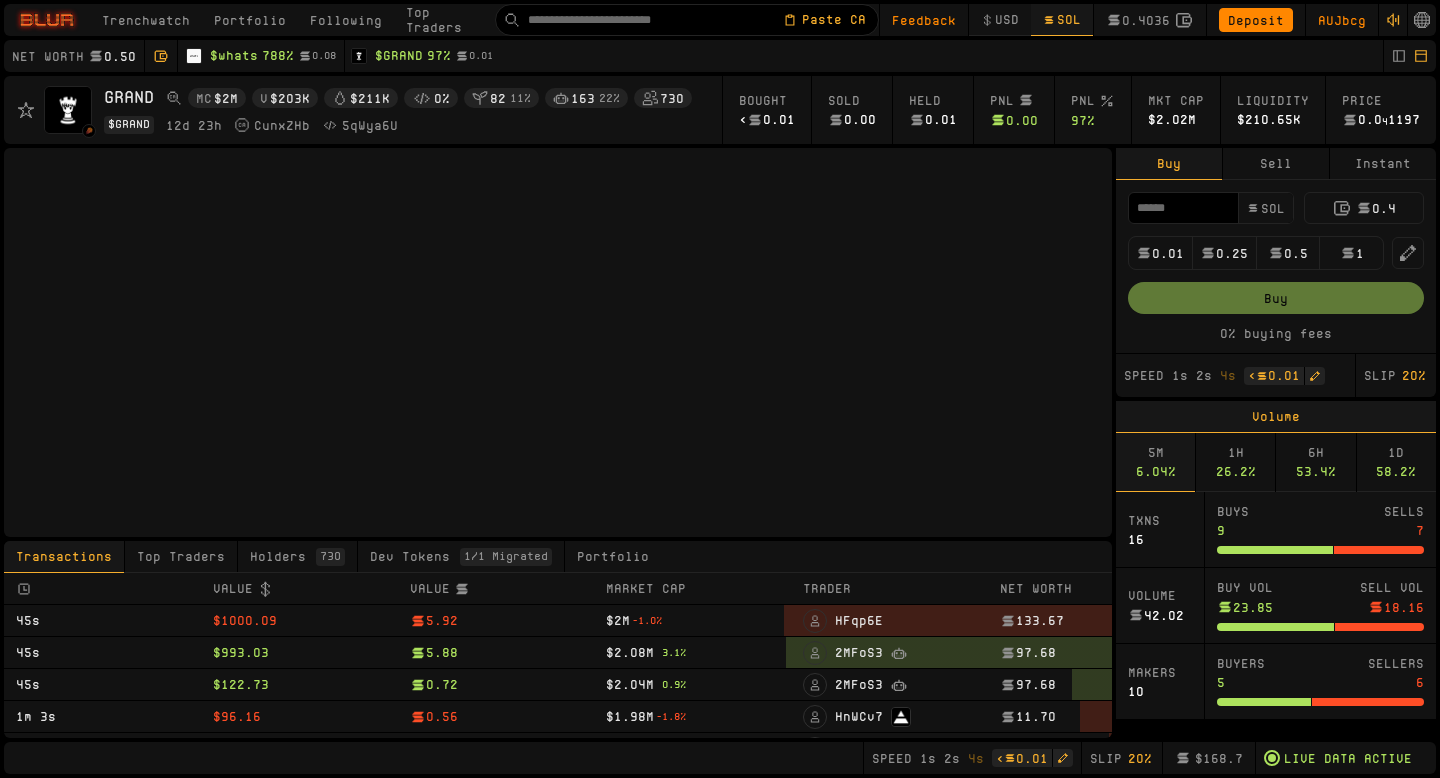 click on "Instant" at bounding box center (1383, 164) 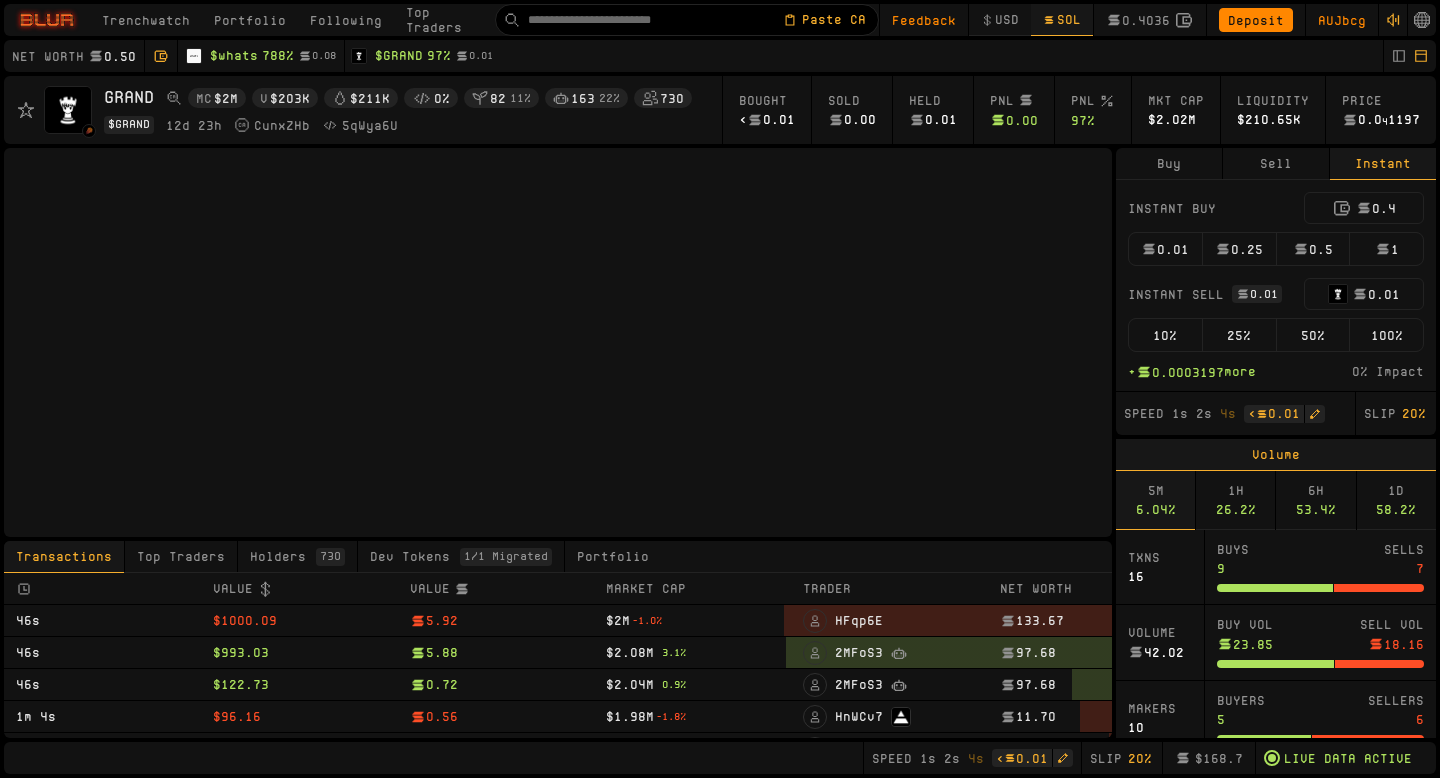 click on "100%" at bounding box center (1386, 335) 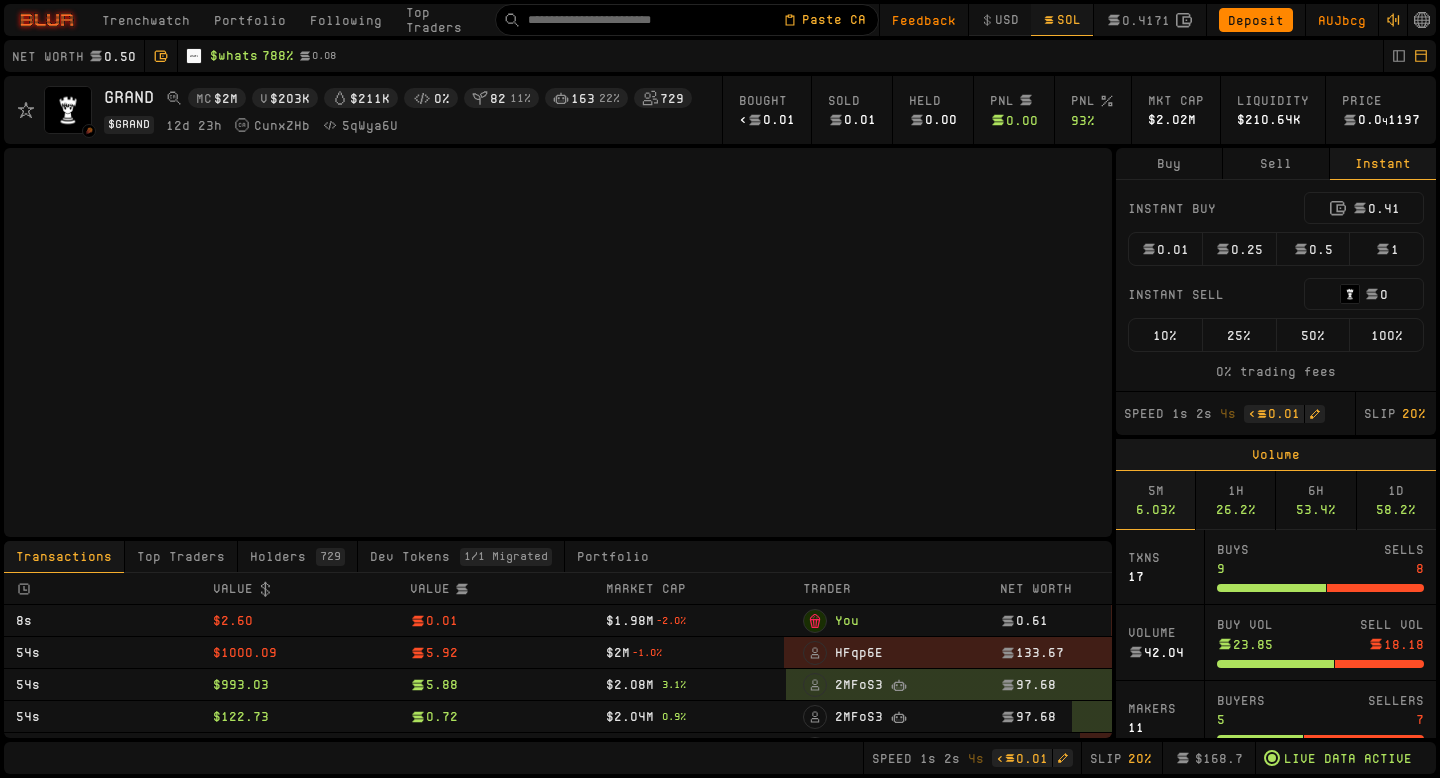 click on "$ whats" at bounding box center (234, 56) 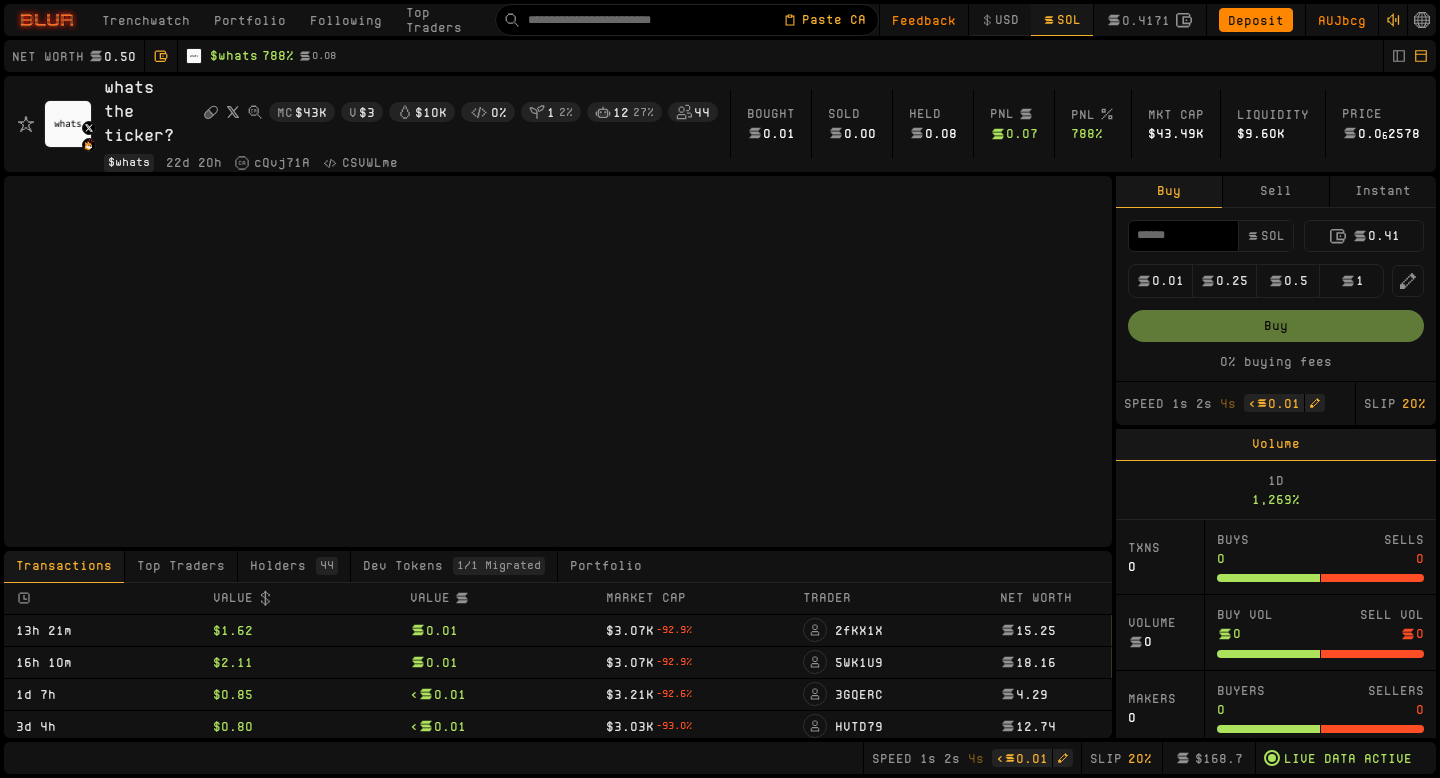 click on "Trenchwatch" at bounding box center [146, 20] 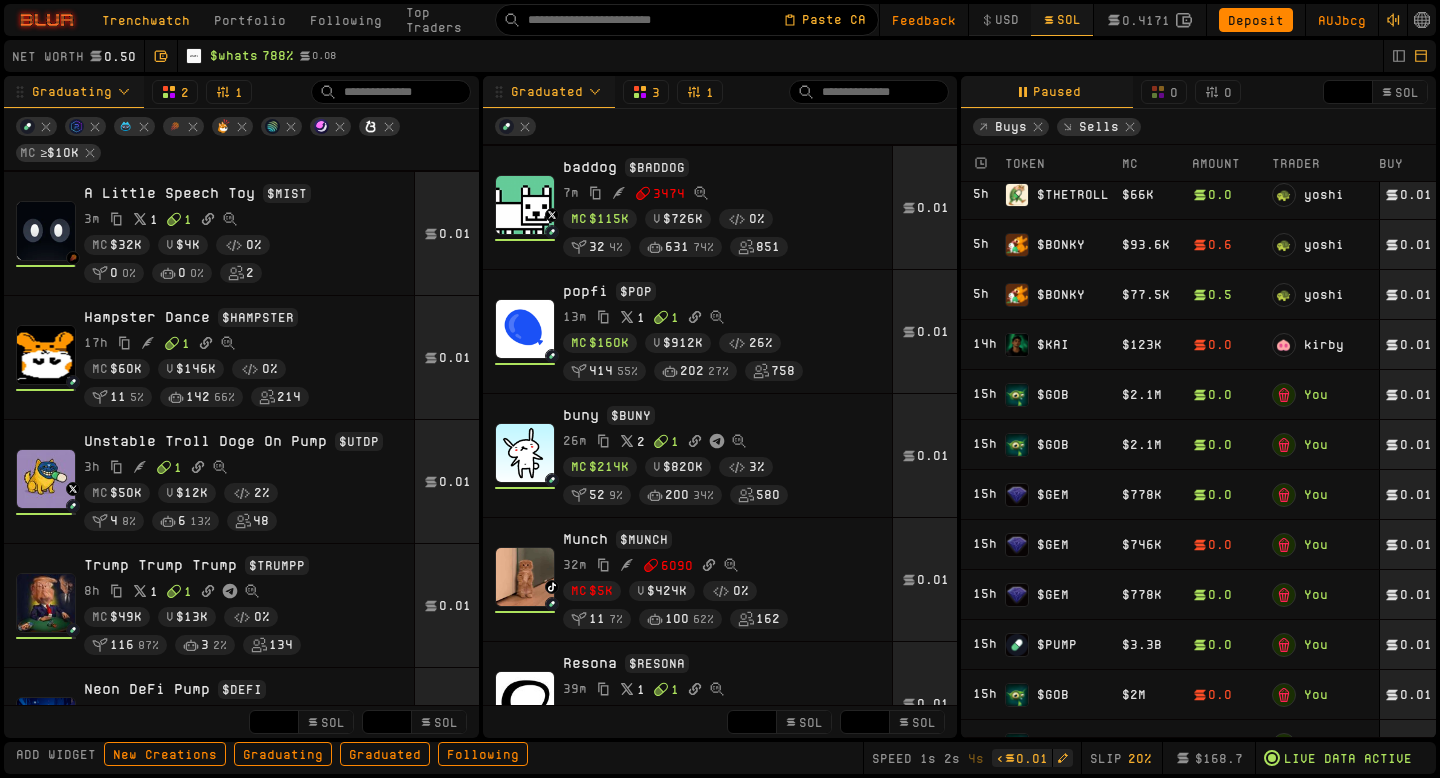 scroll, scrollTop: 767, scrollLeft: 0, axis: vertical 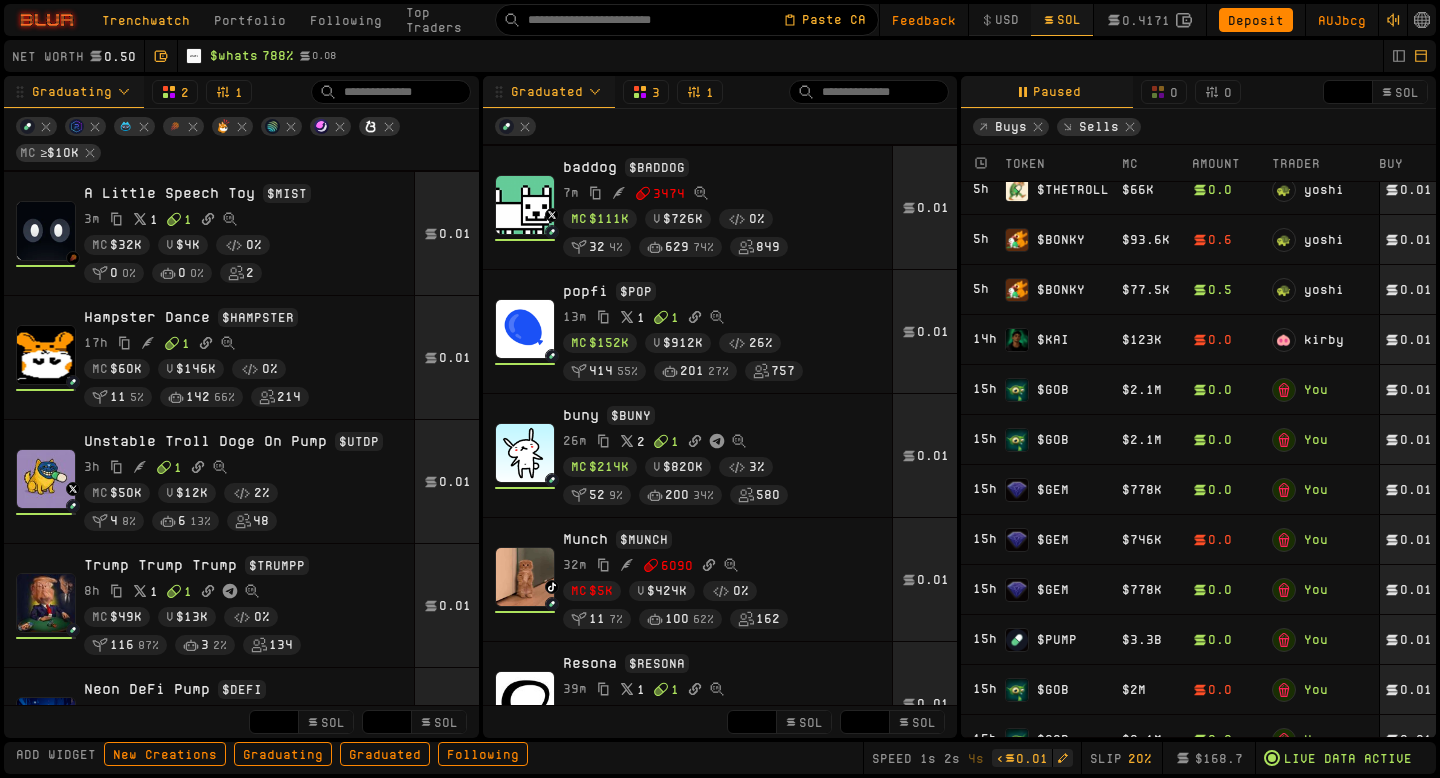 click on "$ GEM" at bounding box center [1061, 490] 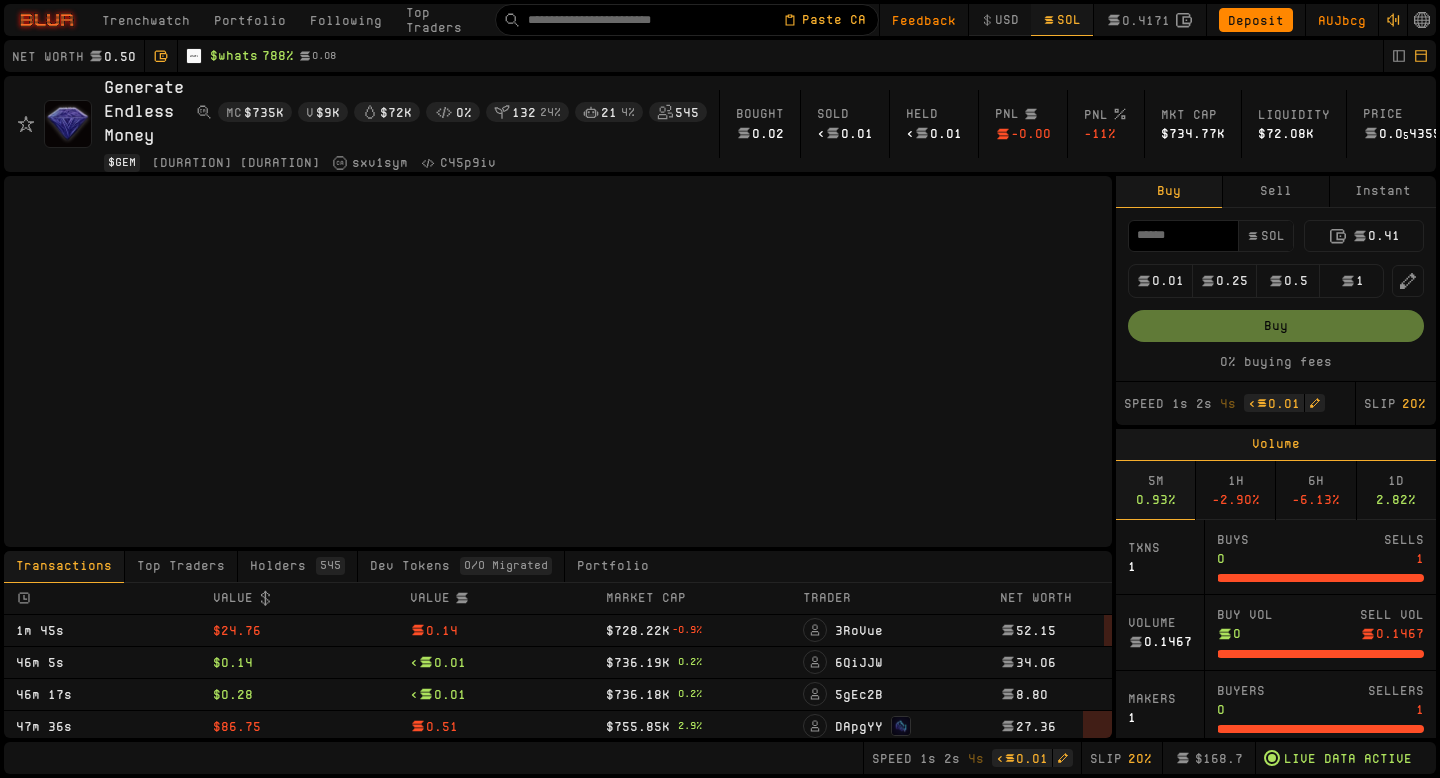 click on "Instant" at bounding box center [1383, 192] 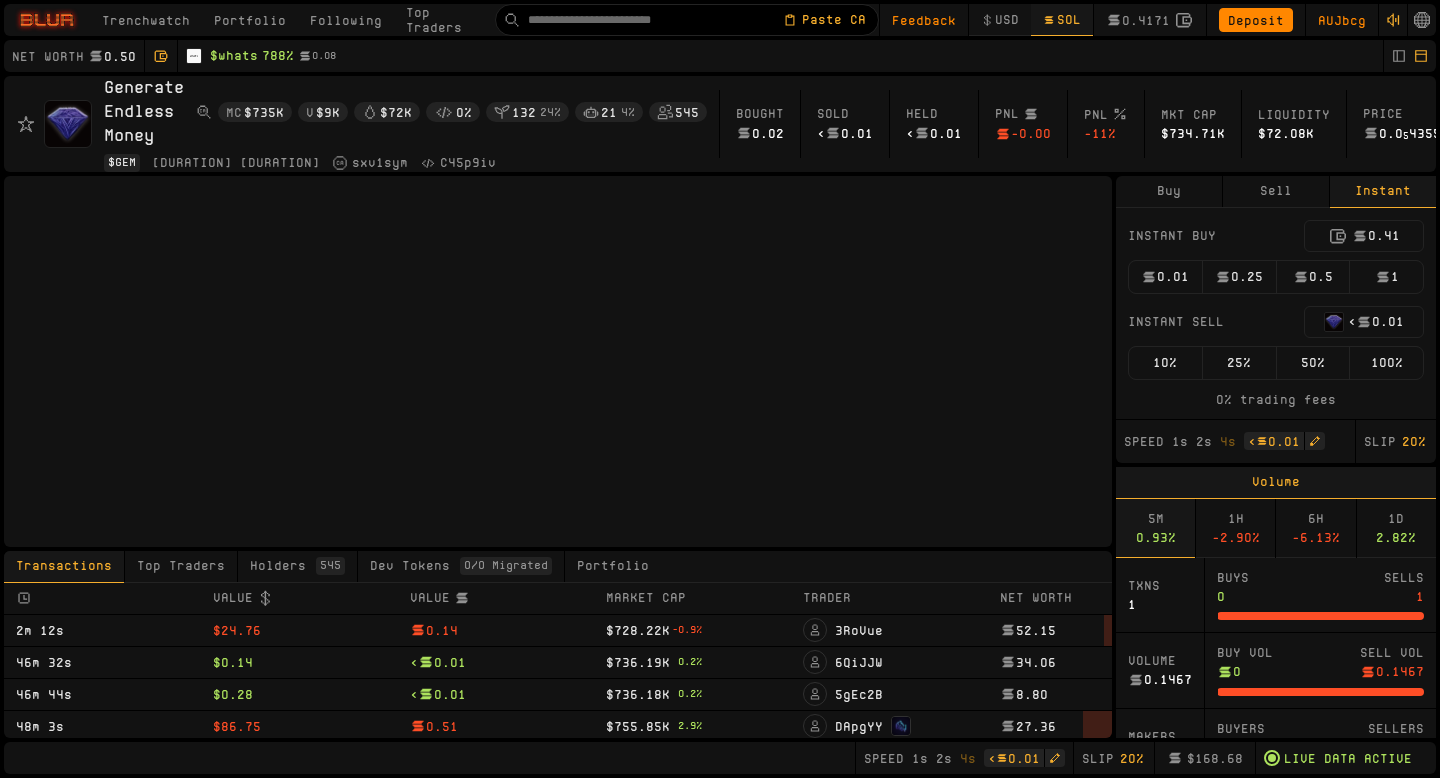 type 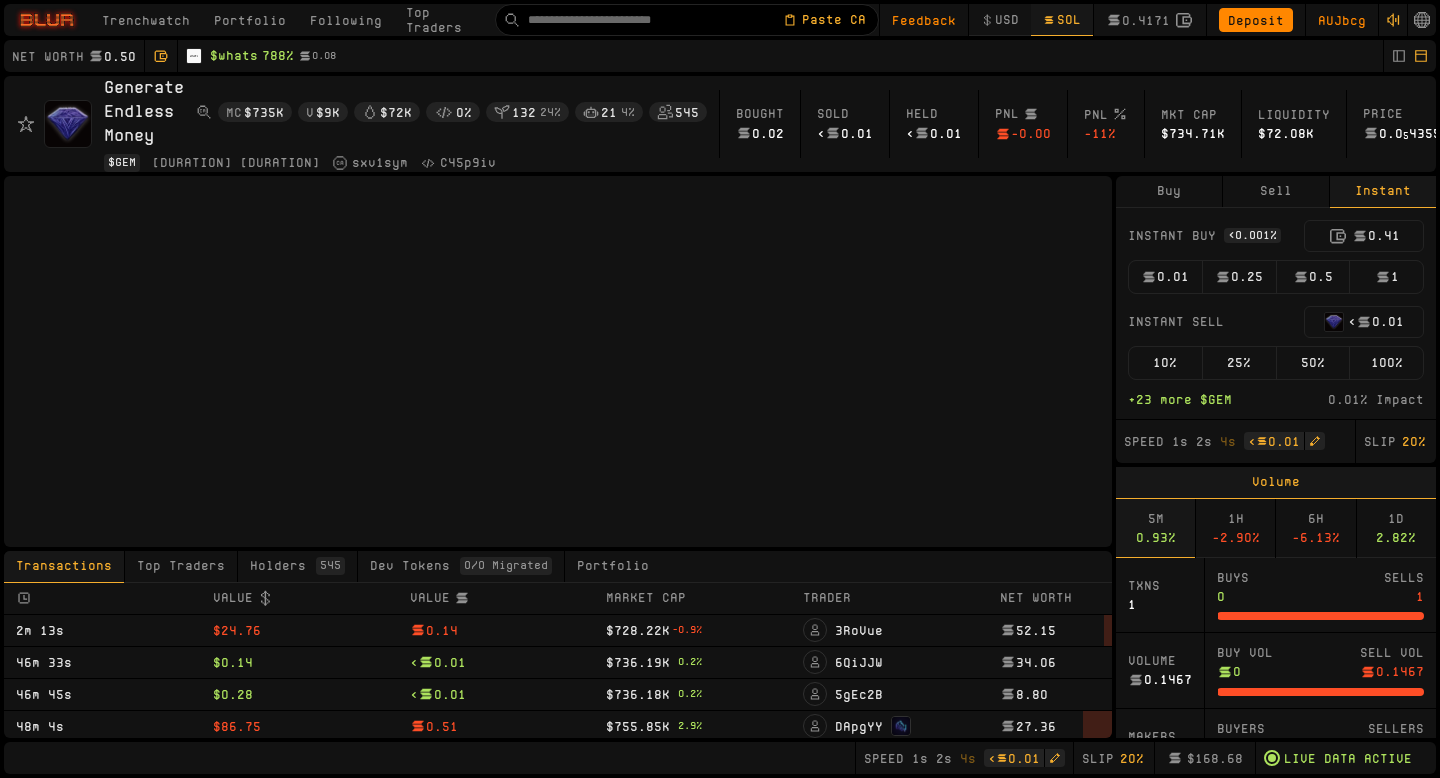 click on "0.01" at bounding box center [1165, 277] 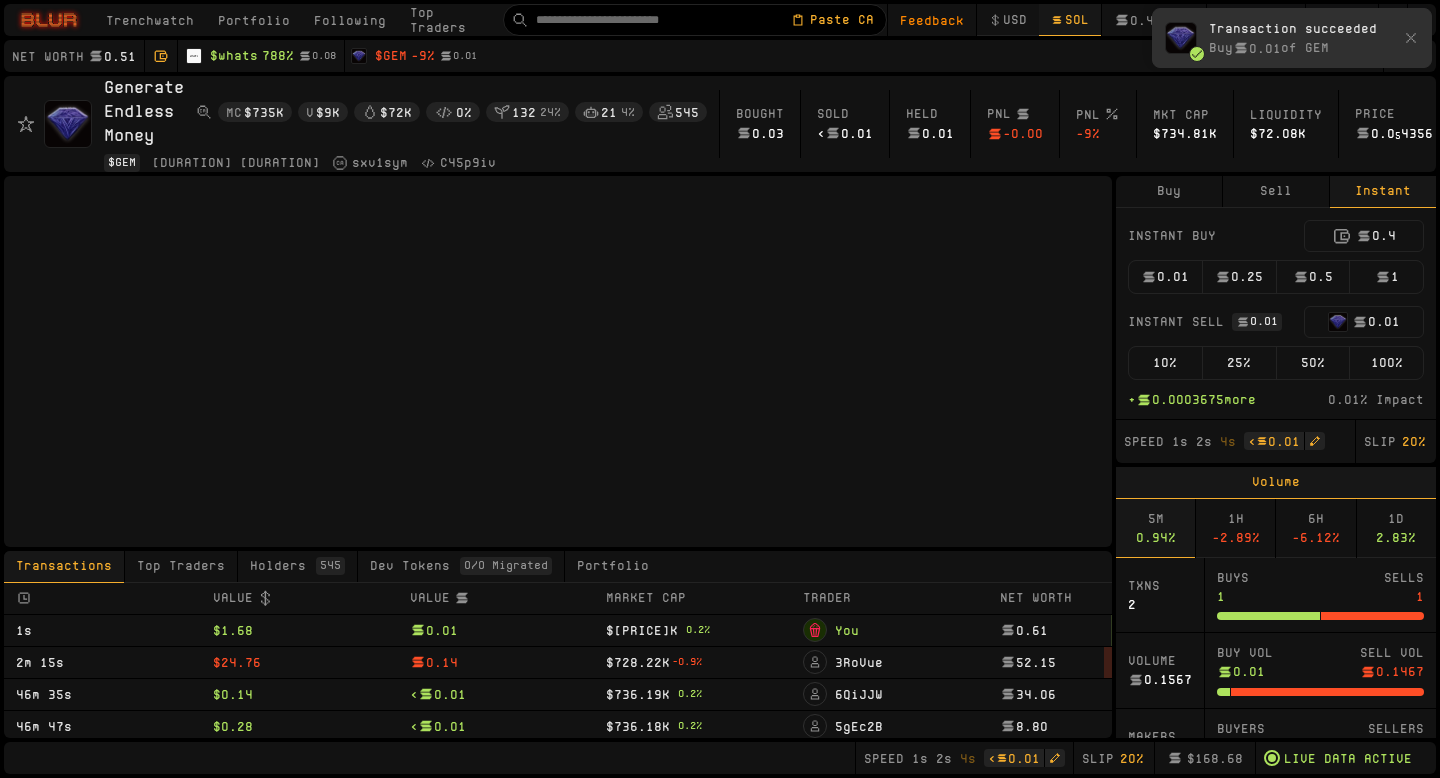click on "100%" at bounding box center (1386, 363) 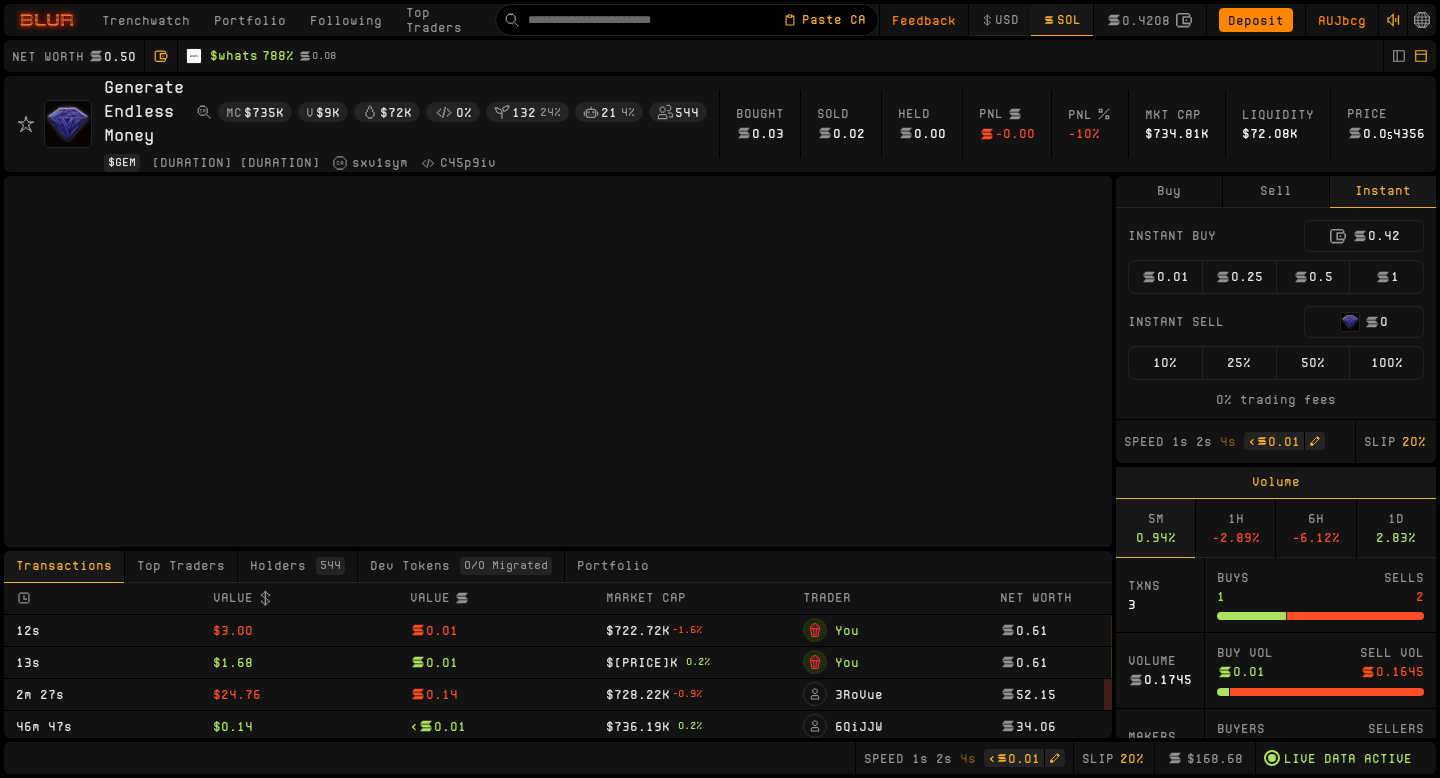 type 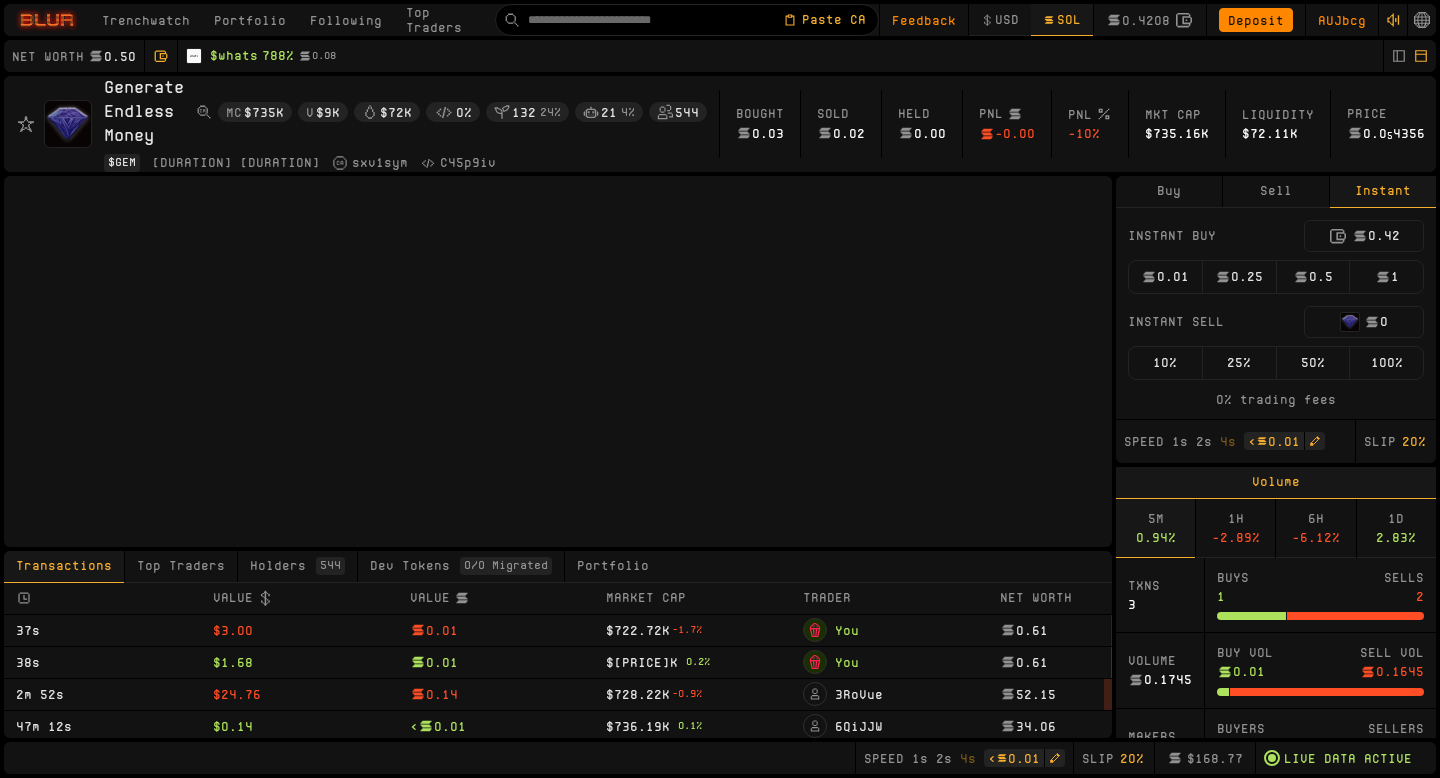 click on "$ whats 788% 0.08" at bounding box center [764, 56] 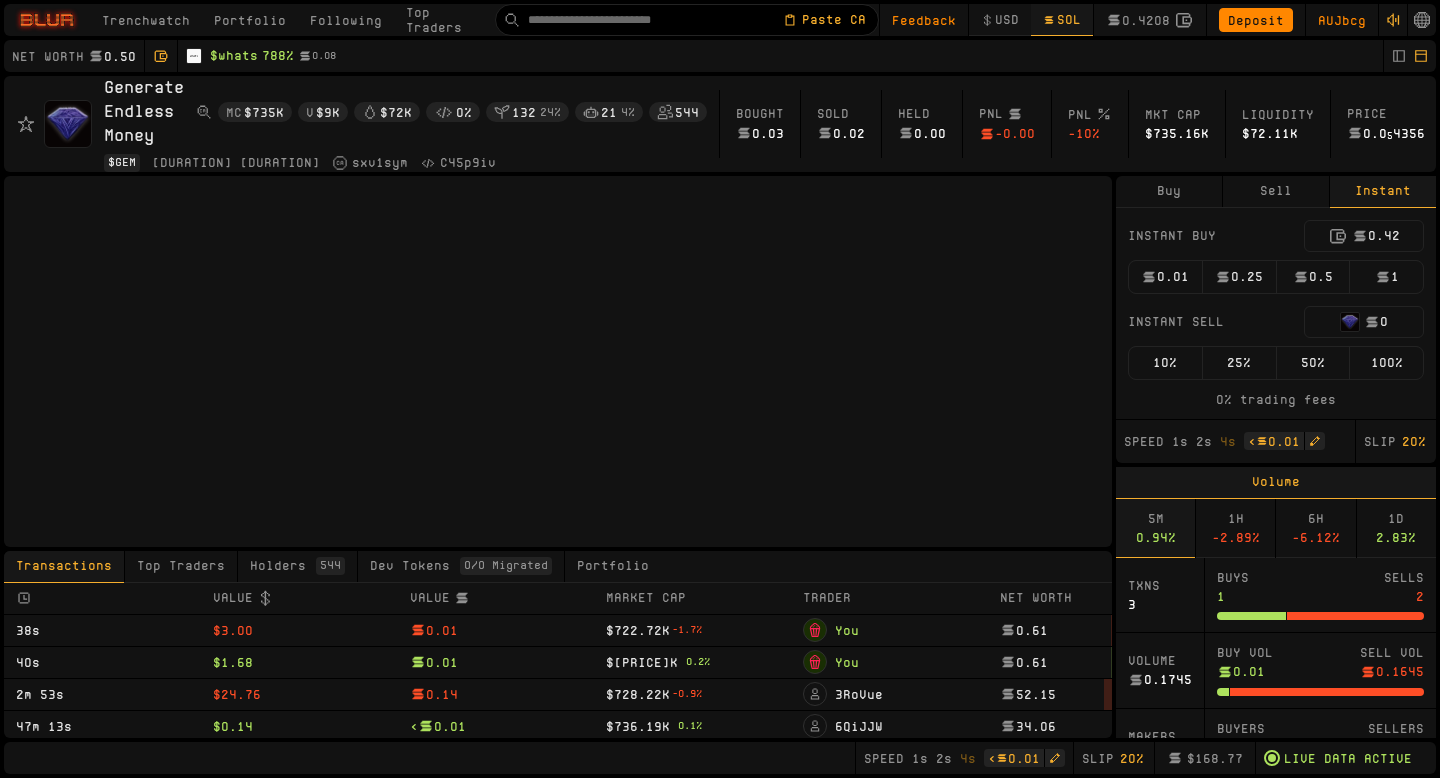 click on "Trenchwatch" at bounding box center (146, 20) 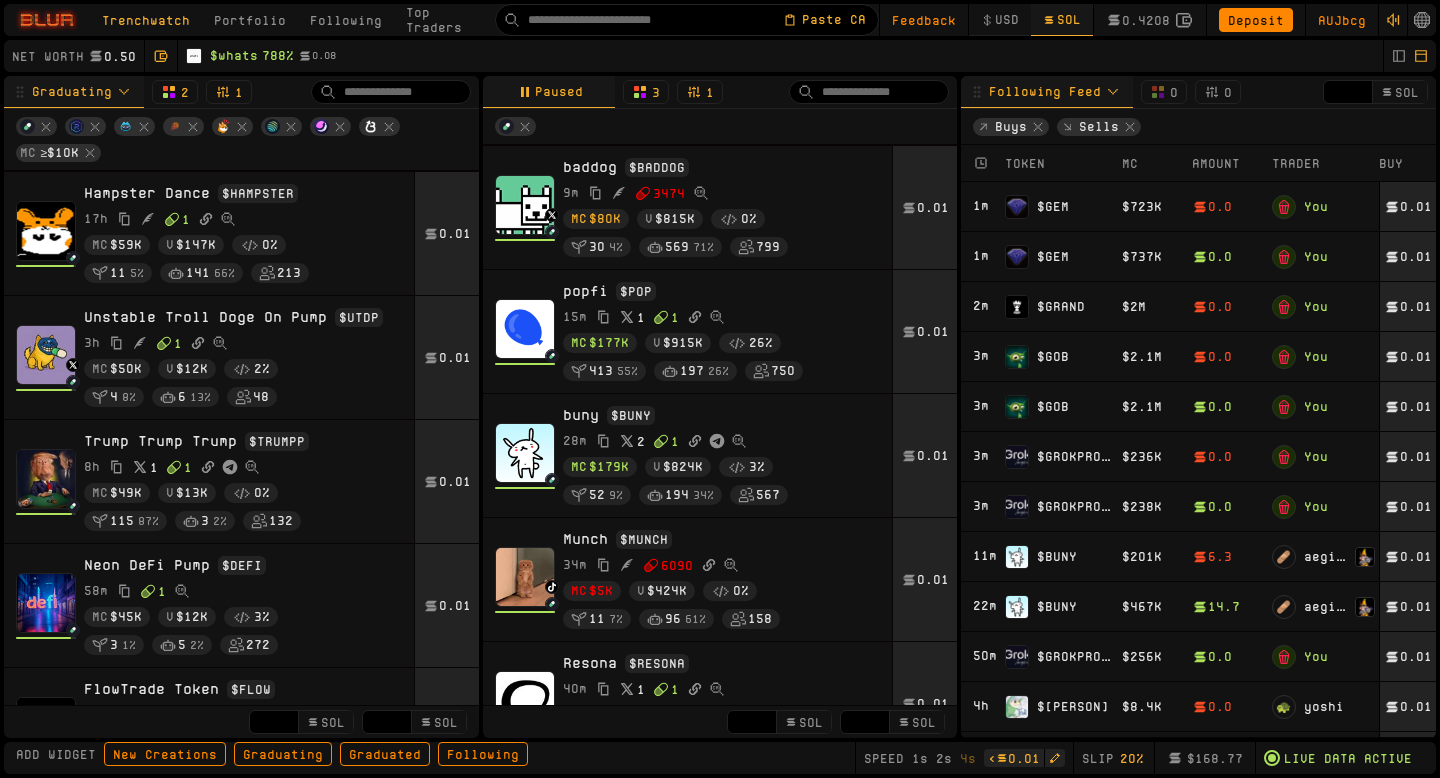 click on "baddog $ baddog" at bounding box center [722, 167] 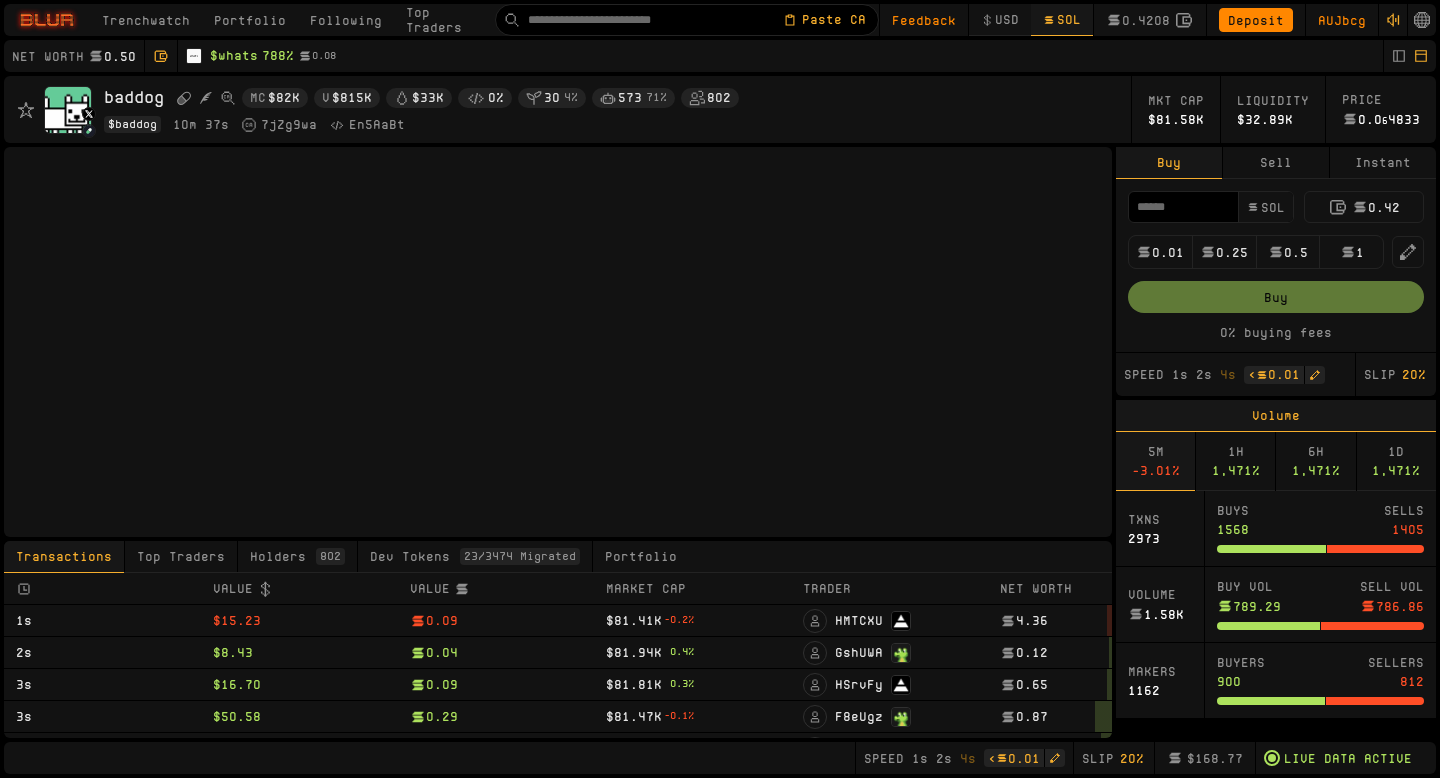 click on "Instant" at bounding box center (1383, 163) 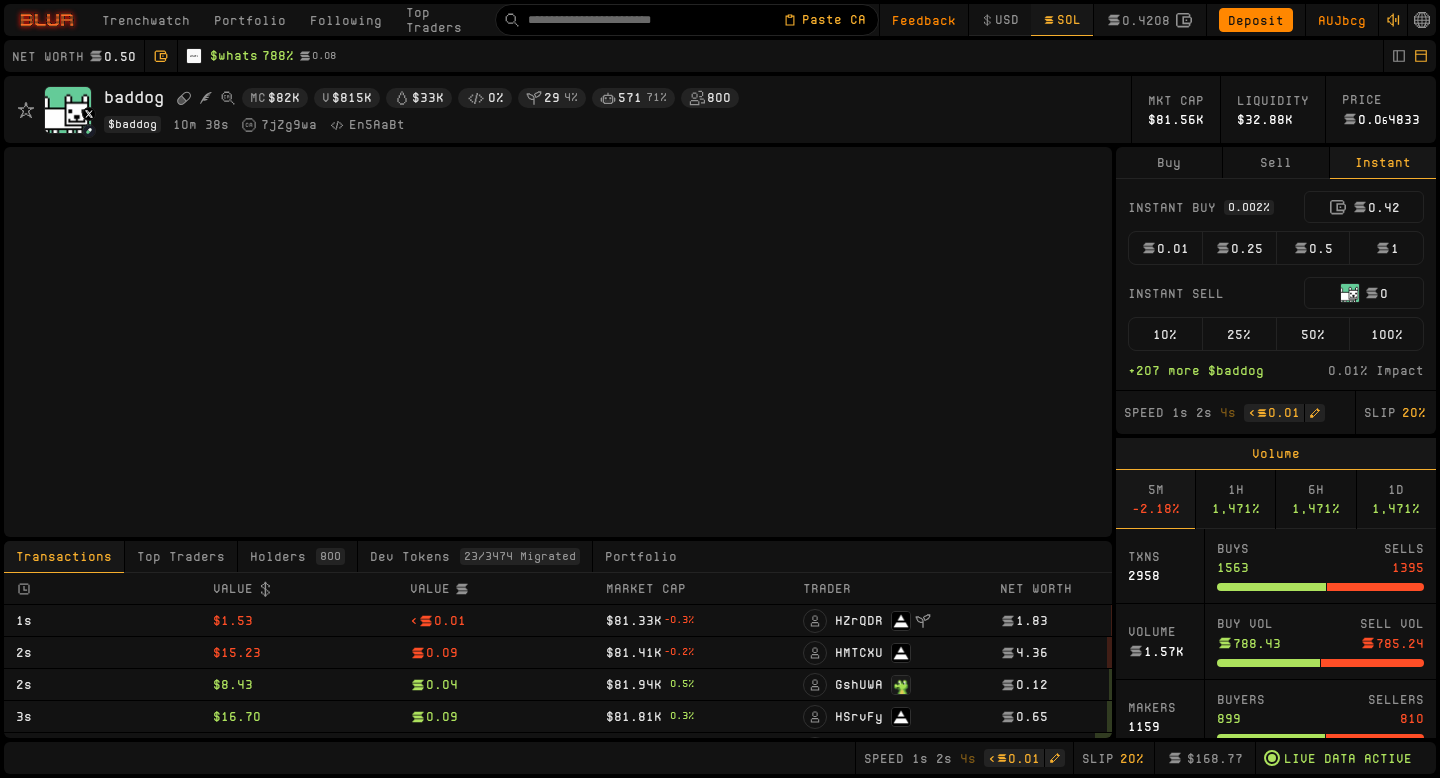 click 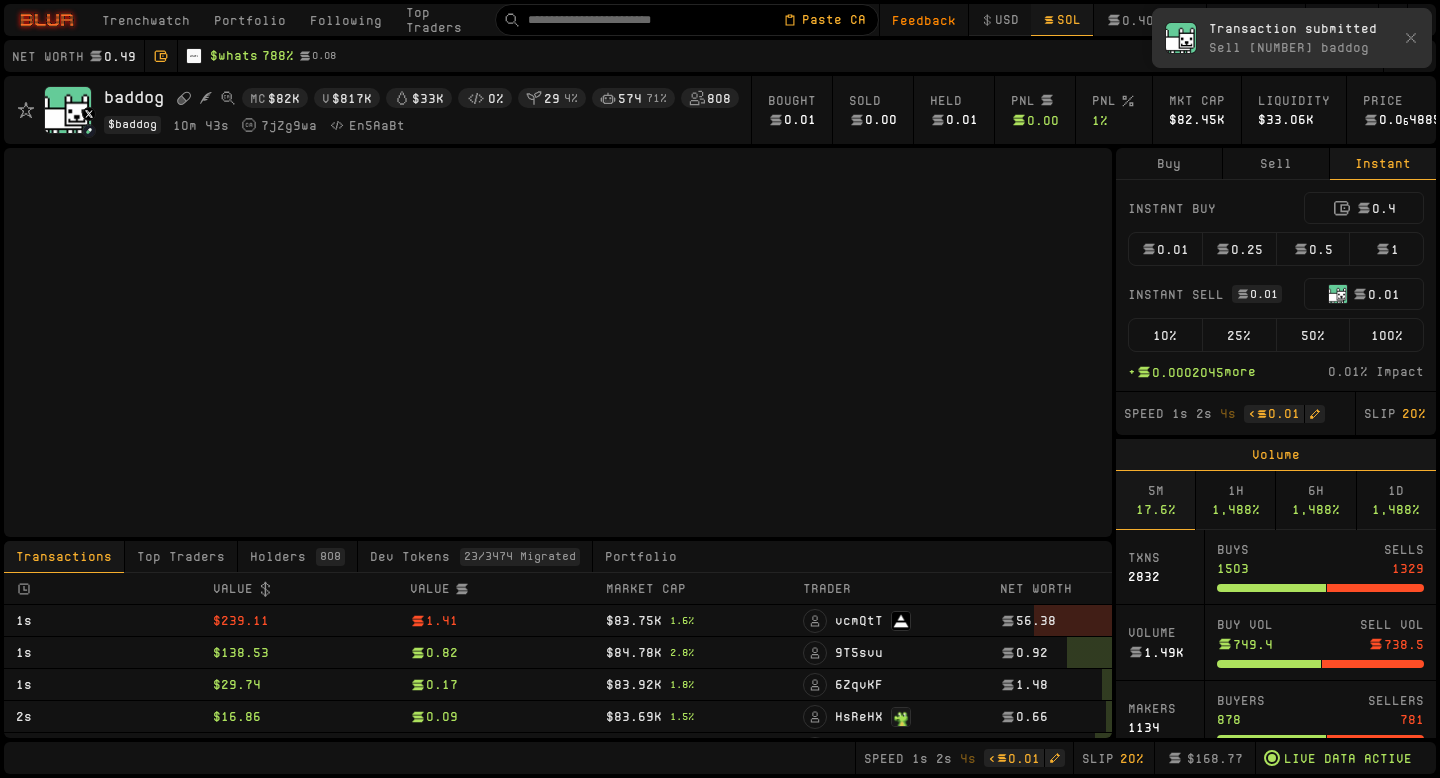 click on "100%" at bounding box center (1386, 335) 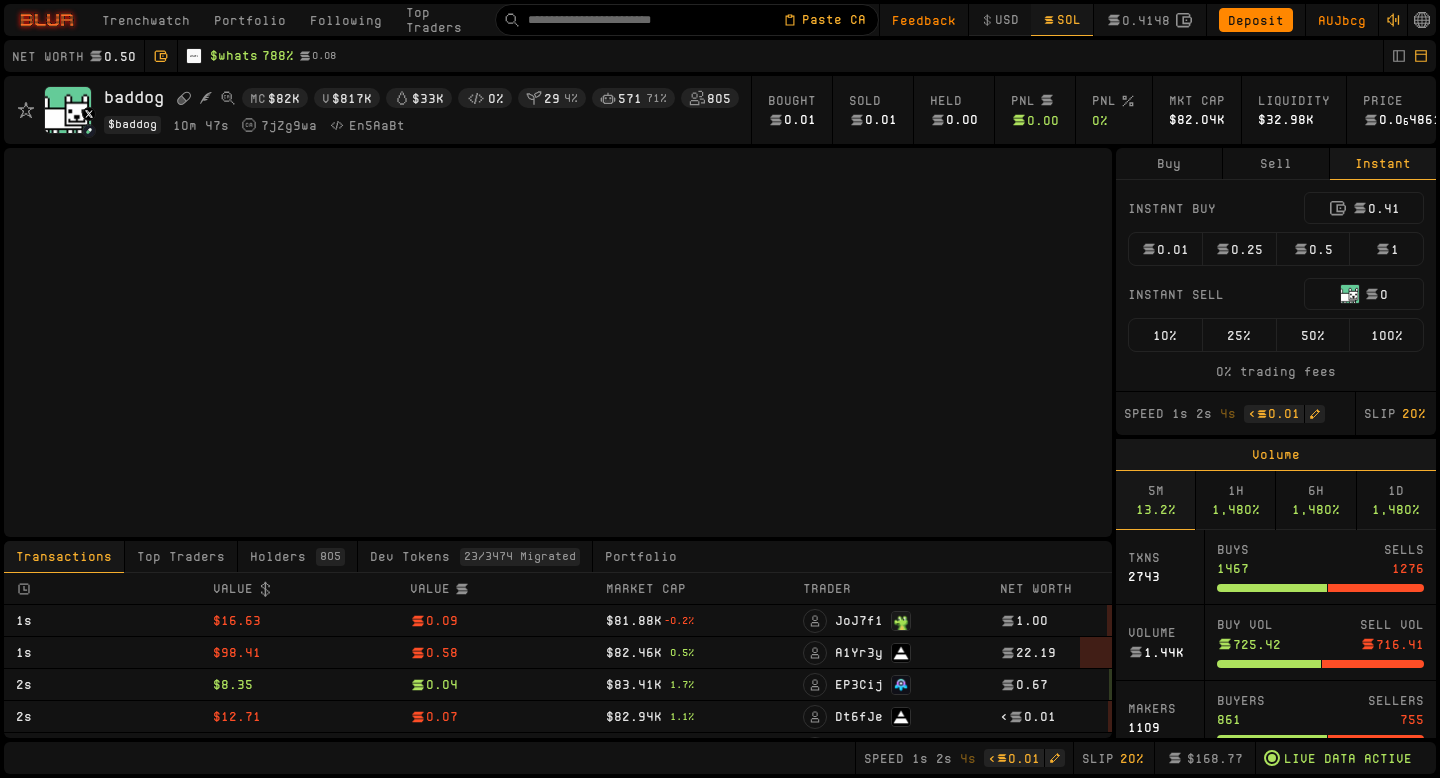 type 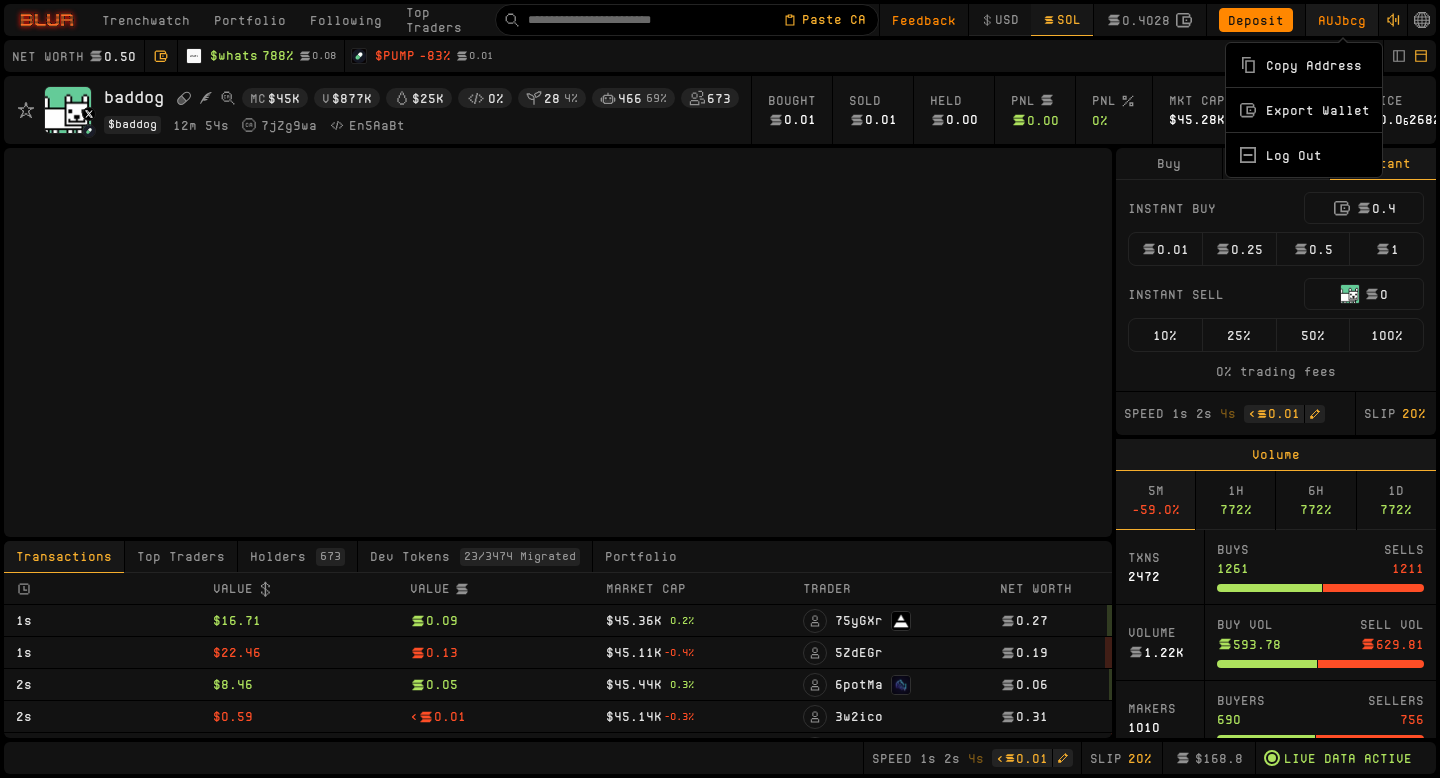 click on "Copy Address" at bounding box center [1304, 65] 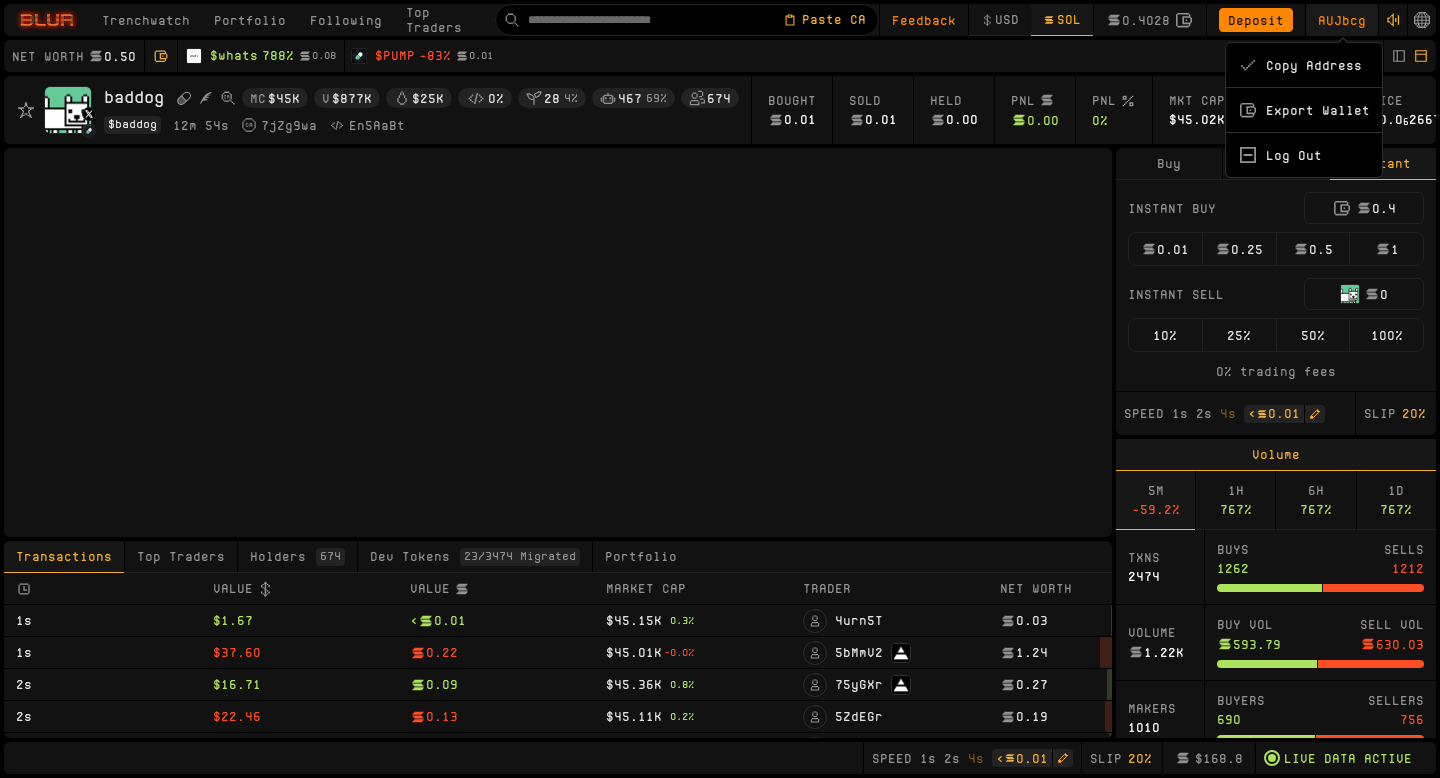 type 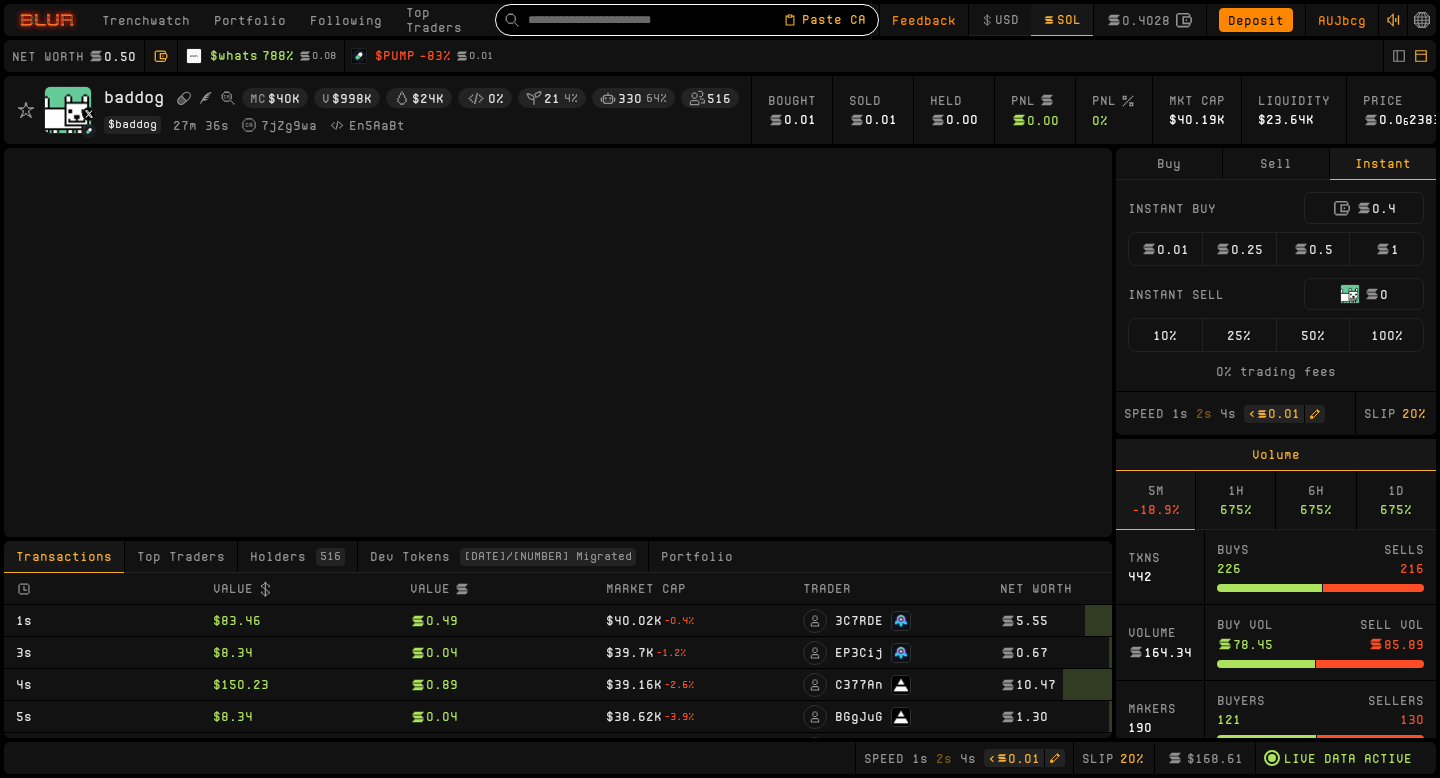 click at bounding box center [655, 20] 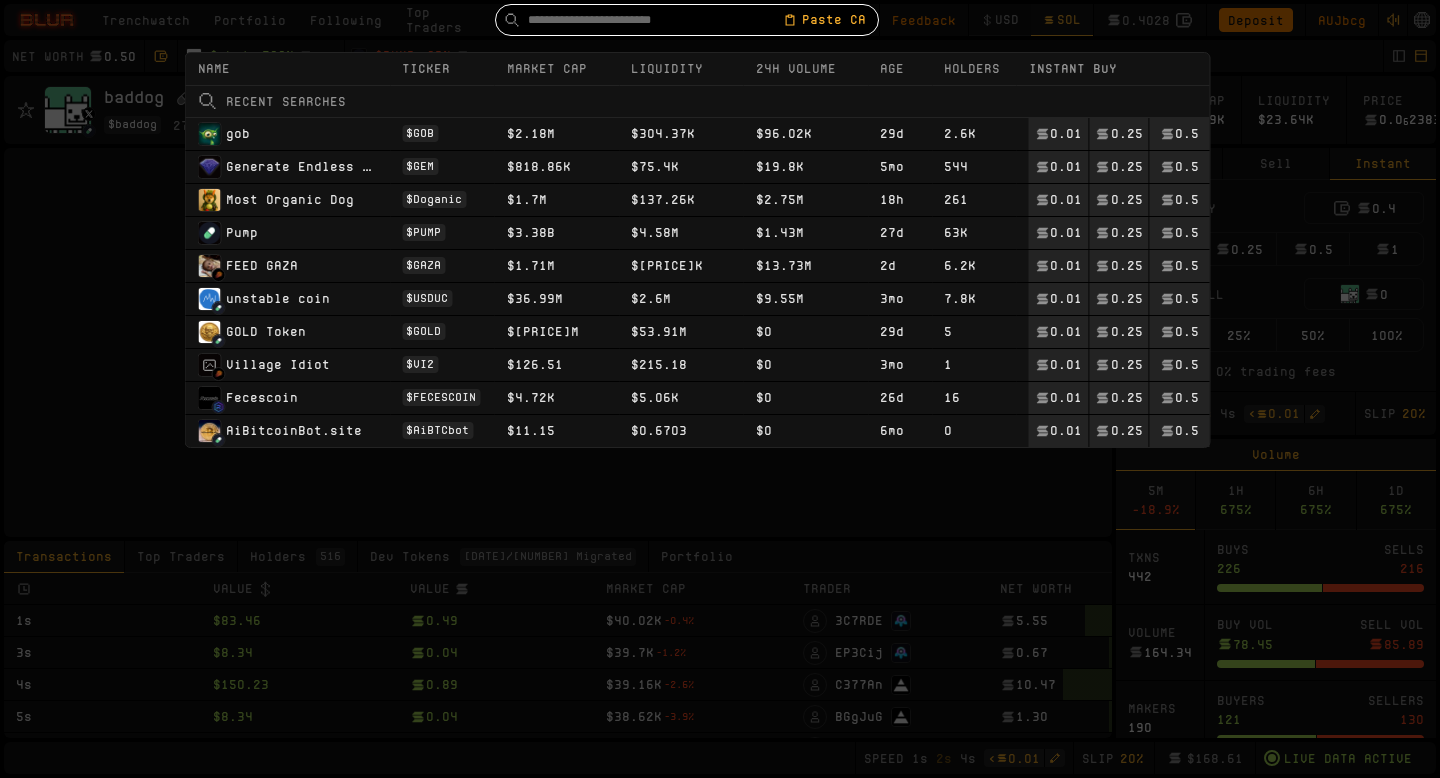 paste on "**********" 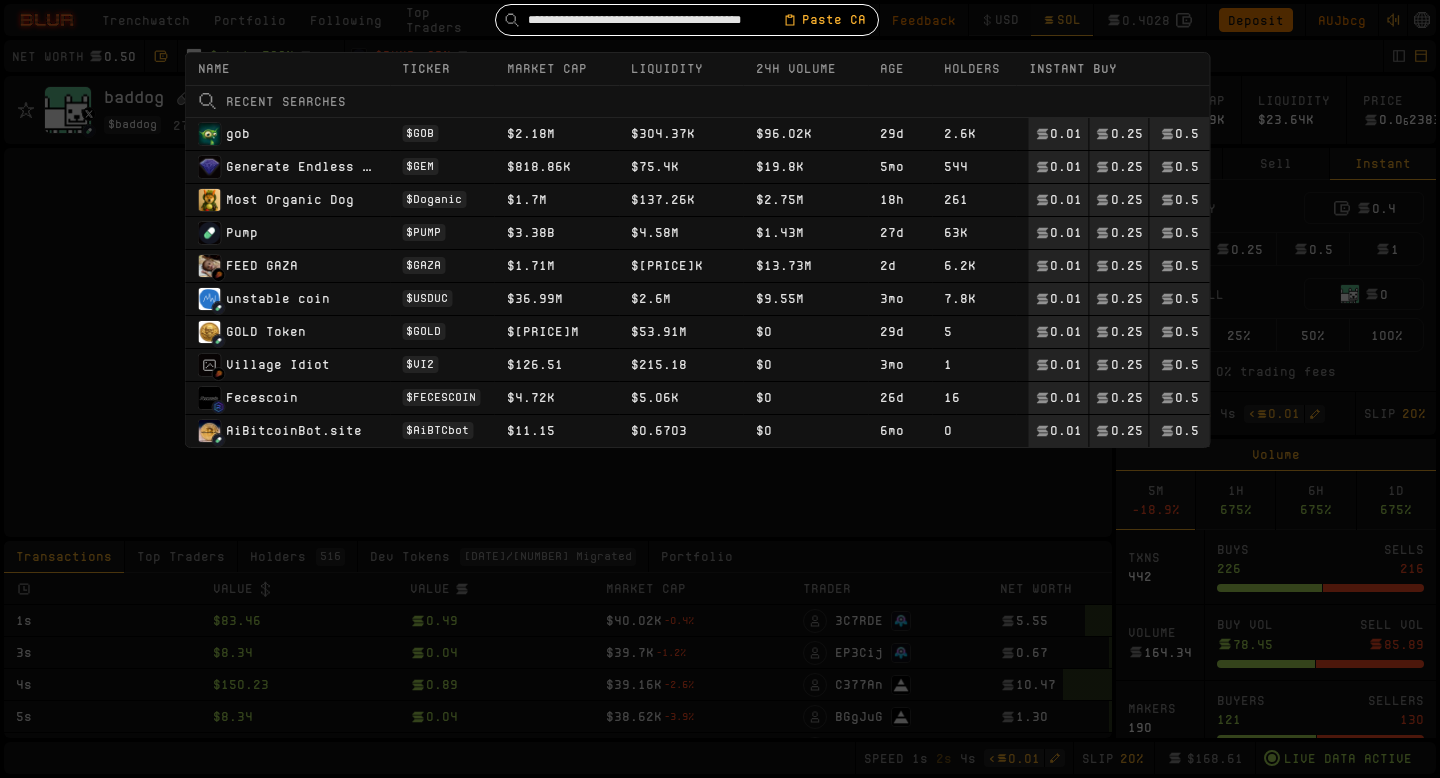 scroll, scrollTop: 0, scrollLeft: 16, axis: horizontal 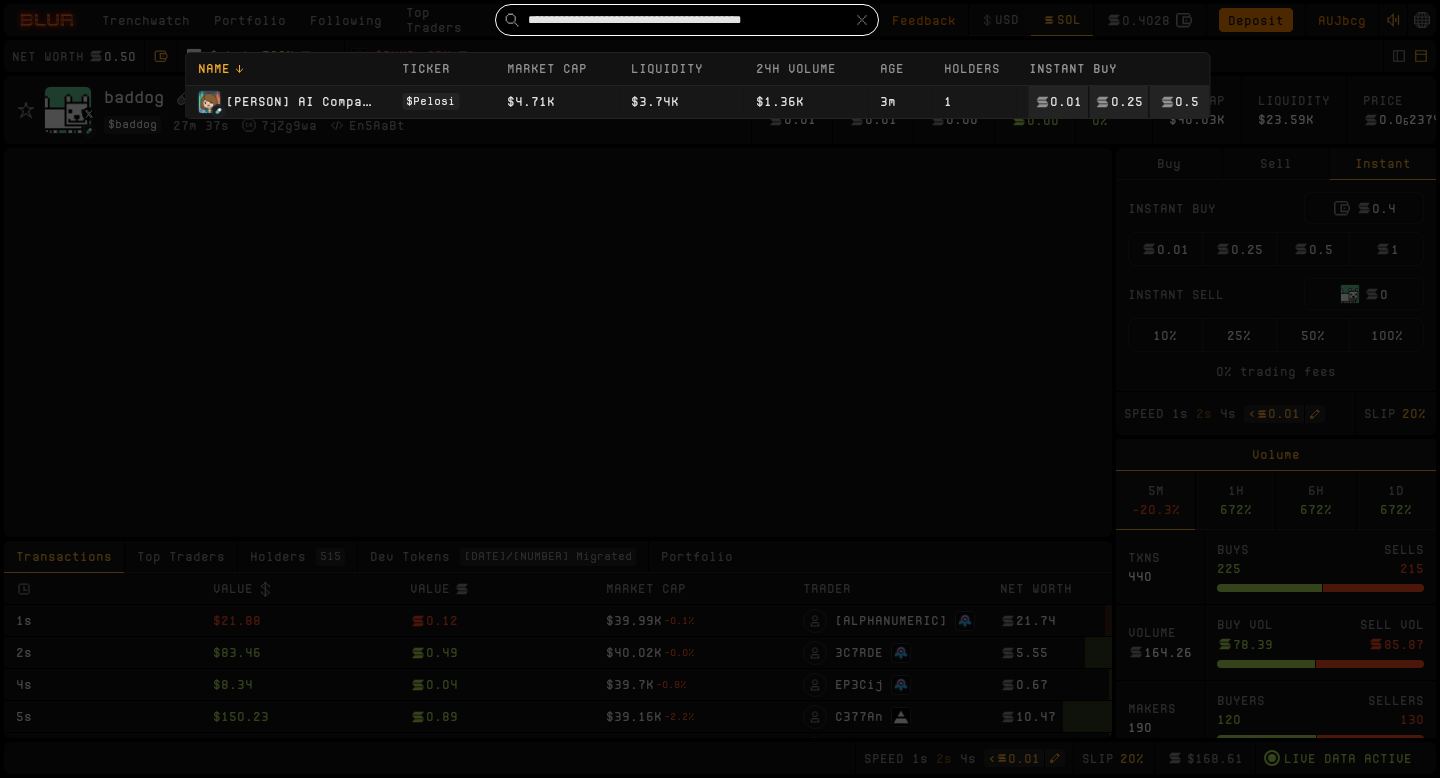 type on "**********" 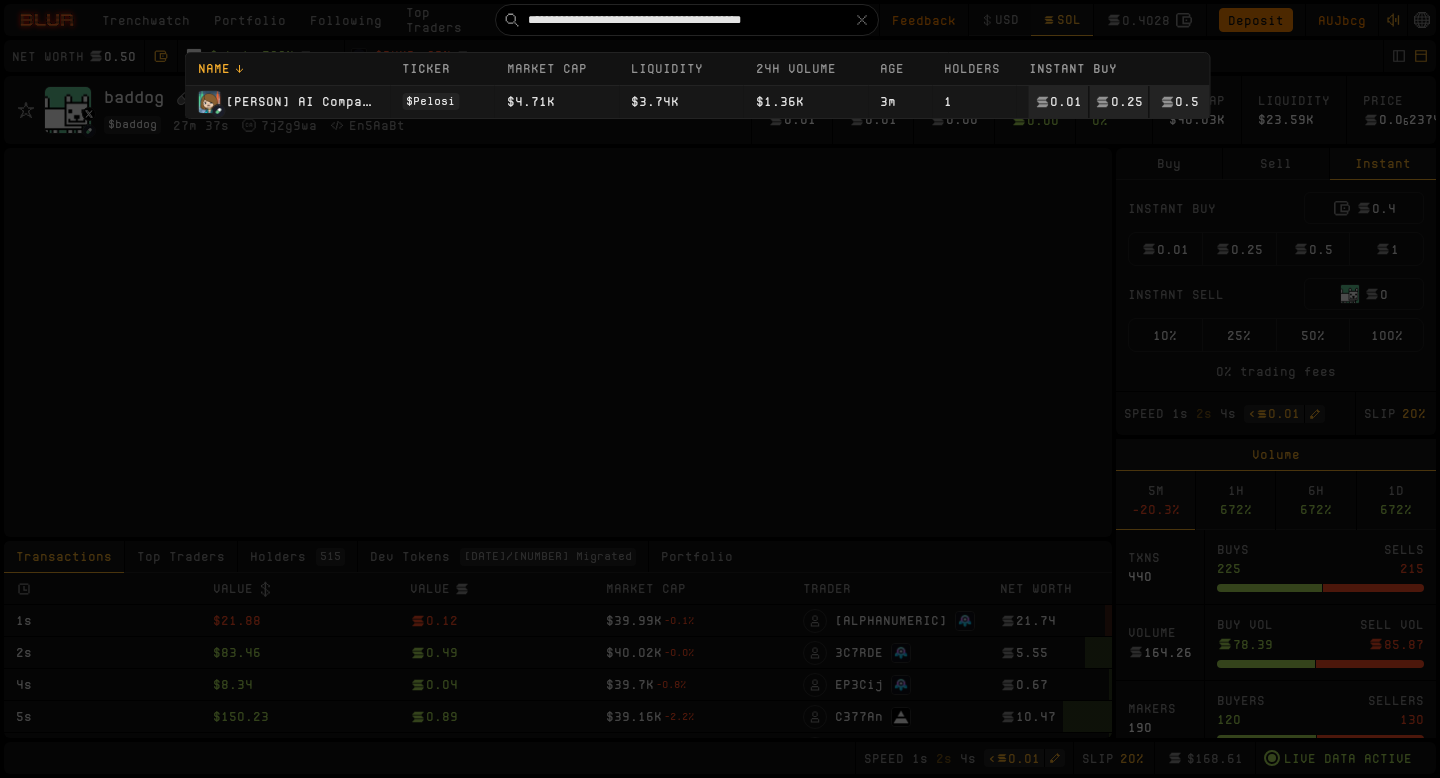 click on "$4.71K" at bounding box center [557, 101] 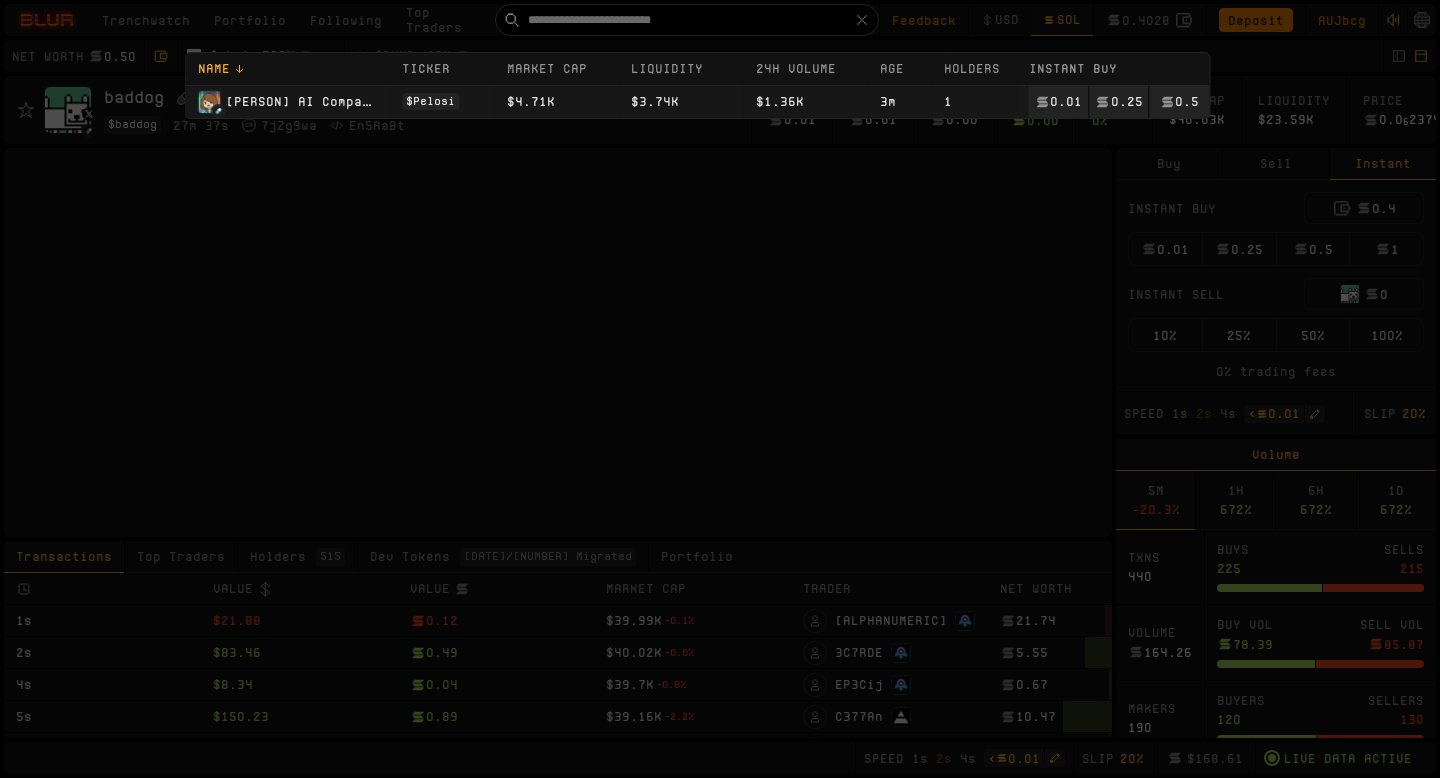 scroll, scrollTop: 0, scrollLeft: 0, axis: both 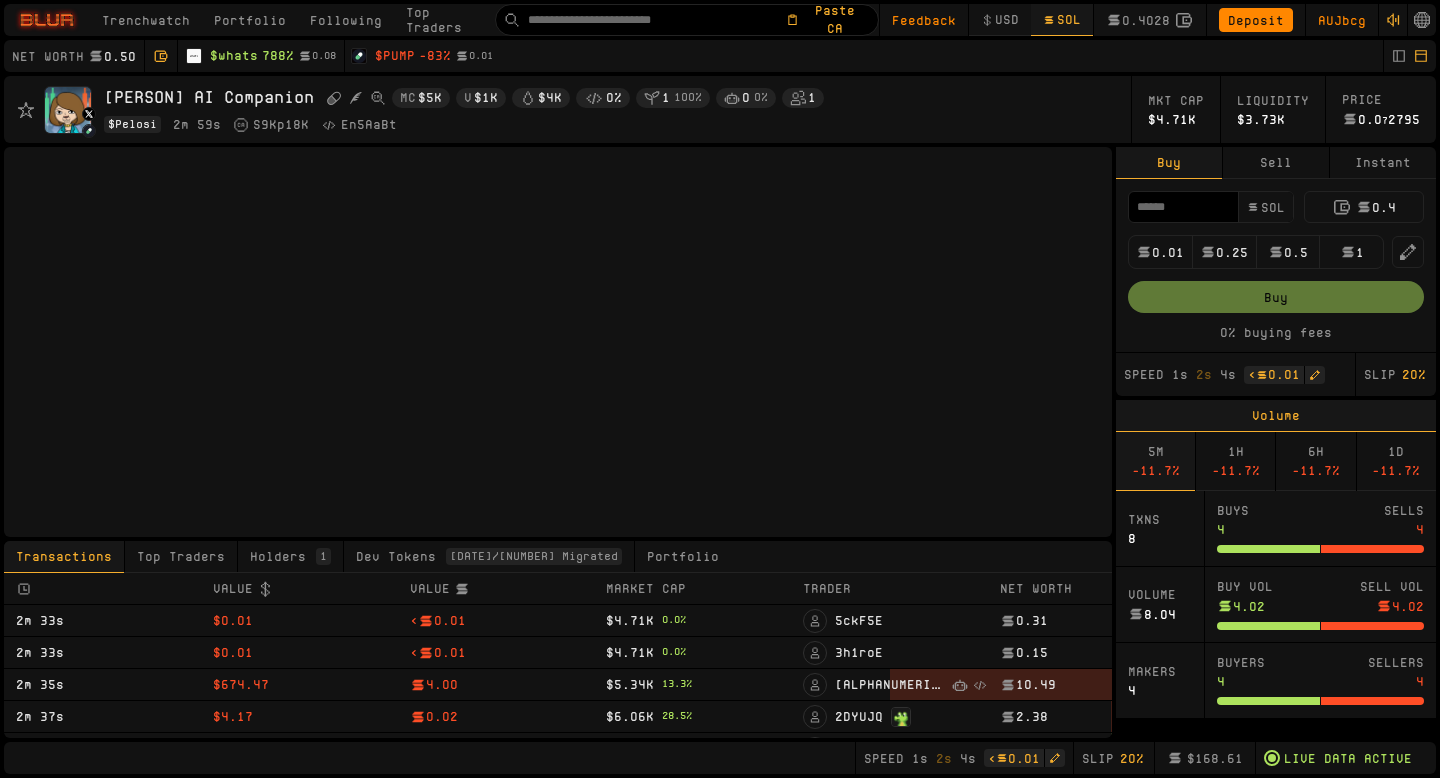 click on "Instant" at bounding box center [1383, 163] 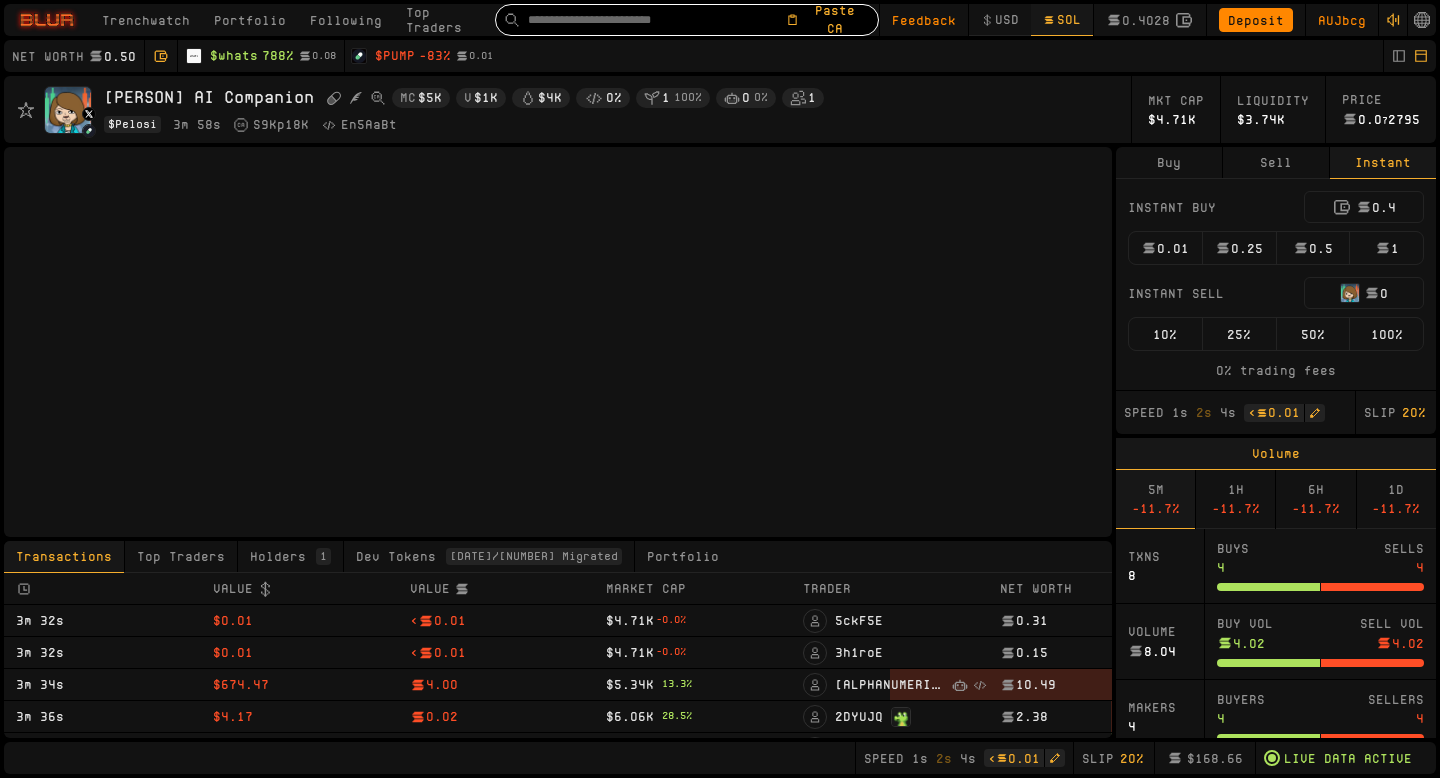 click at bounding box center (656, 20) 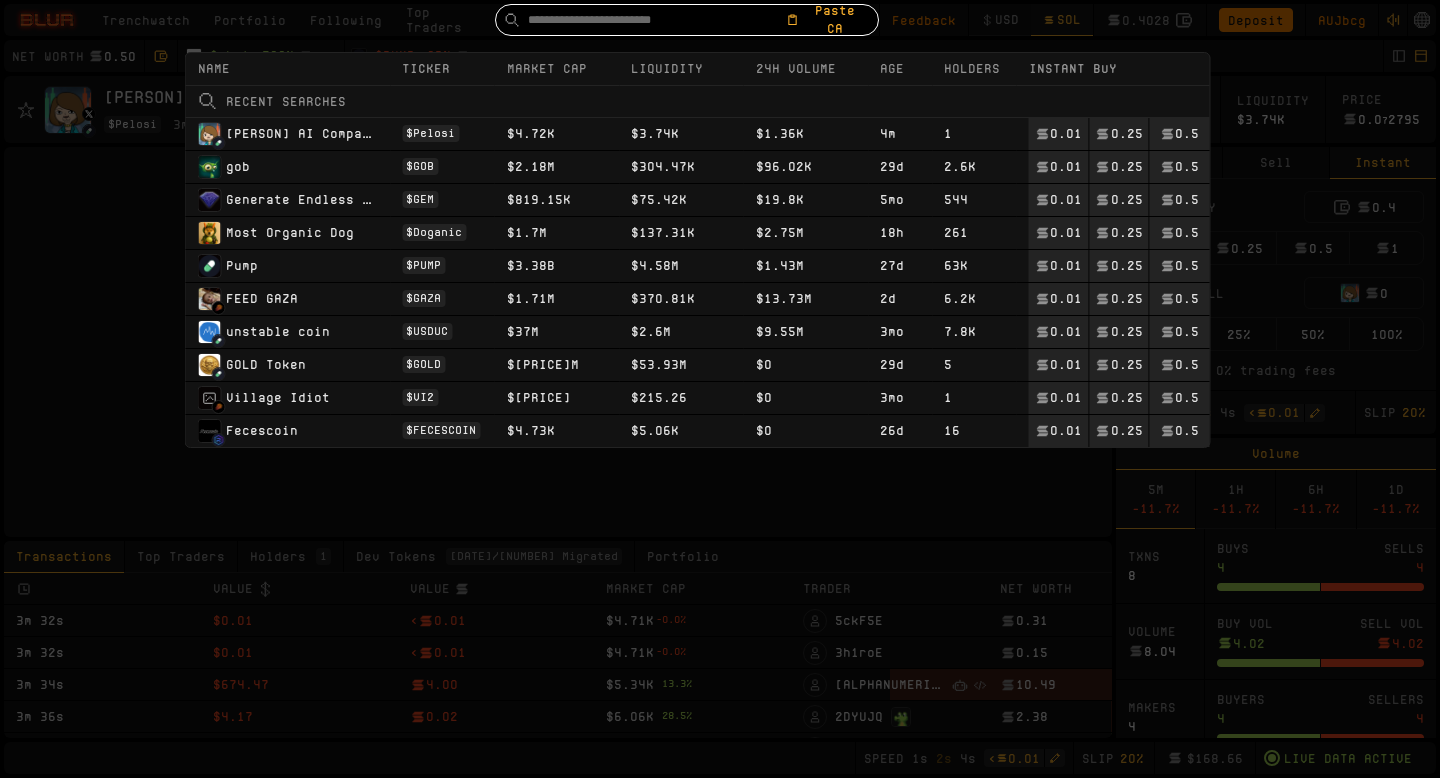 paste on "**********" 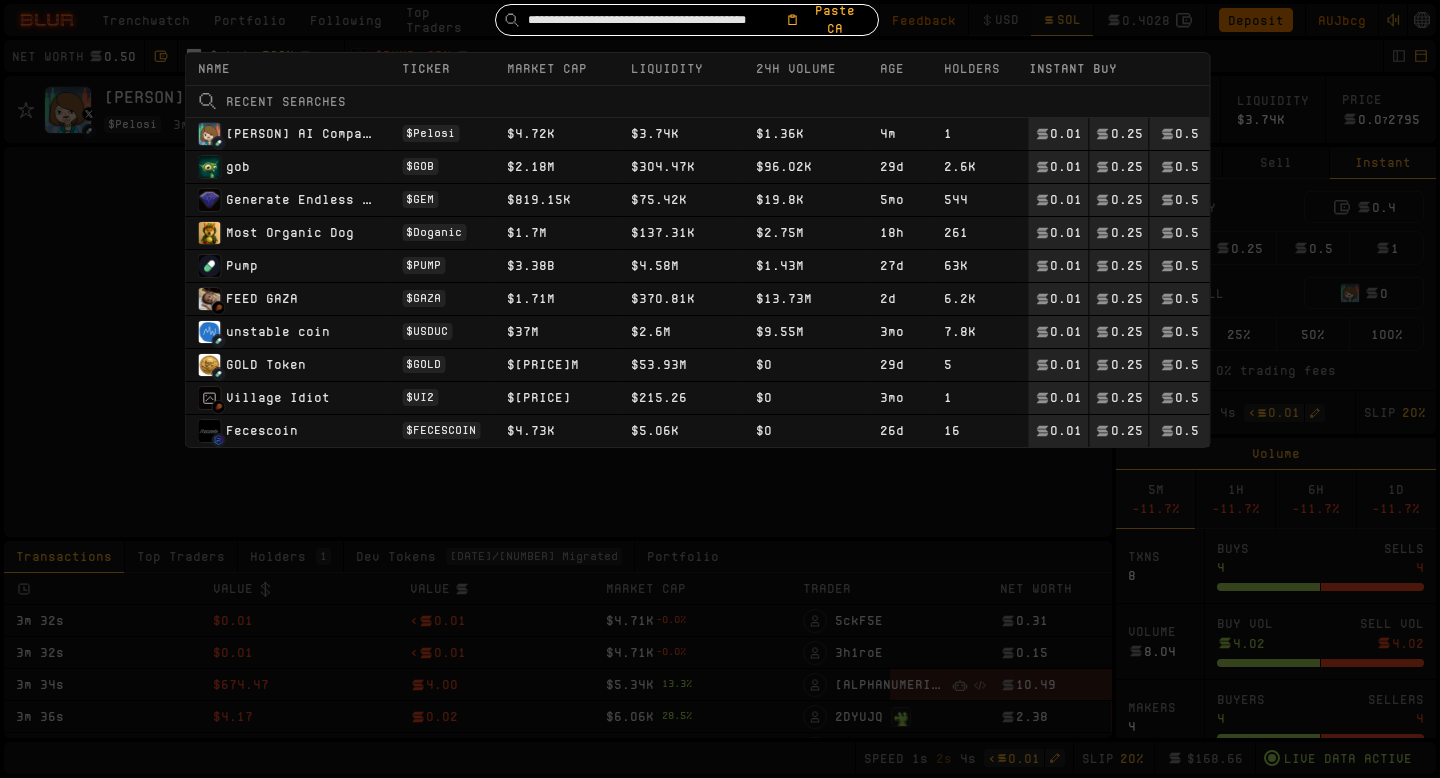 scroll, scrollTop: 0, scrollLeft: 24, axis: horizontal 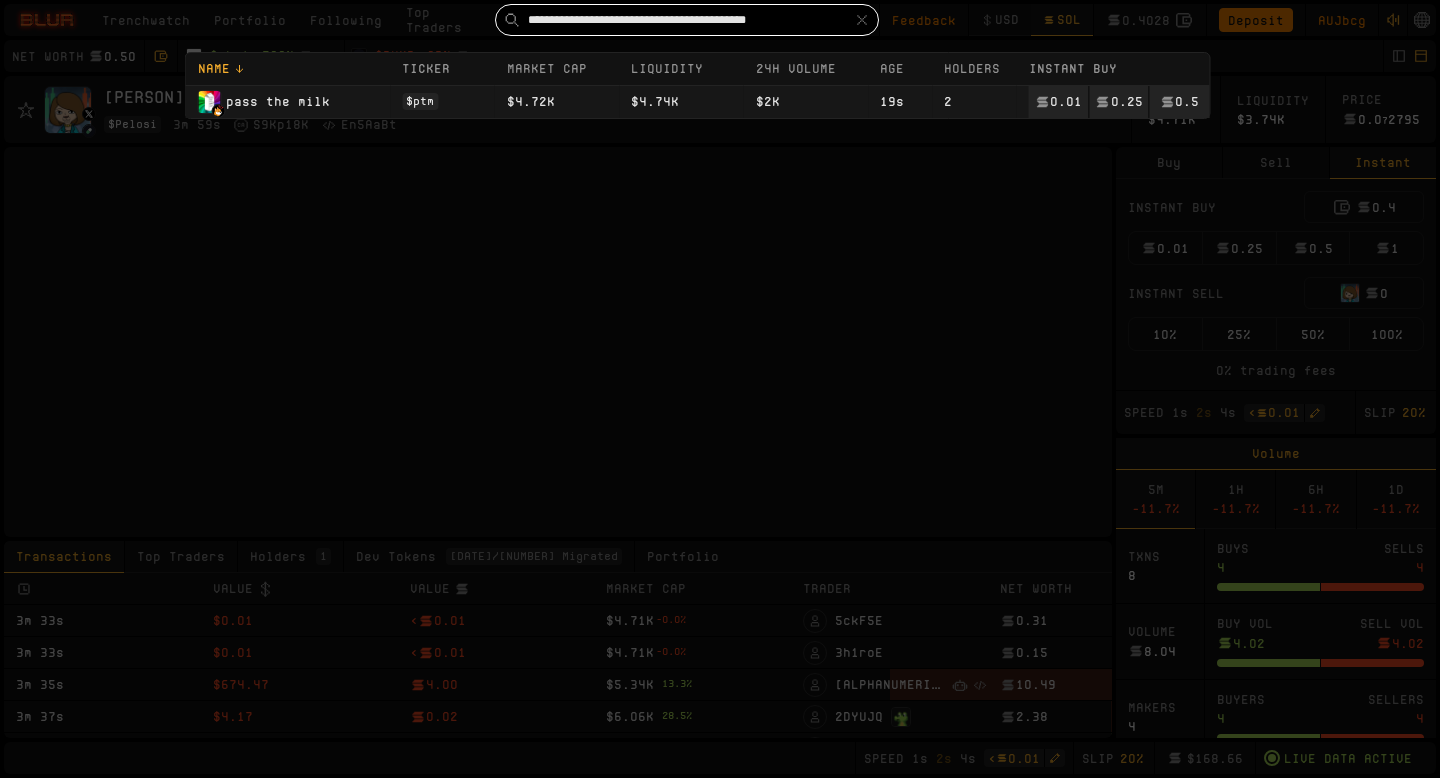 type on "**********" 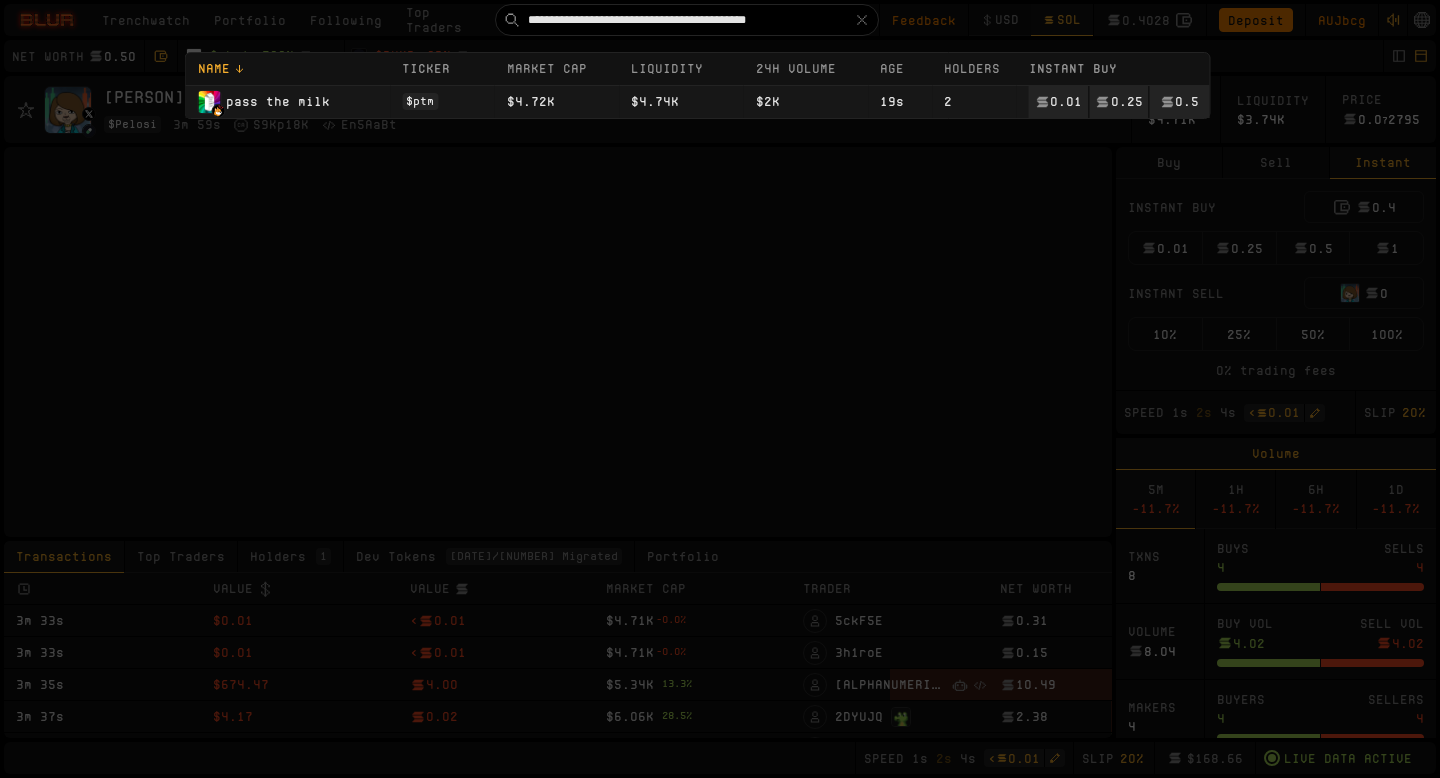 type 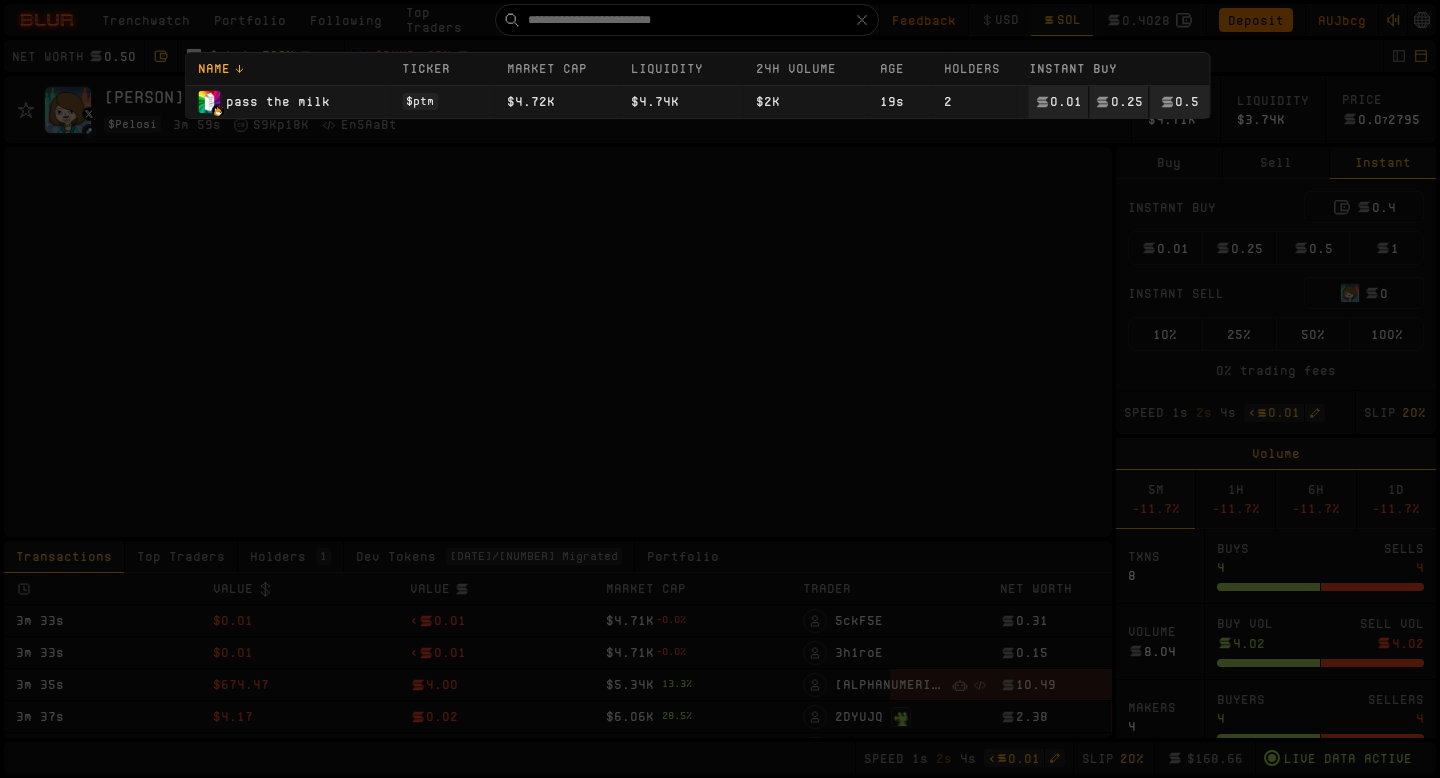 scroll, scrollTop: 0, scrollLeft: 0, axis: both 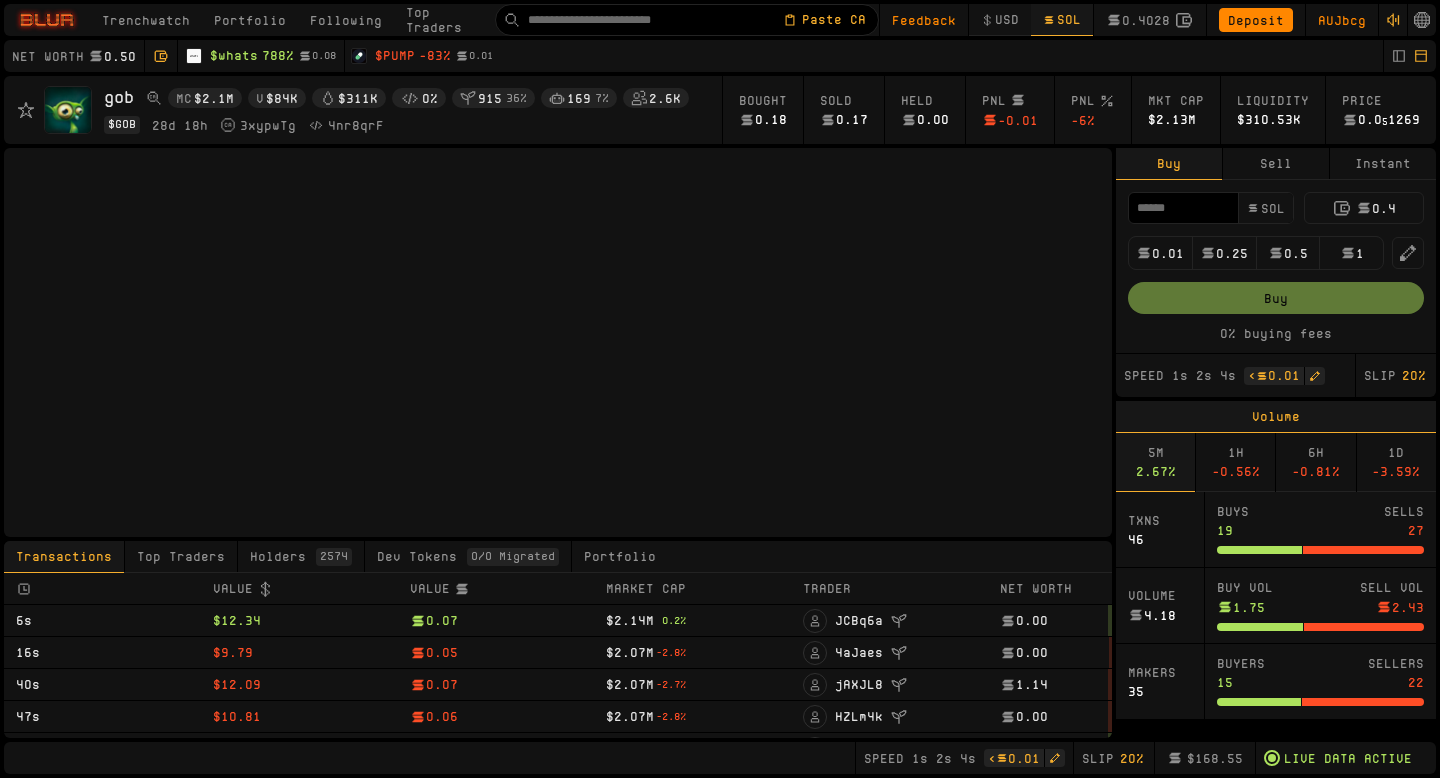 click on "Instant" at bounding box center (1383, 164) 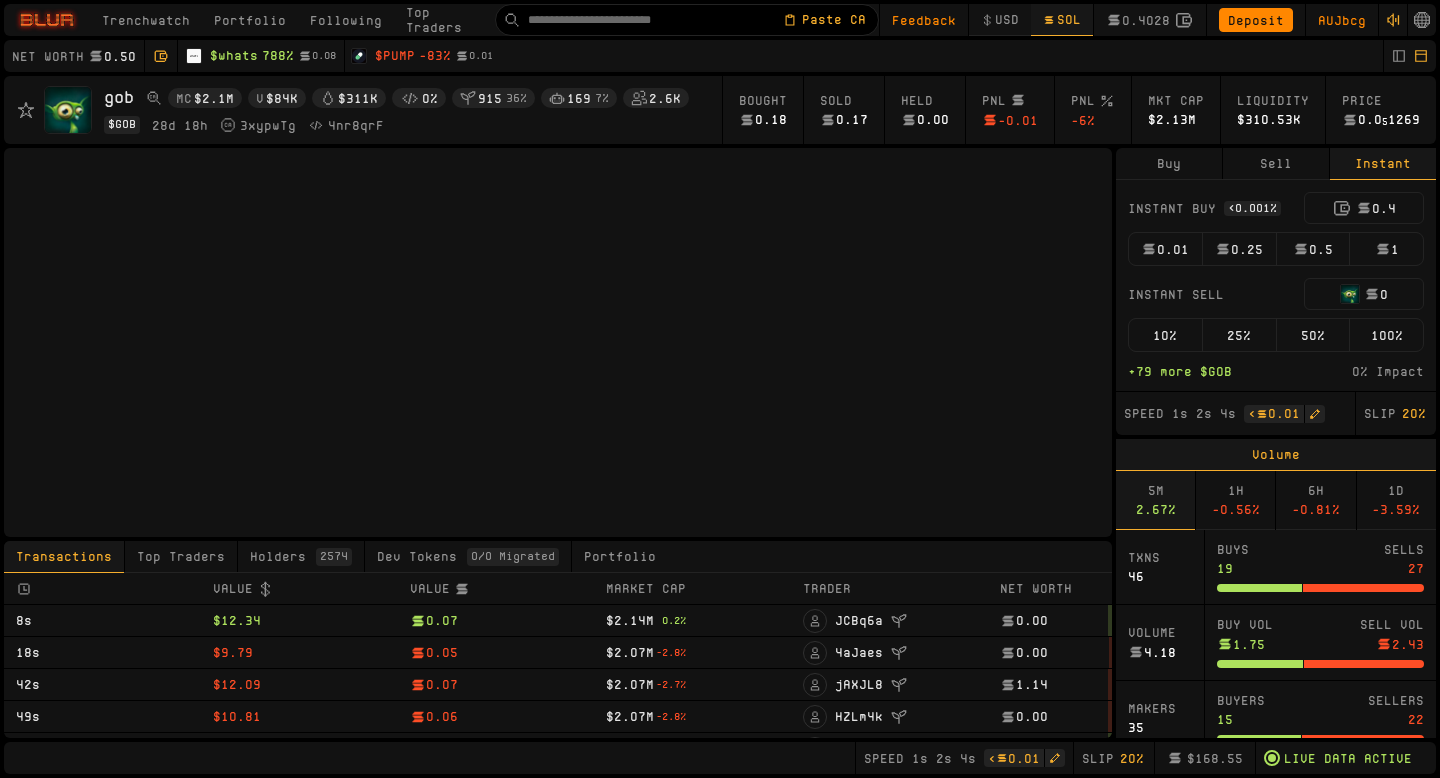 type 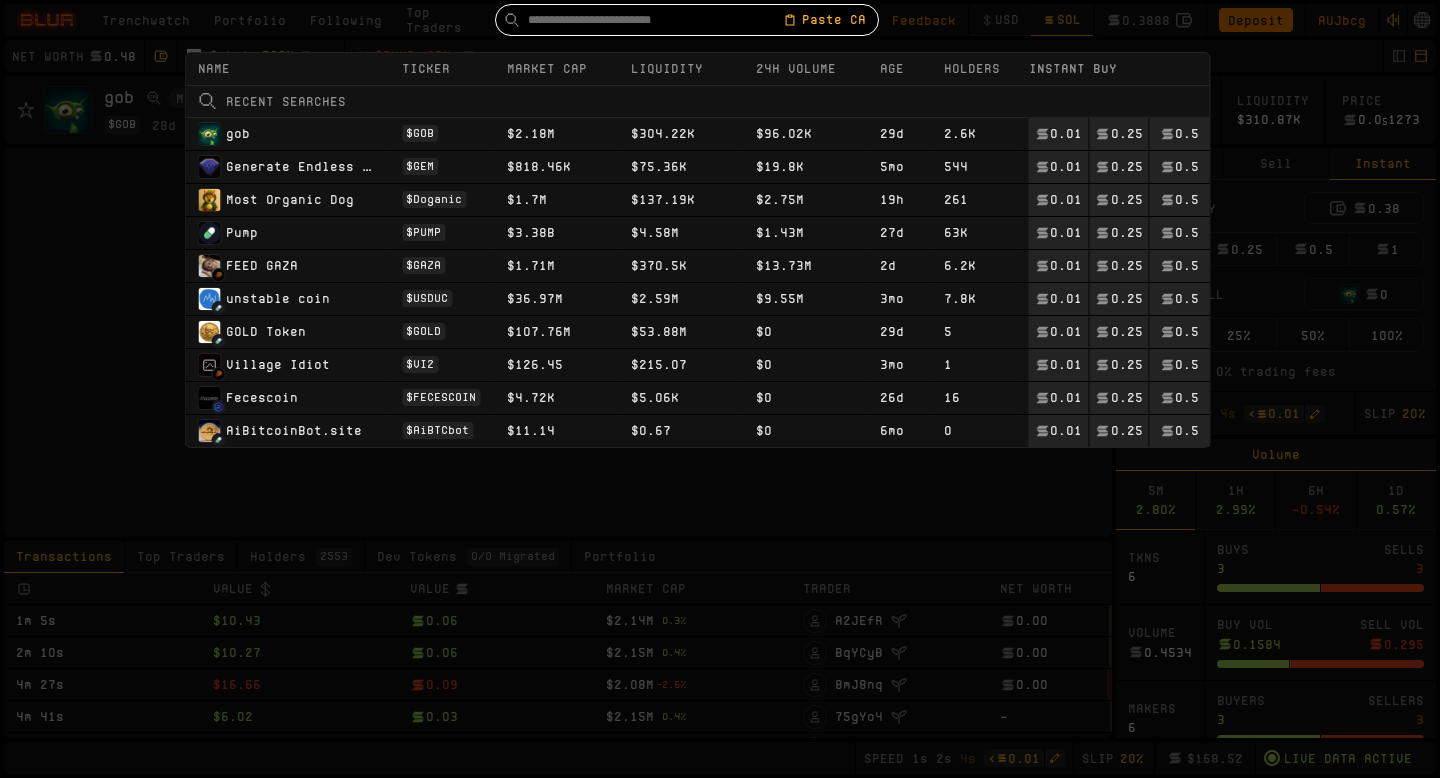 click at bounding box center [655, 20] 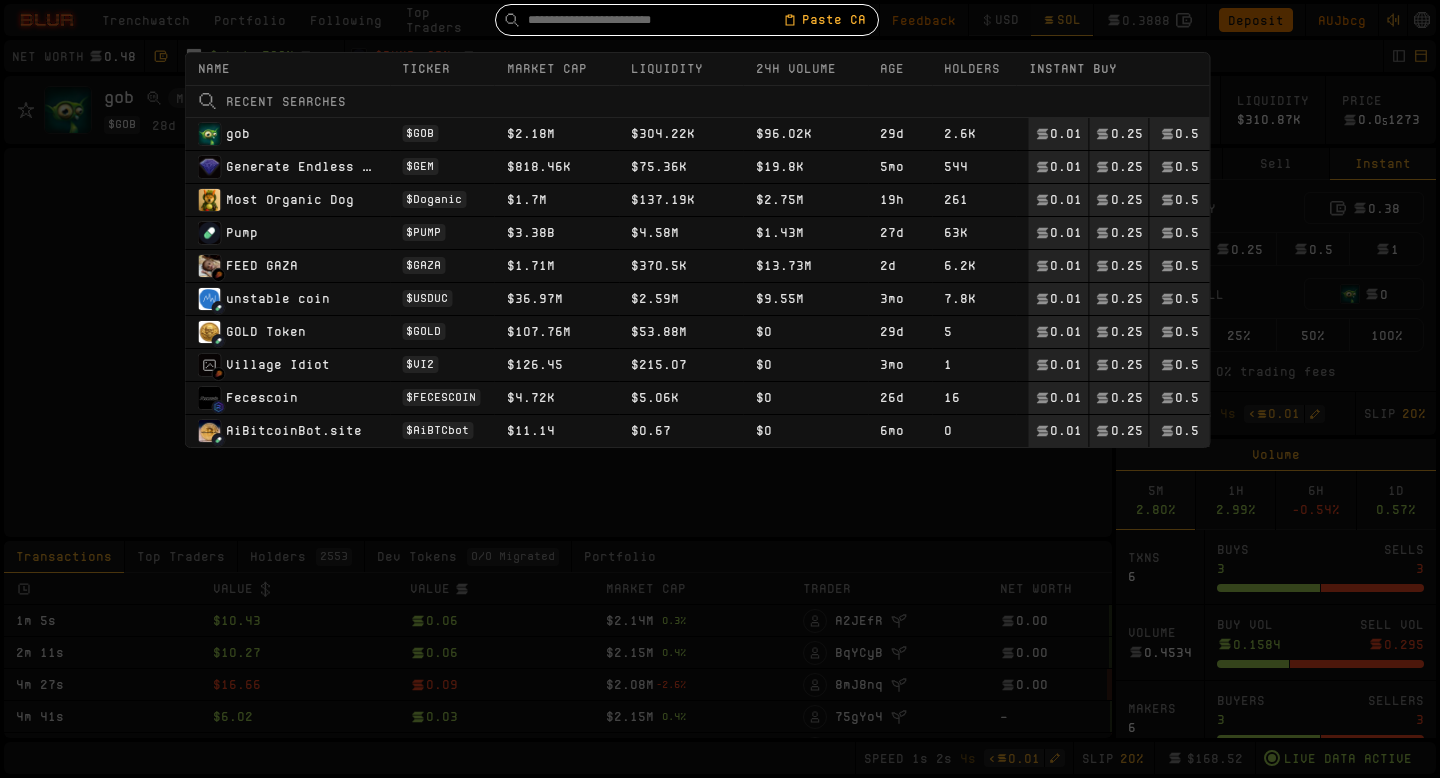 paste on "**********" 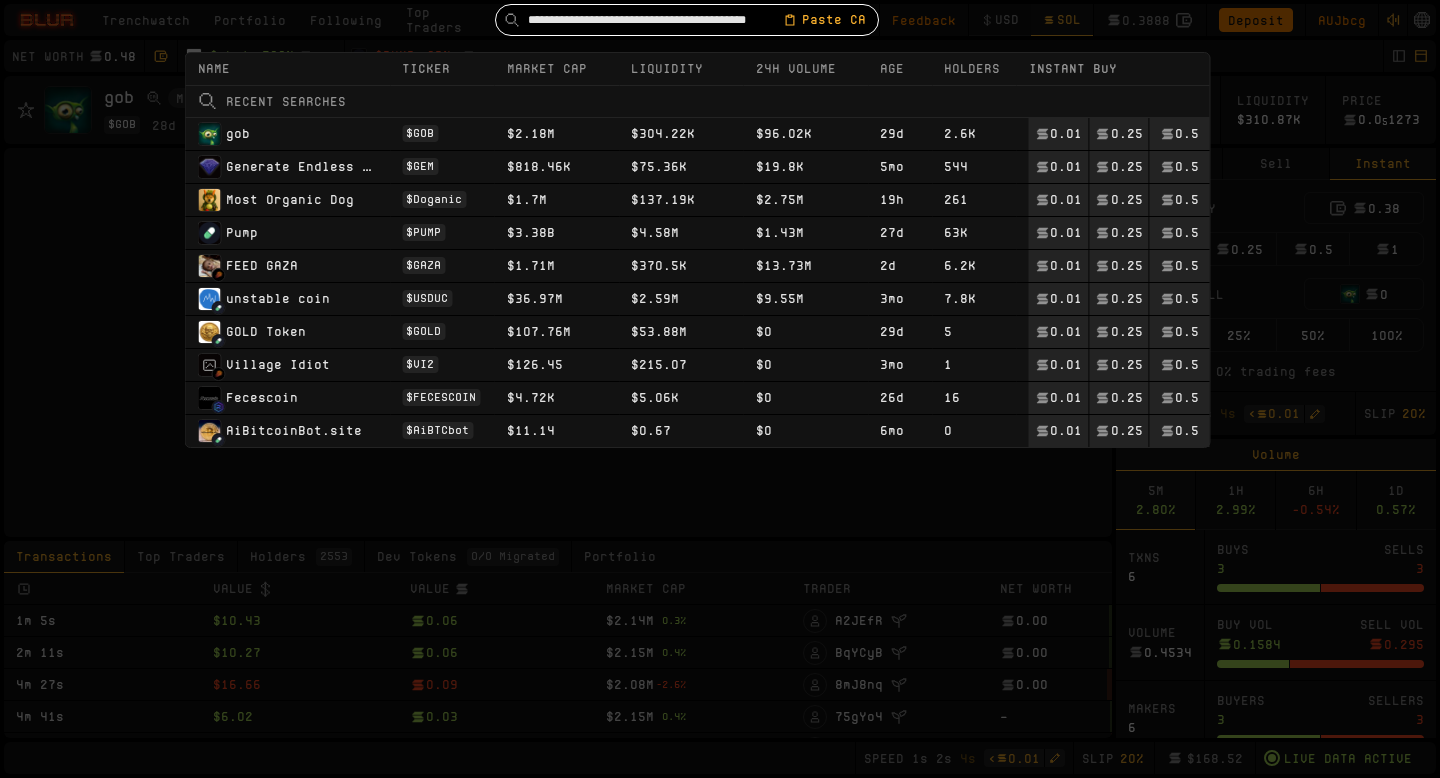 scroll, scrollTop: 0, scrollLeft: 24, axis: horizontal 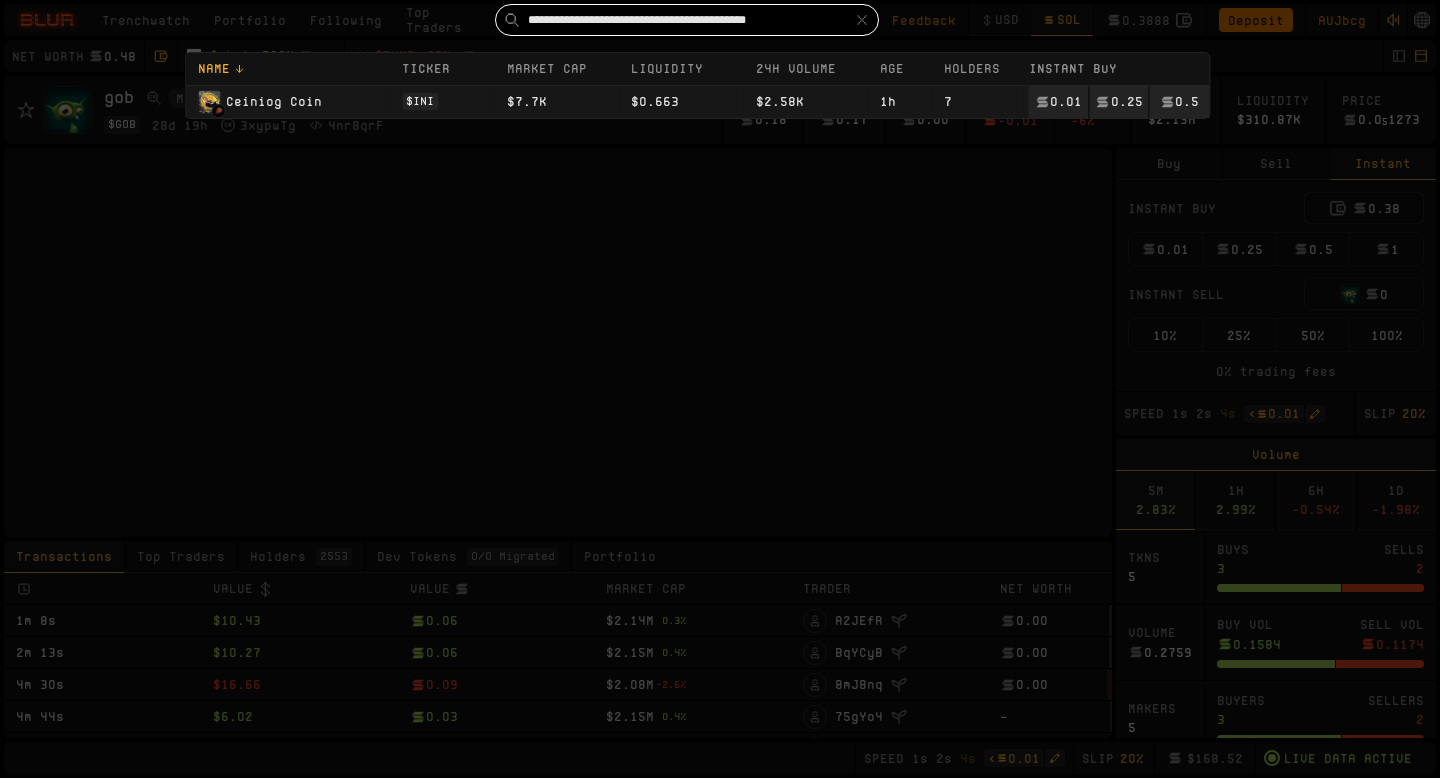 type on "**********" 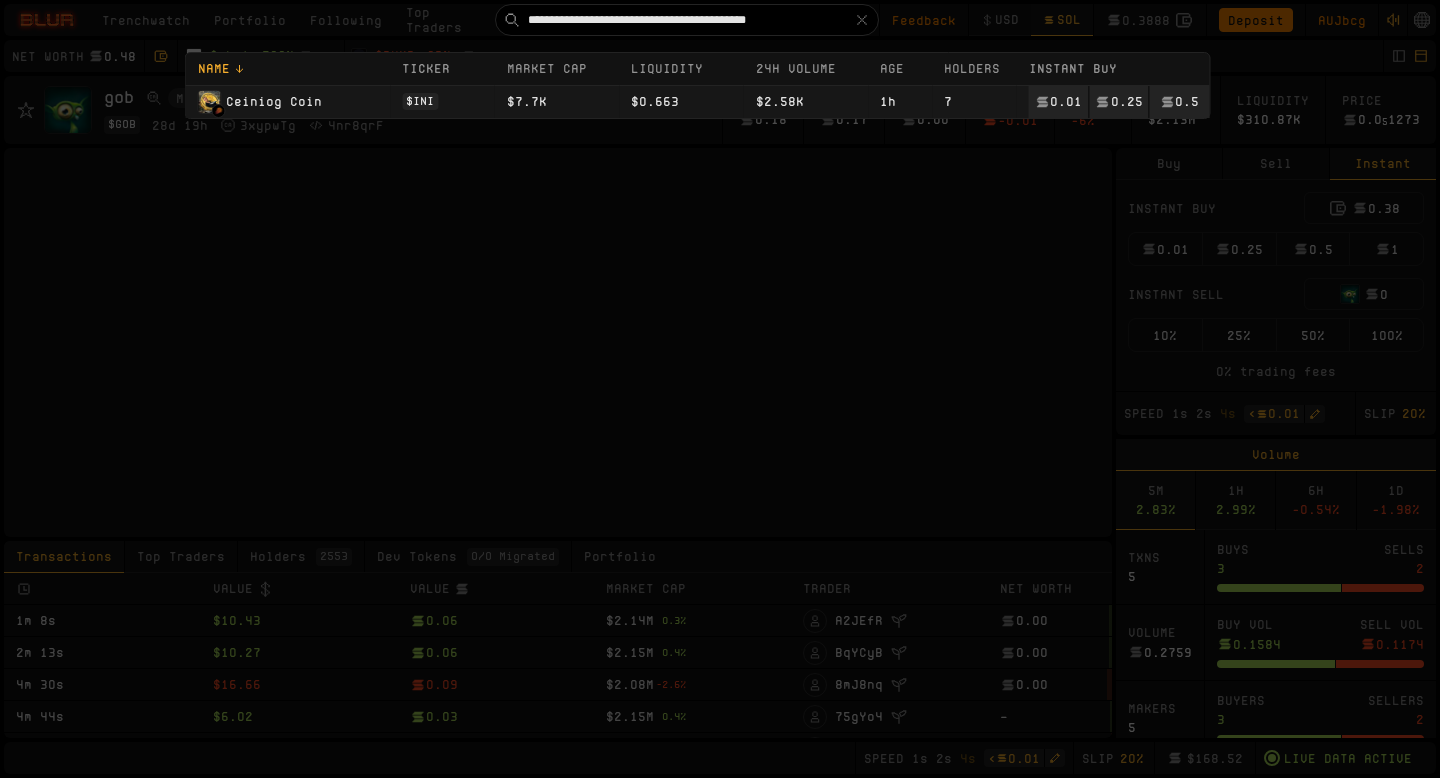click on "$ INI" at bounding box center (442, 101) 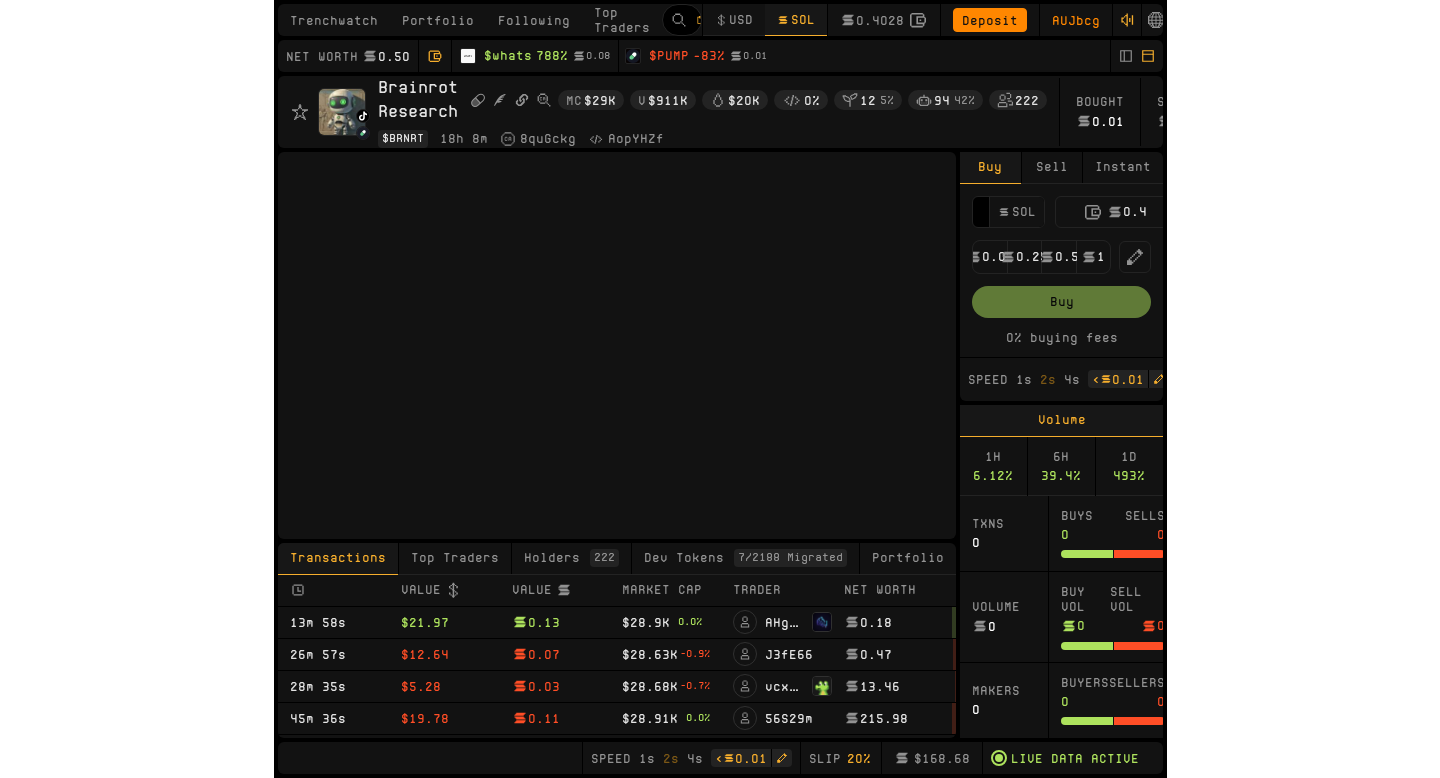 scroll, scrollTop: 0, scrollLeft: 0, axis: both 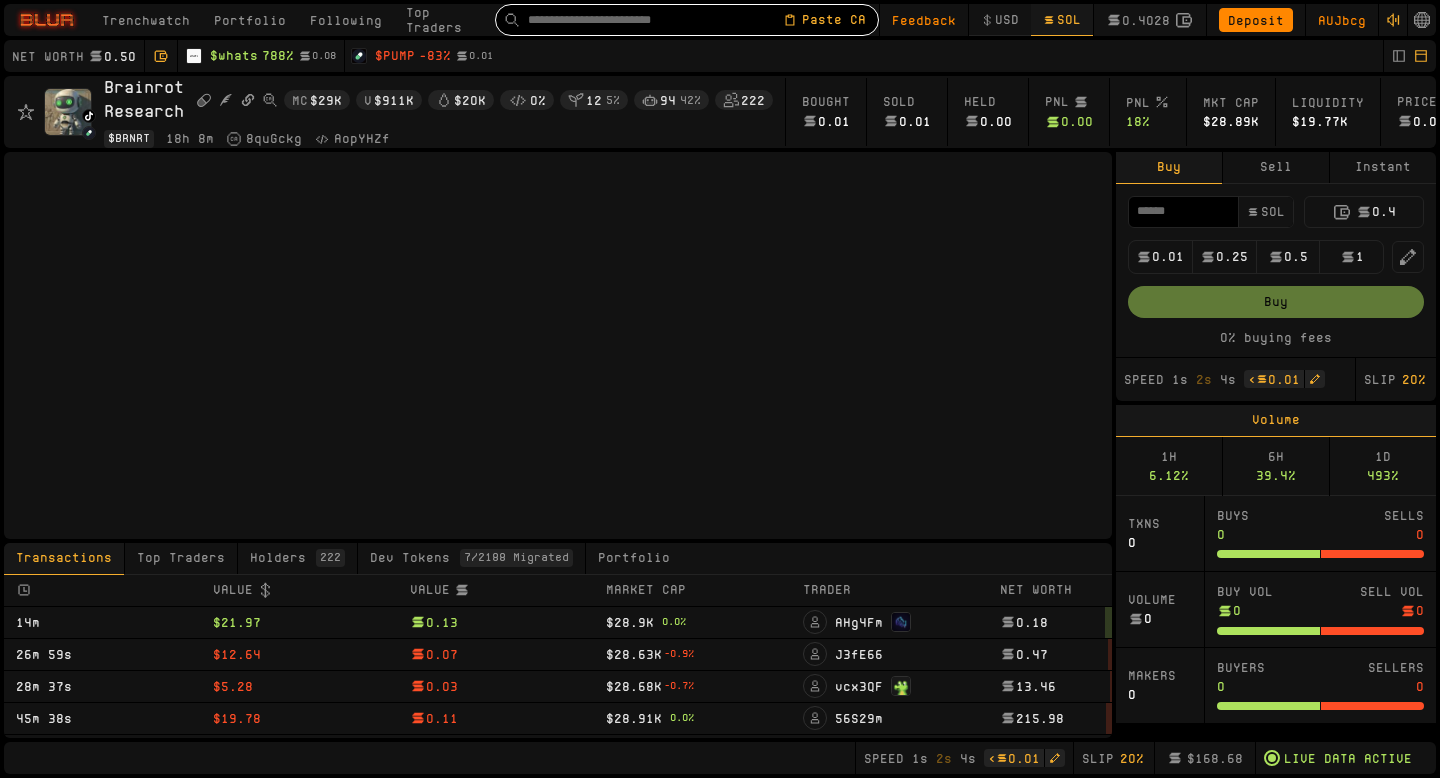 click at bounding box center (655, 20) 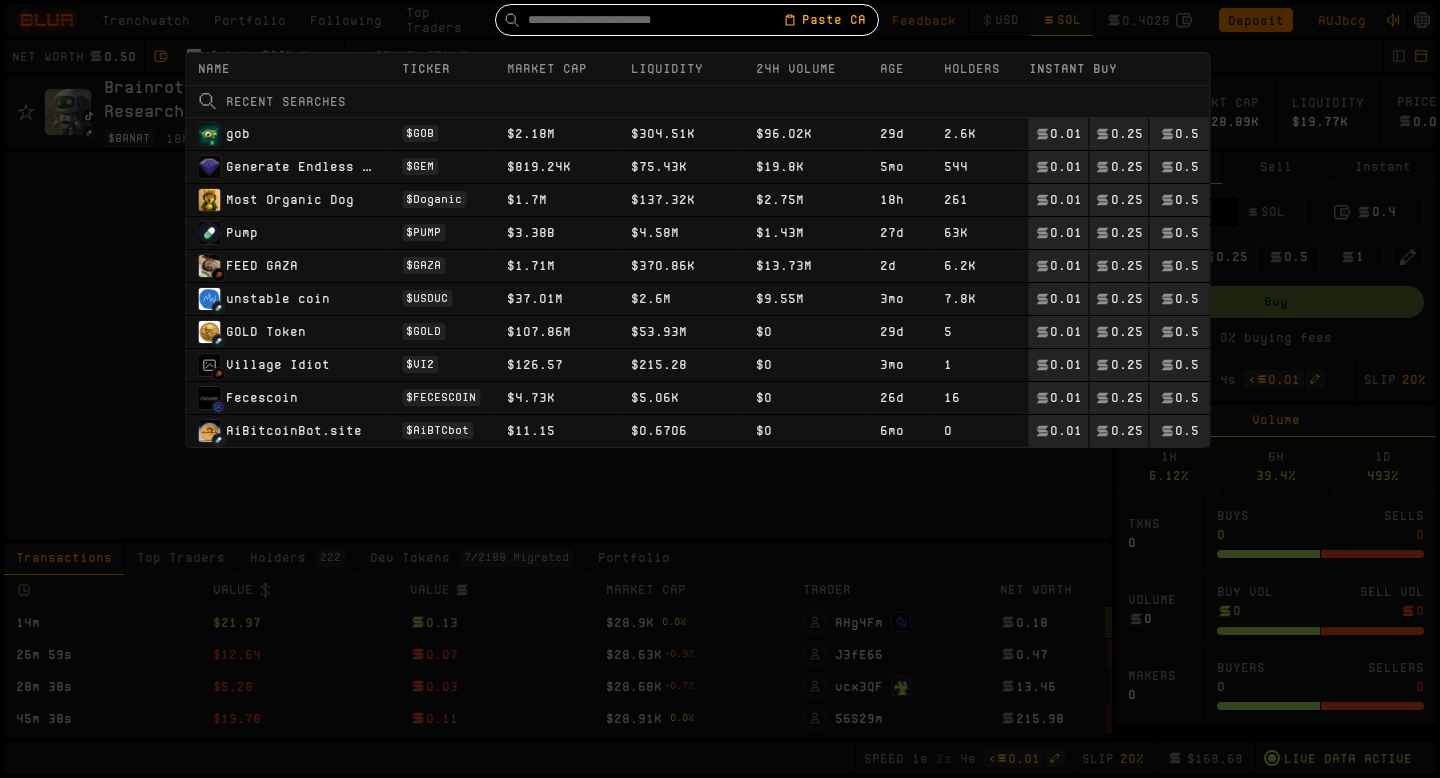 paste on "**********" 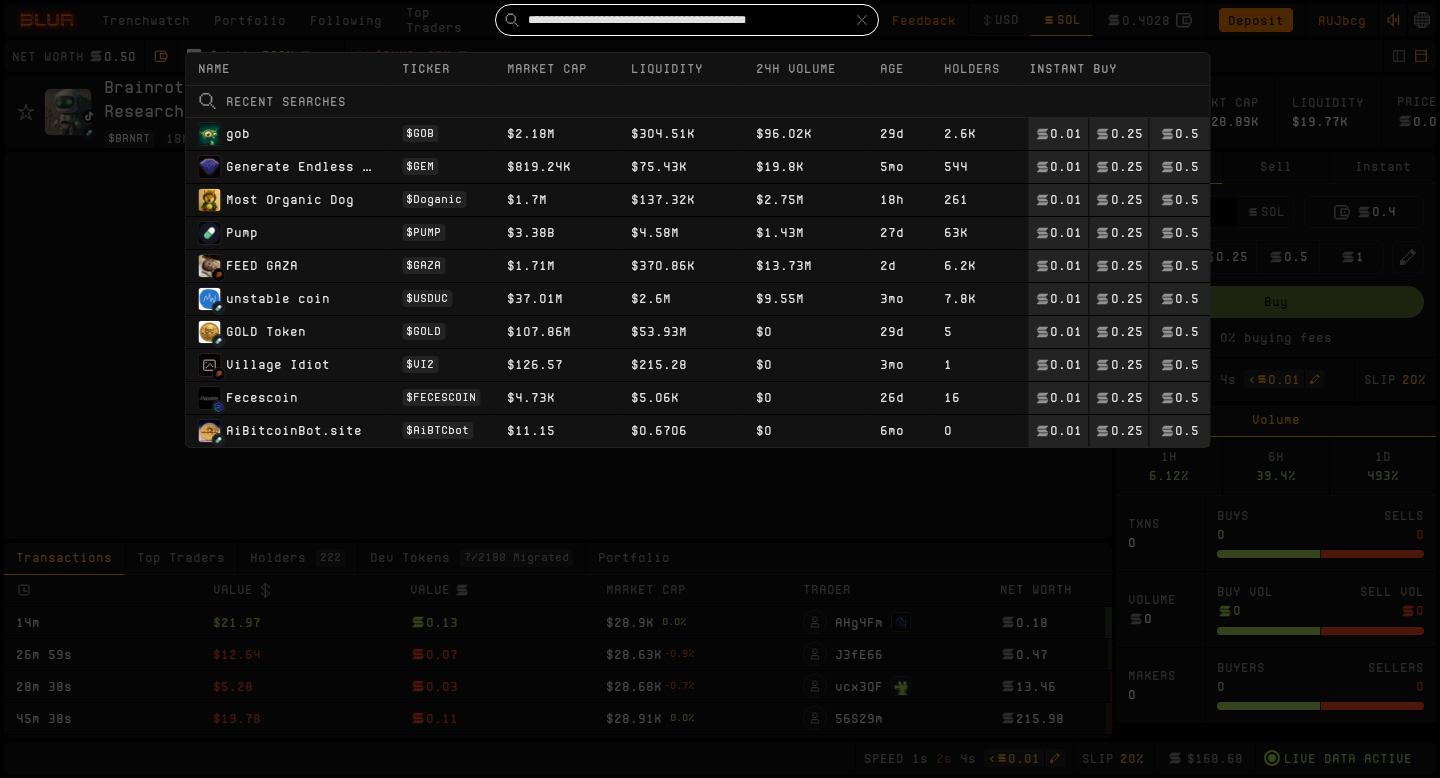 scroll, scrollTop: 0, scrollLeft: 24, axis: horizontal 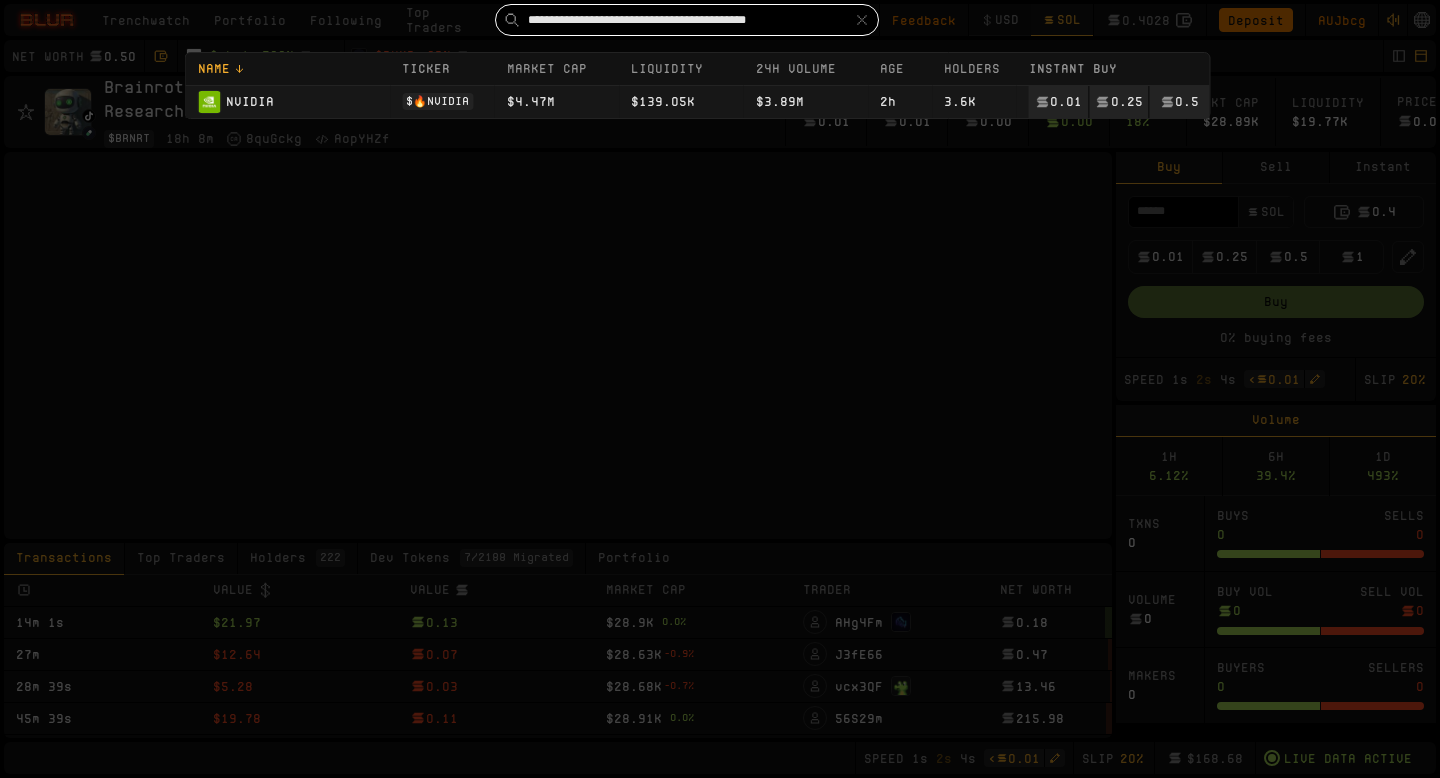 type on "**********" 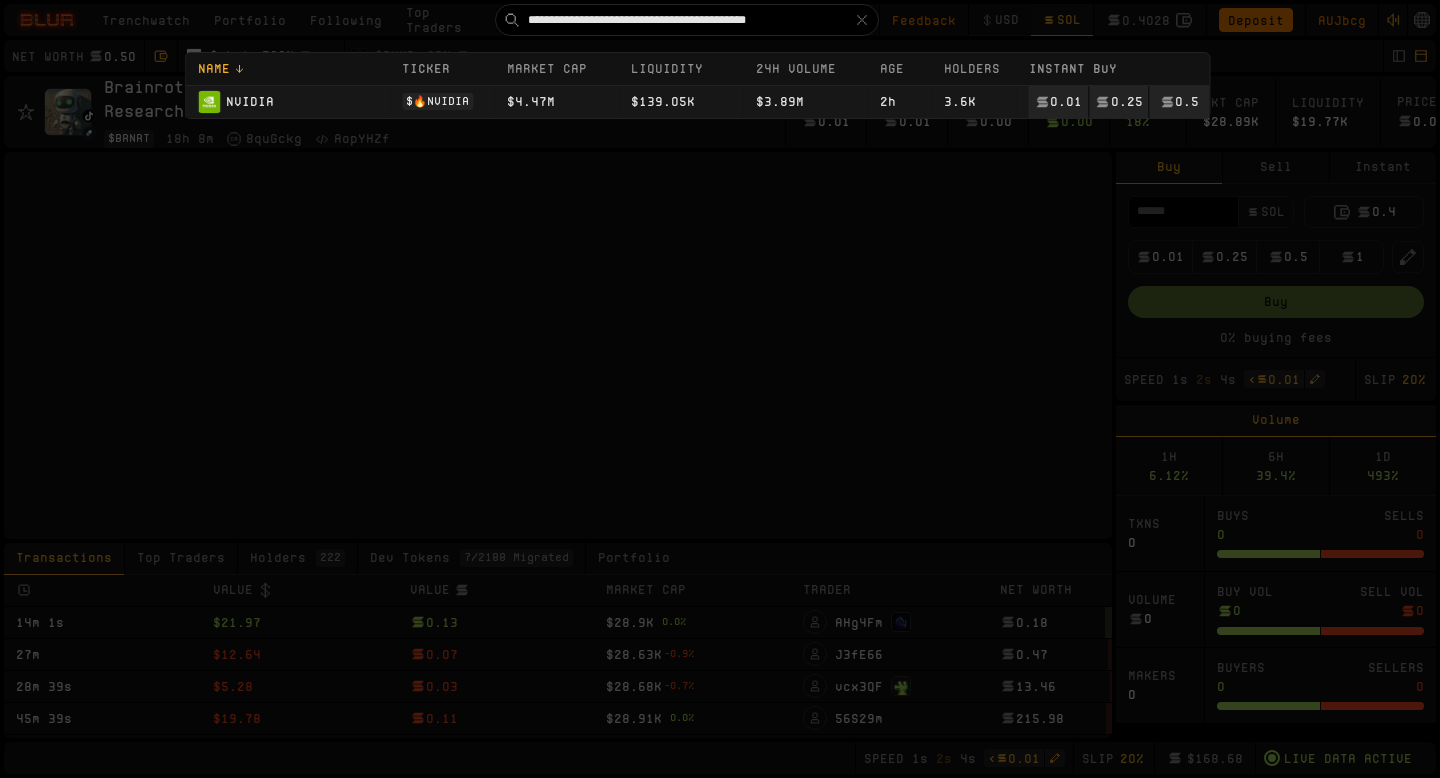 click on "$139.05K" at bounding box center [681, 101] 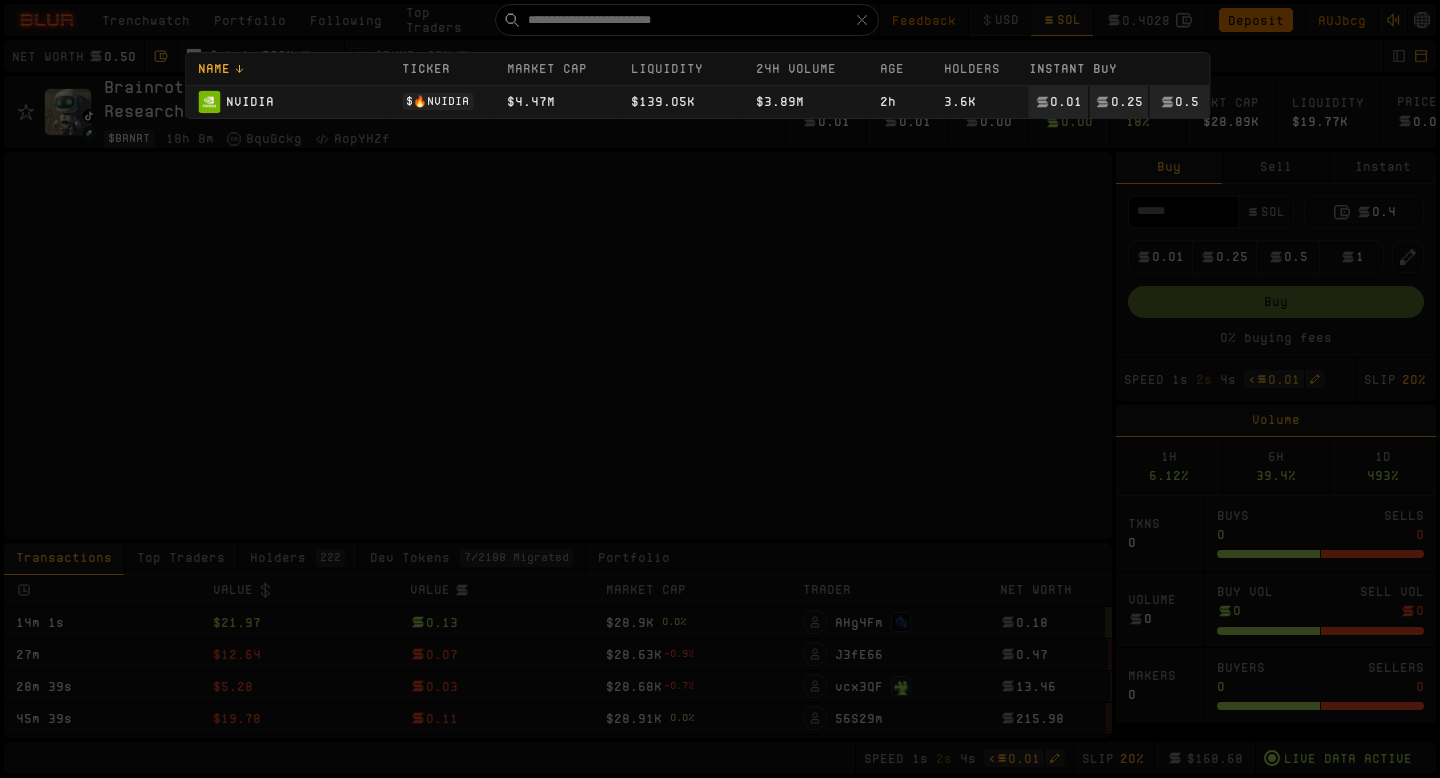 scroll, scrollTop: 0, scrollLeft: 0, axis: both 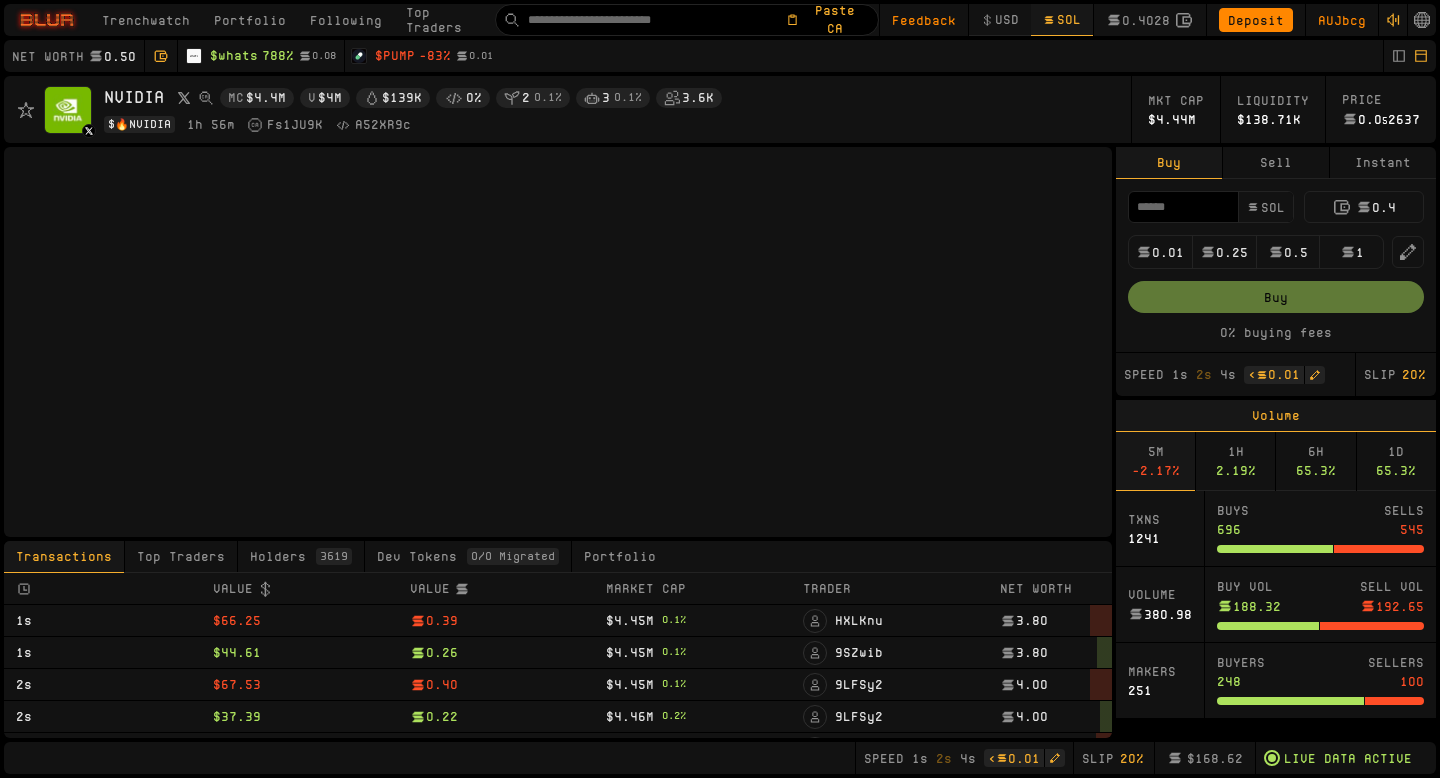 click on "Instant" at bounding box center (1383, 163) 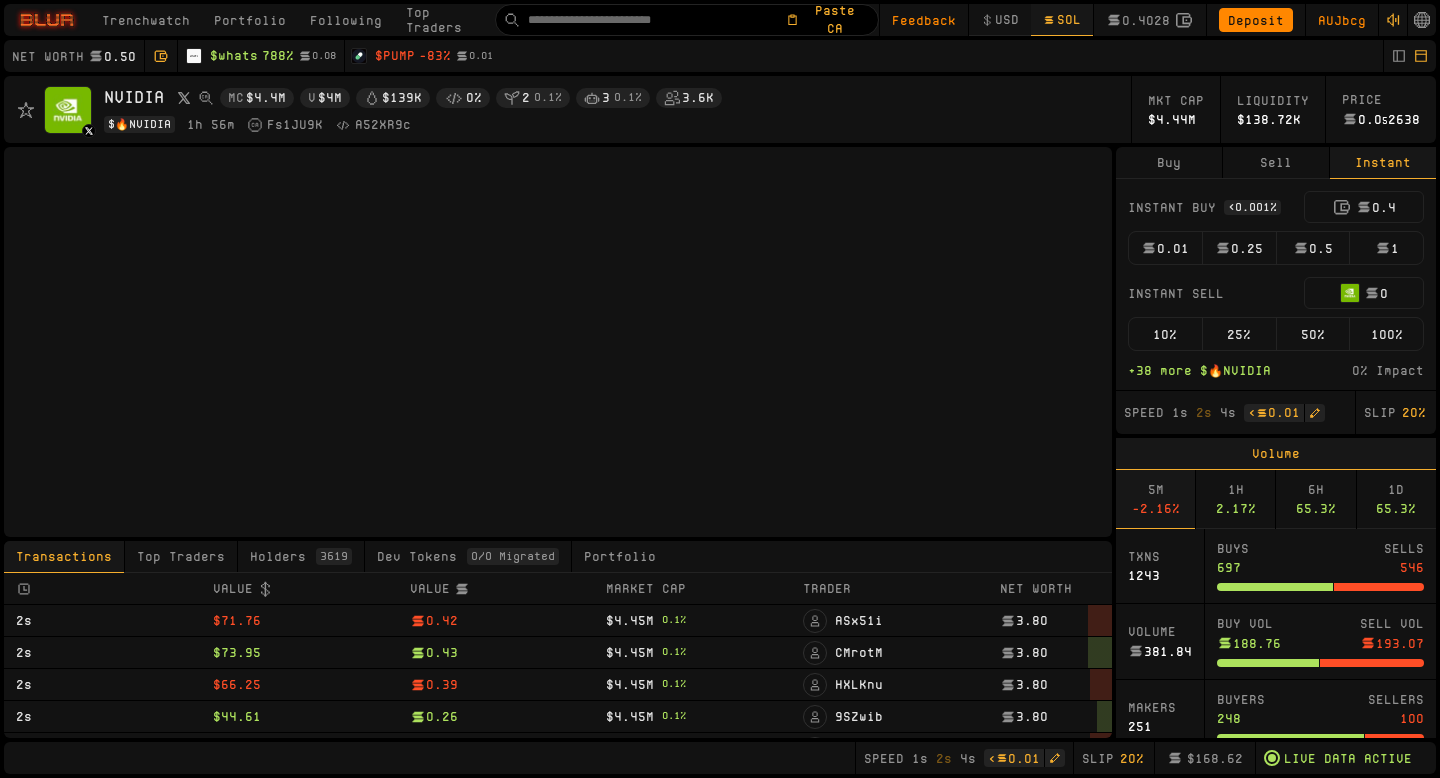 click on "0.01" at bounding box center [1165, 248] 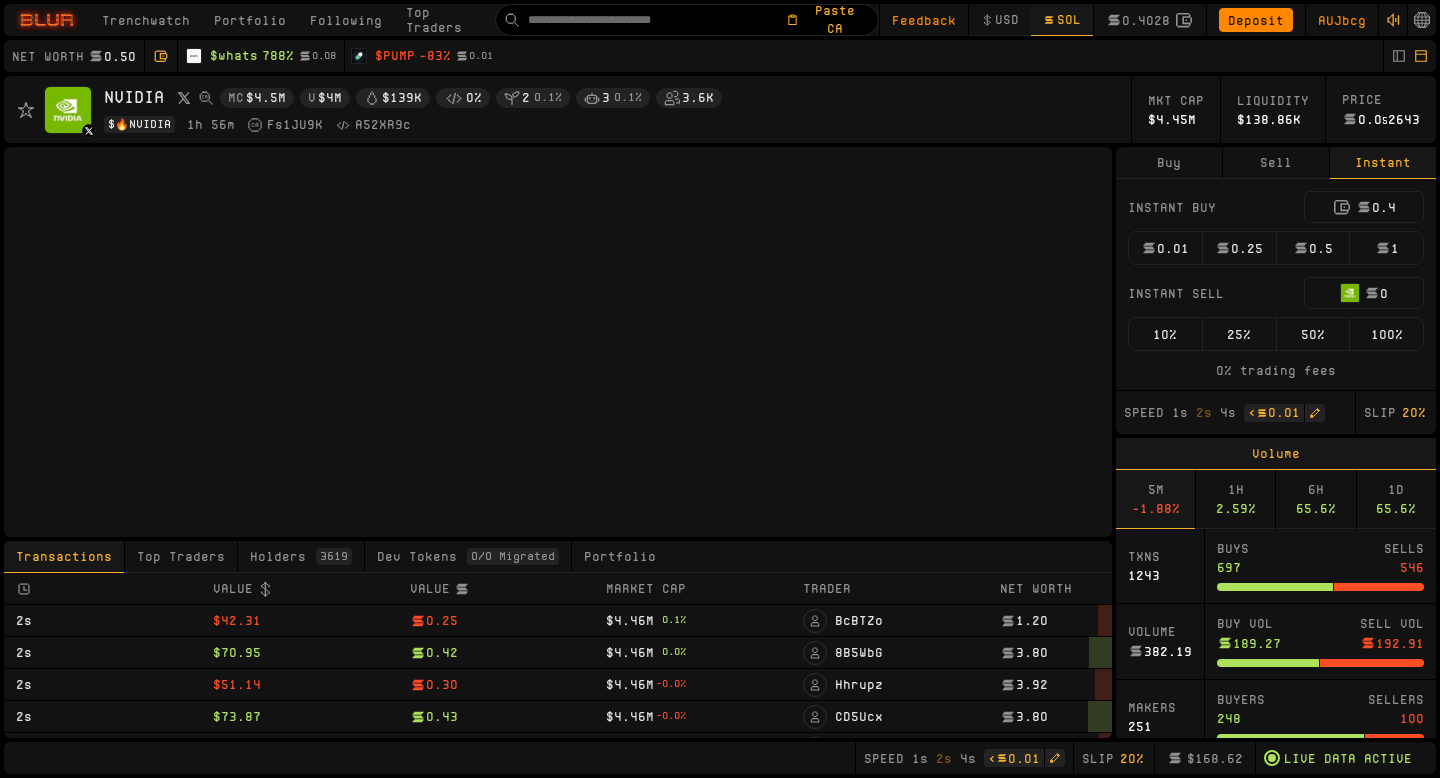 type 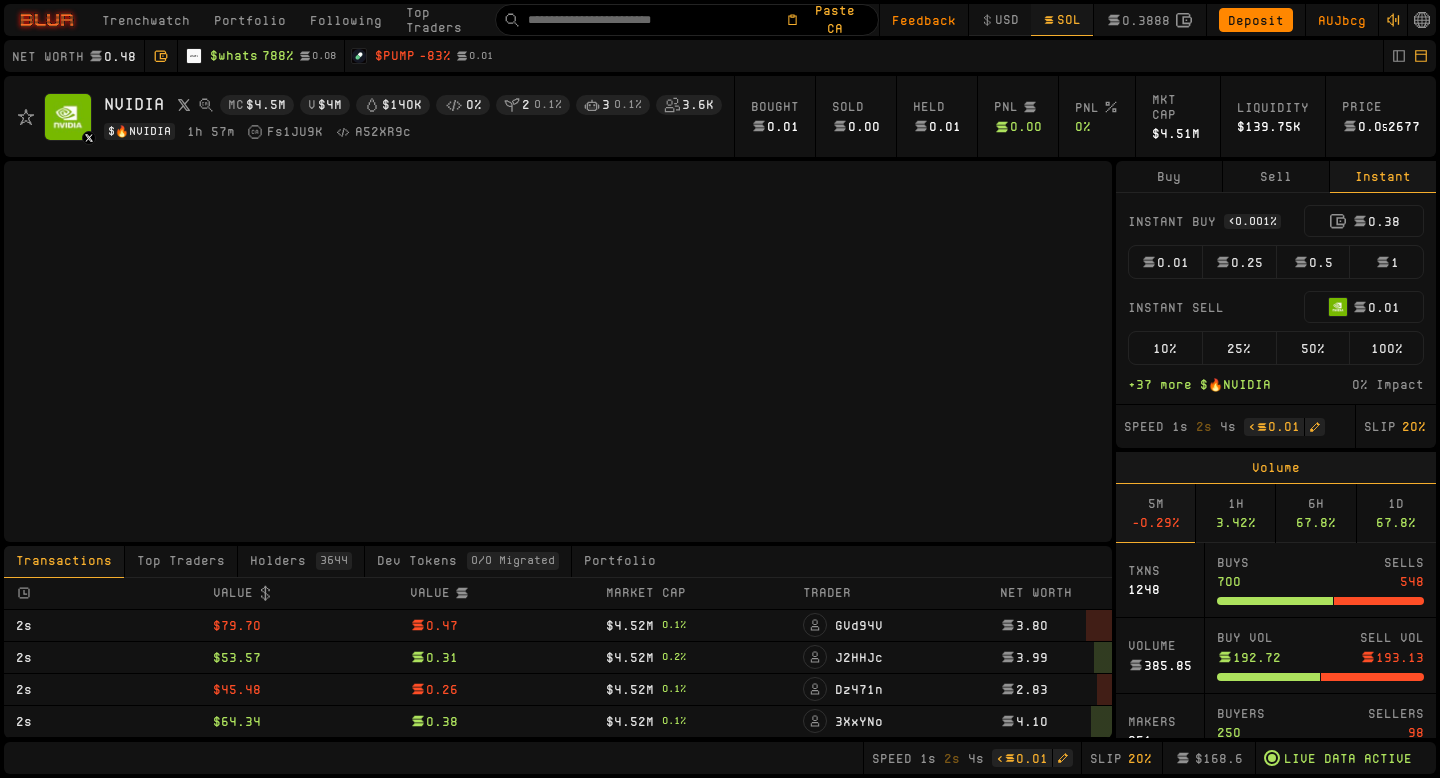 click on "0.01" at bounding box center (1165, 262) 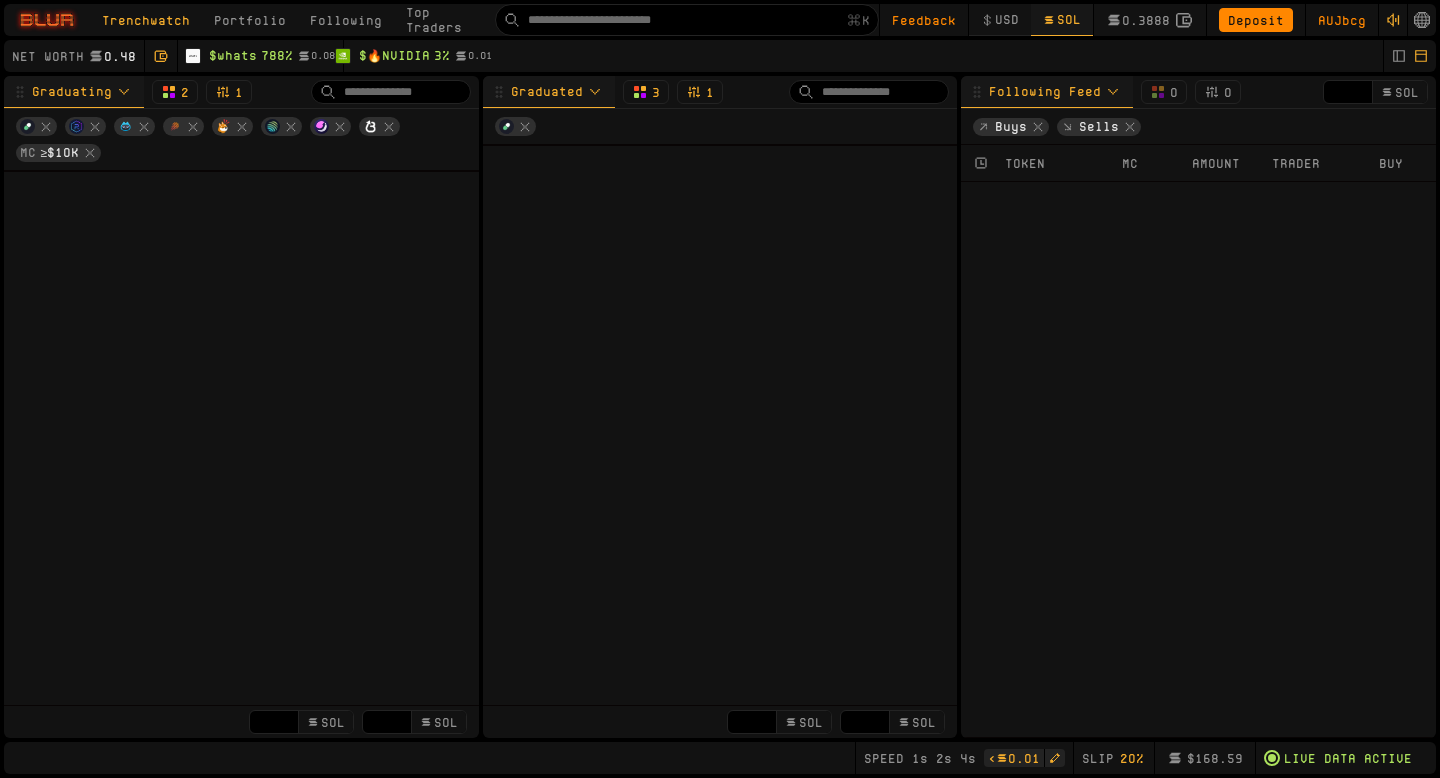 scroll, scrollTop: 0, scrollLeft: 0, axis: both 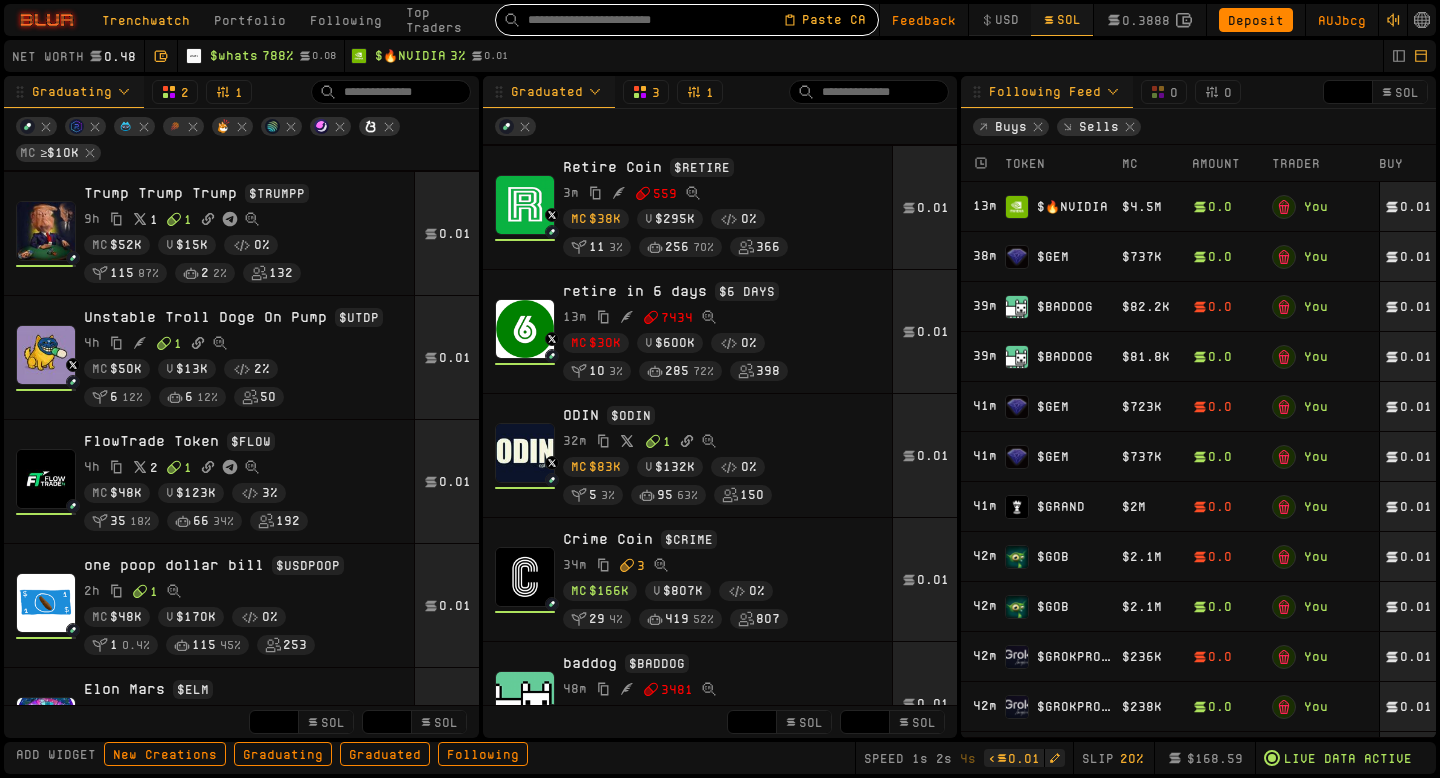 click at bounding box center [655, 20] 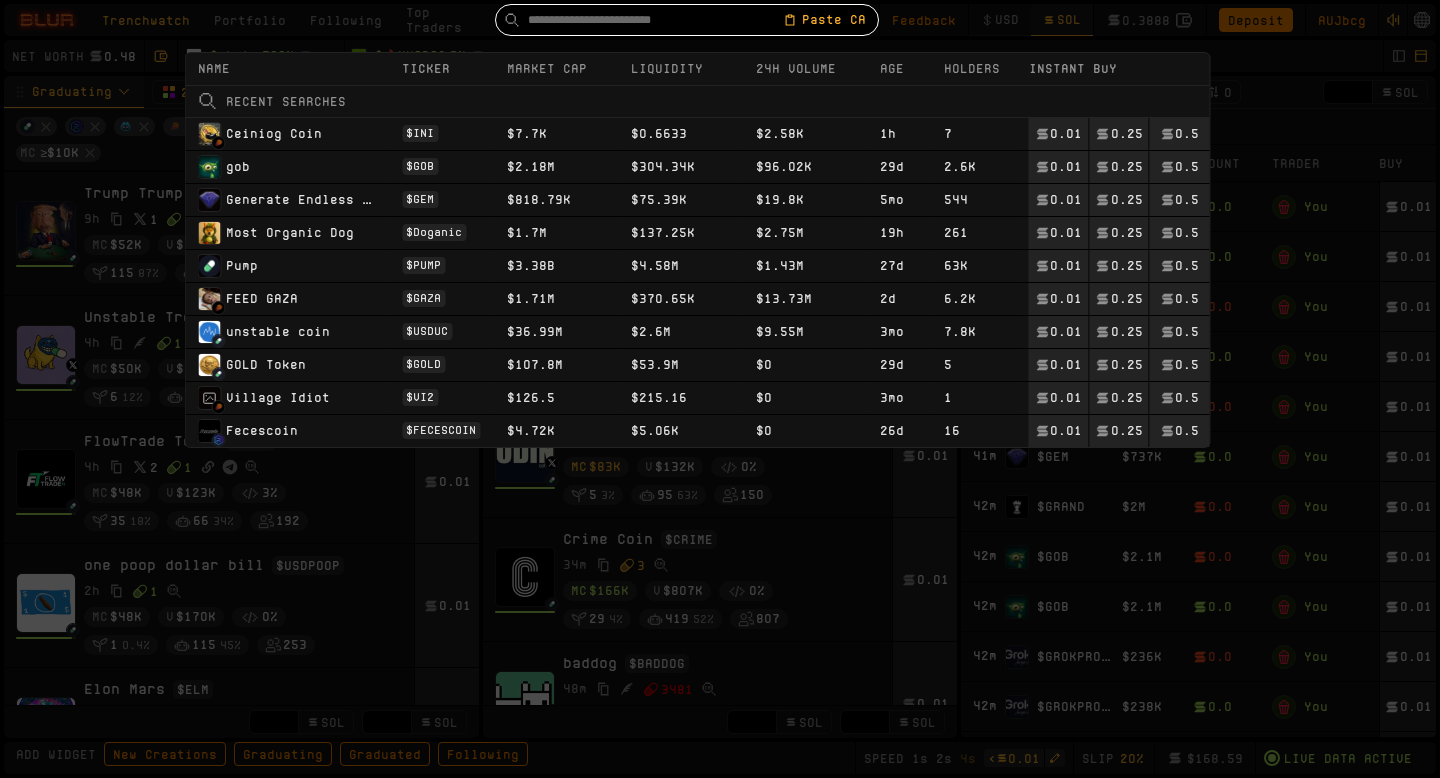 paste on "**********" 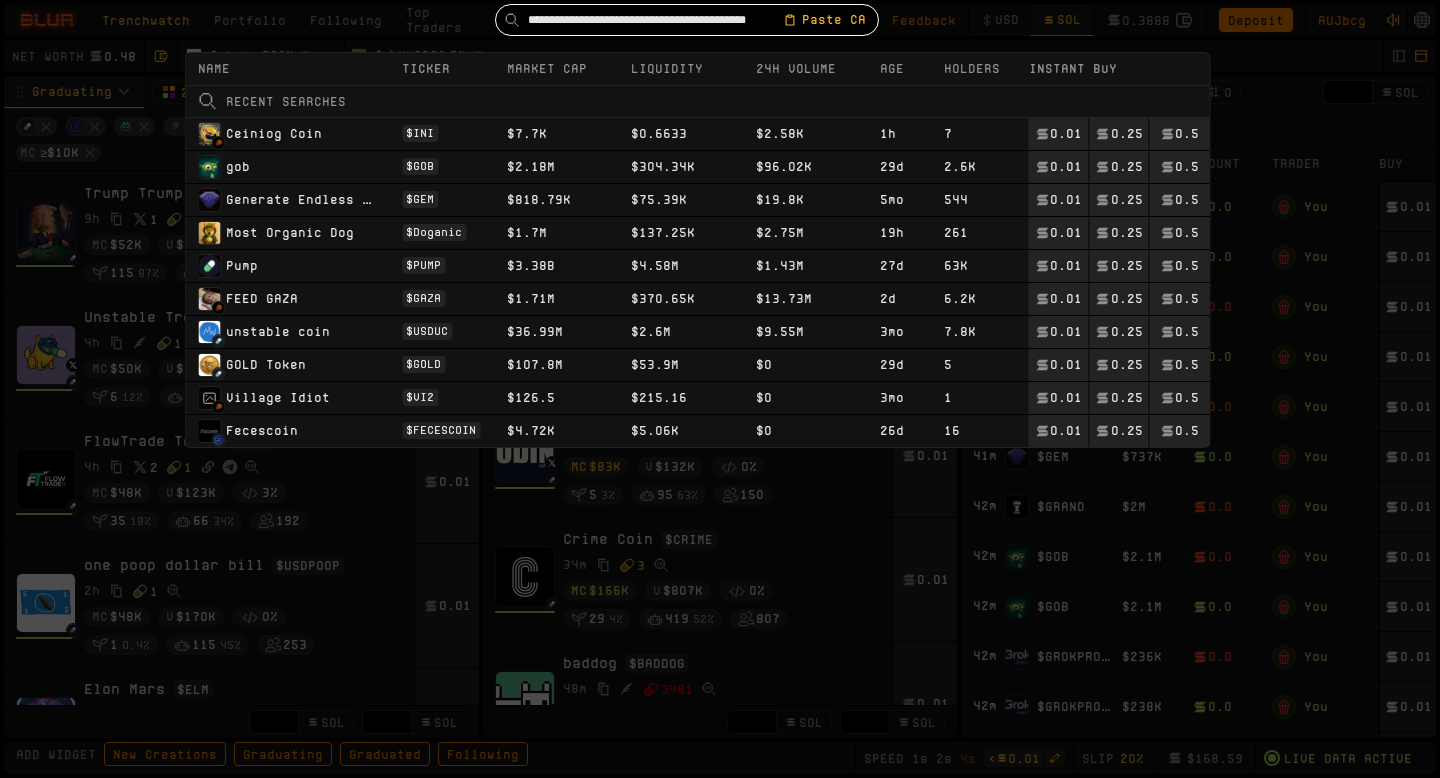 scroll, scrollTop: 0, scrollLeft: 24, axis: horizontal 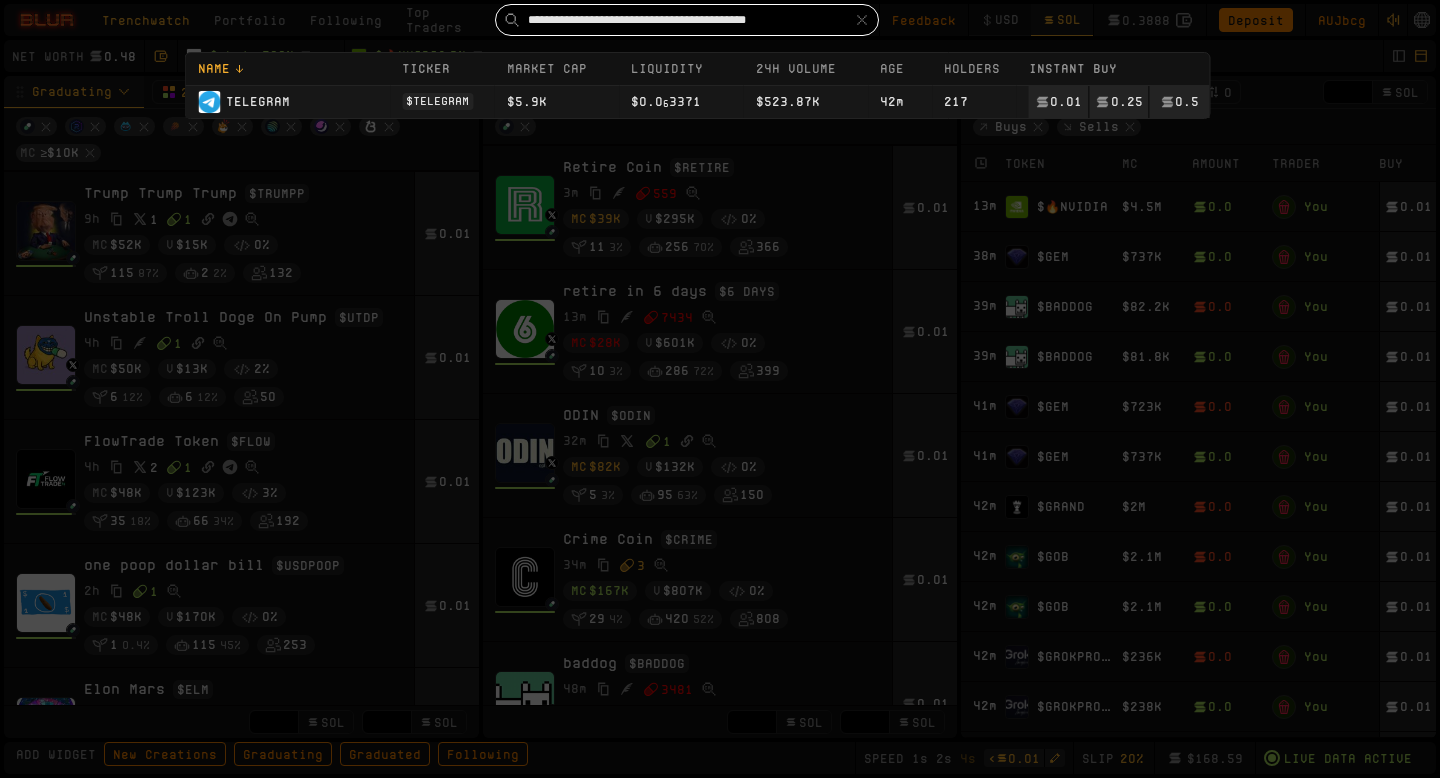 type on "**********" 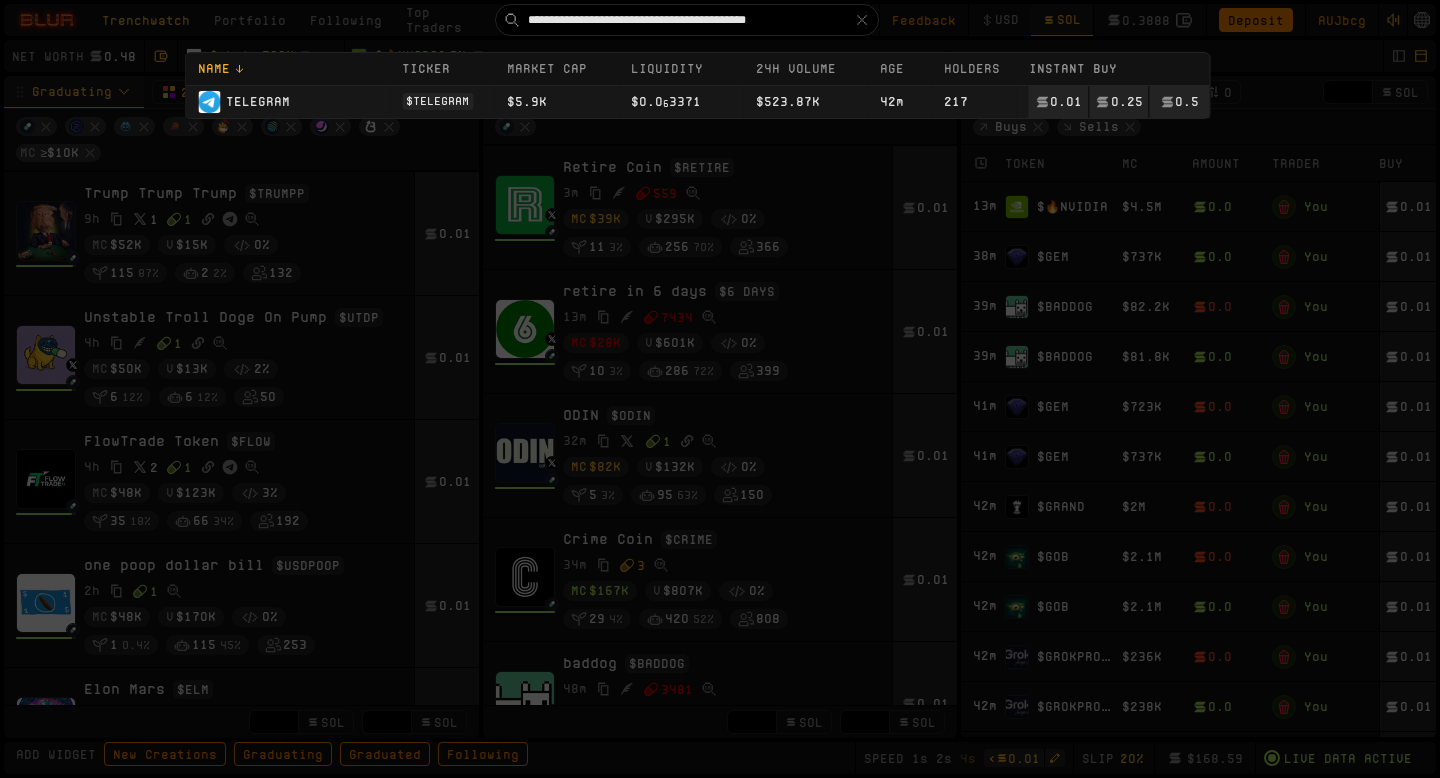 type 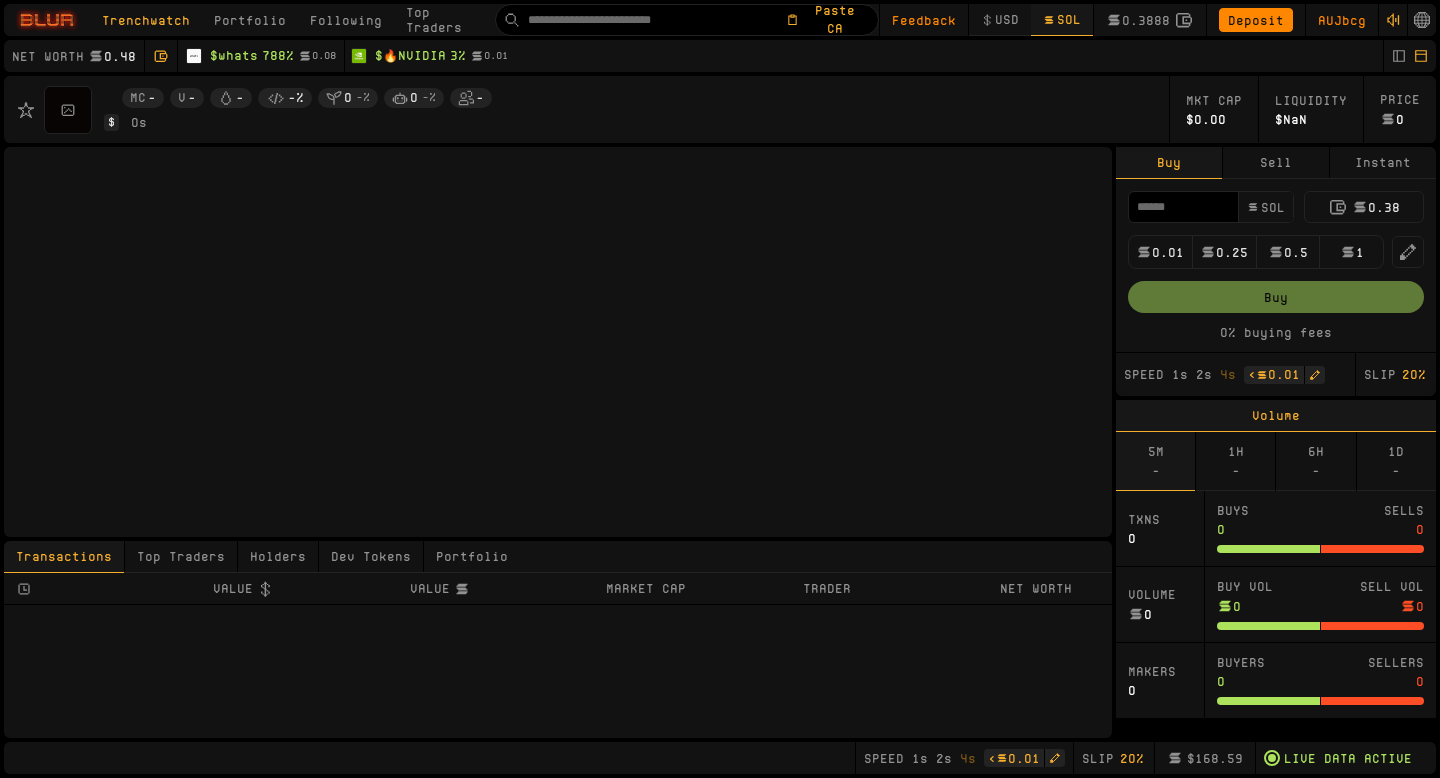 scroll, scrollTop: 0, scrollLeft: 0, axis: both 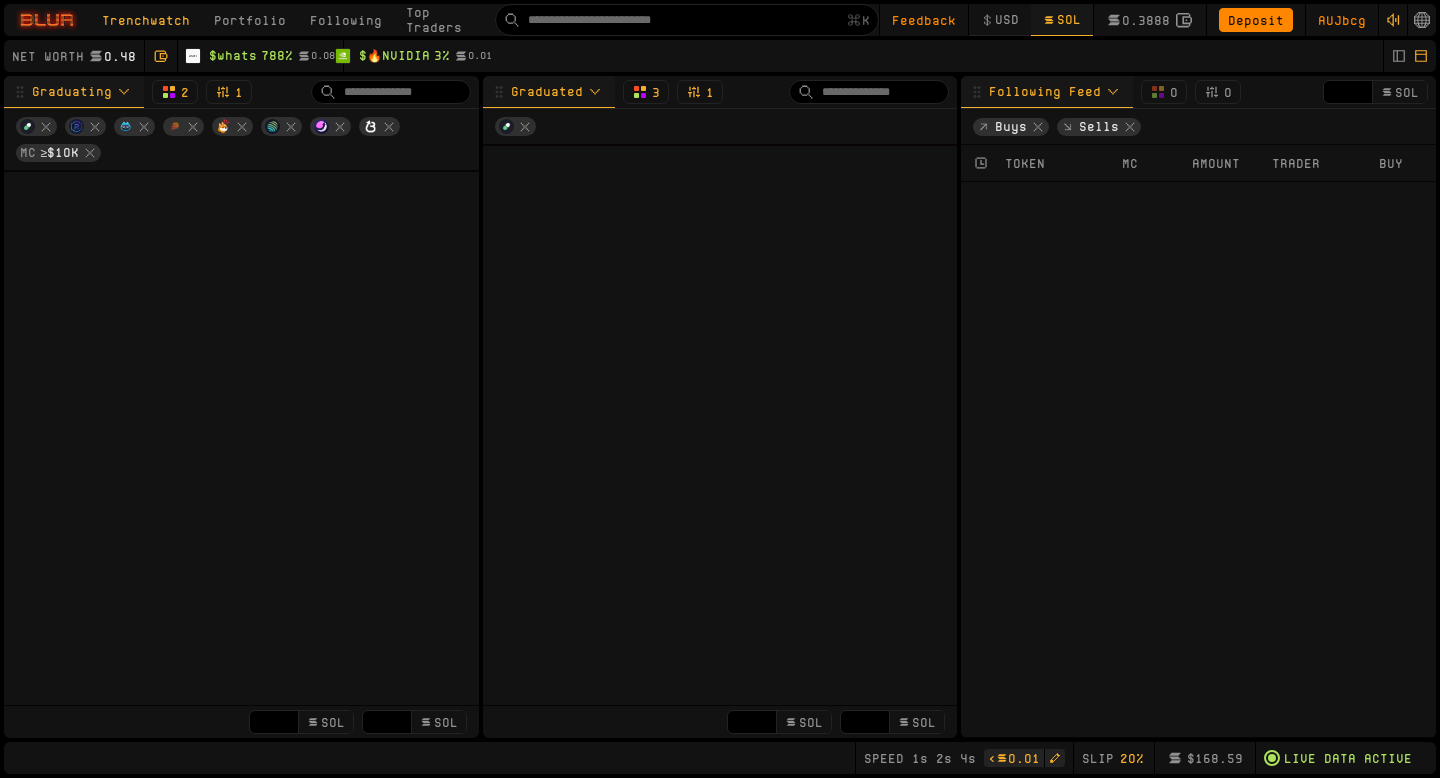 type 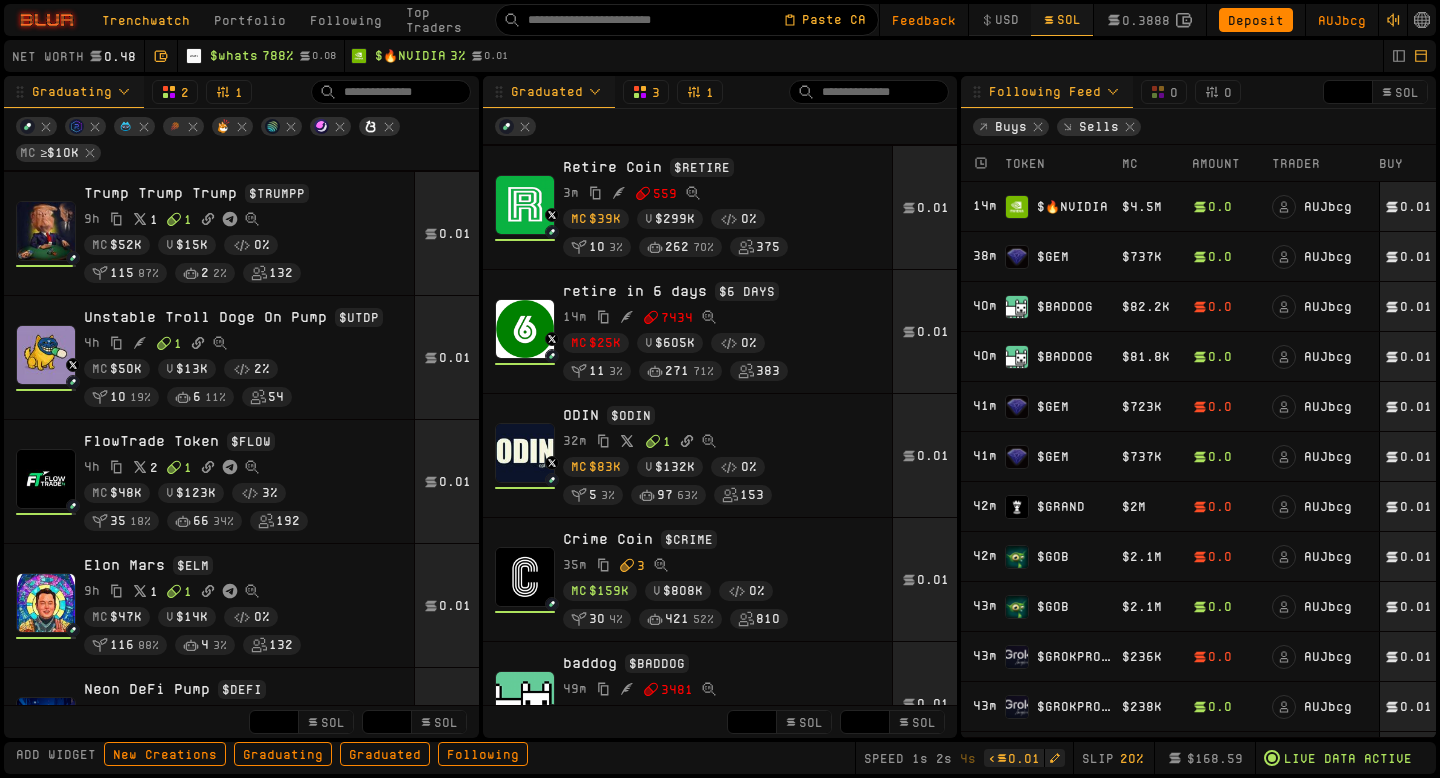 click on "Paste CA" at bounding box center [687, 20] 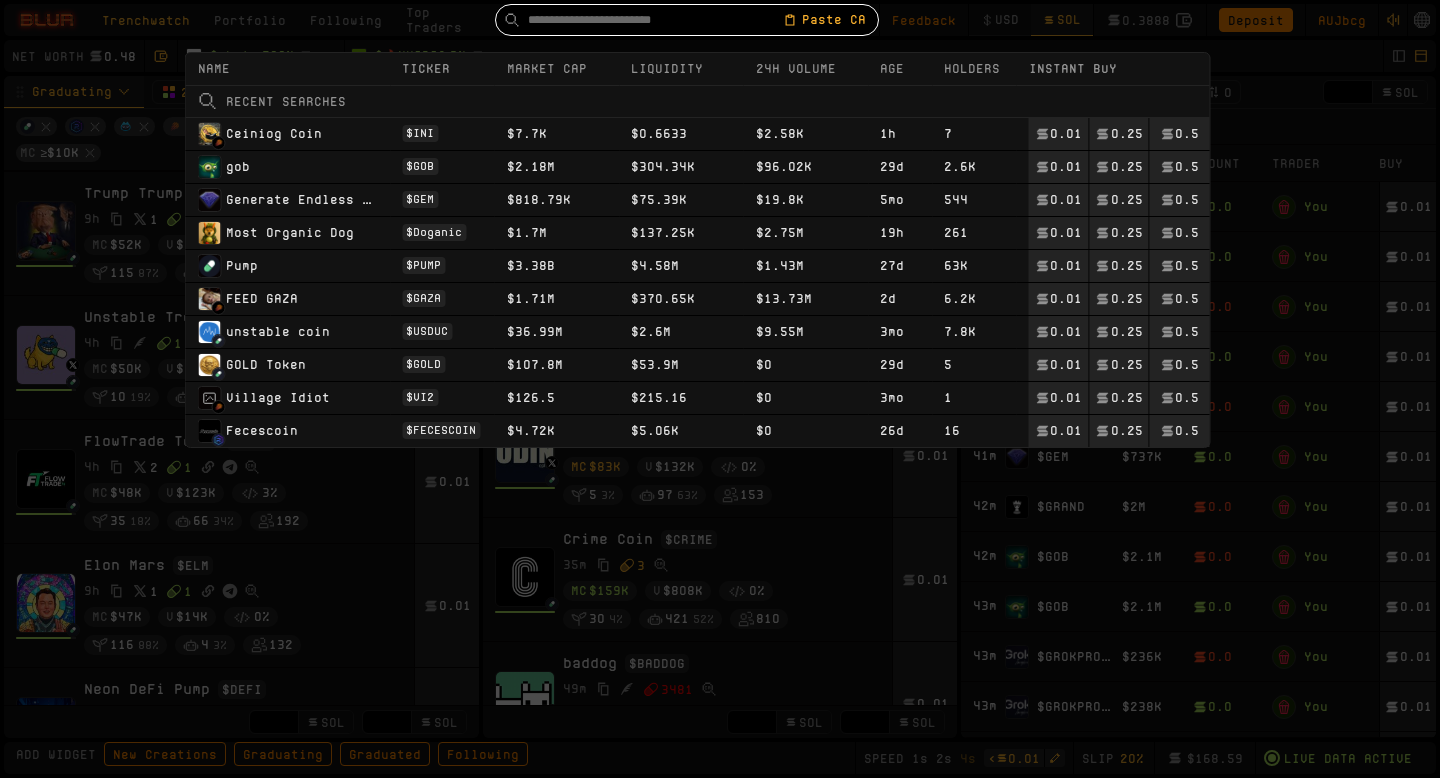 paste on "**********" 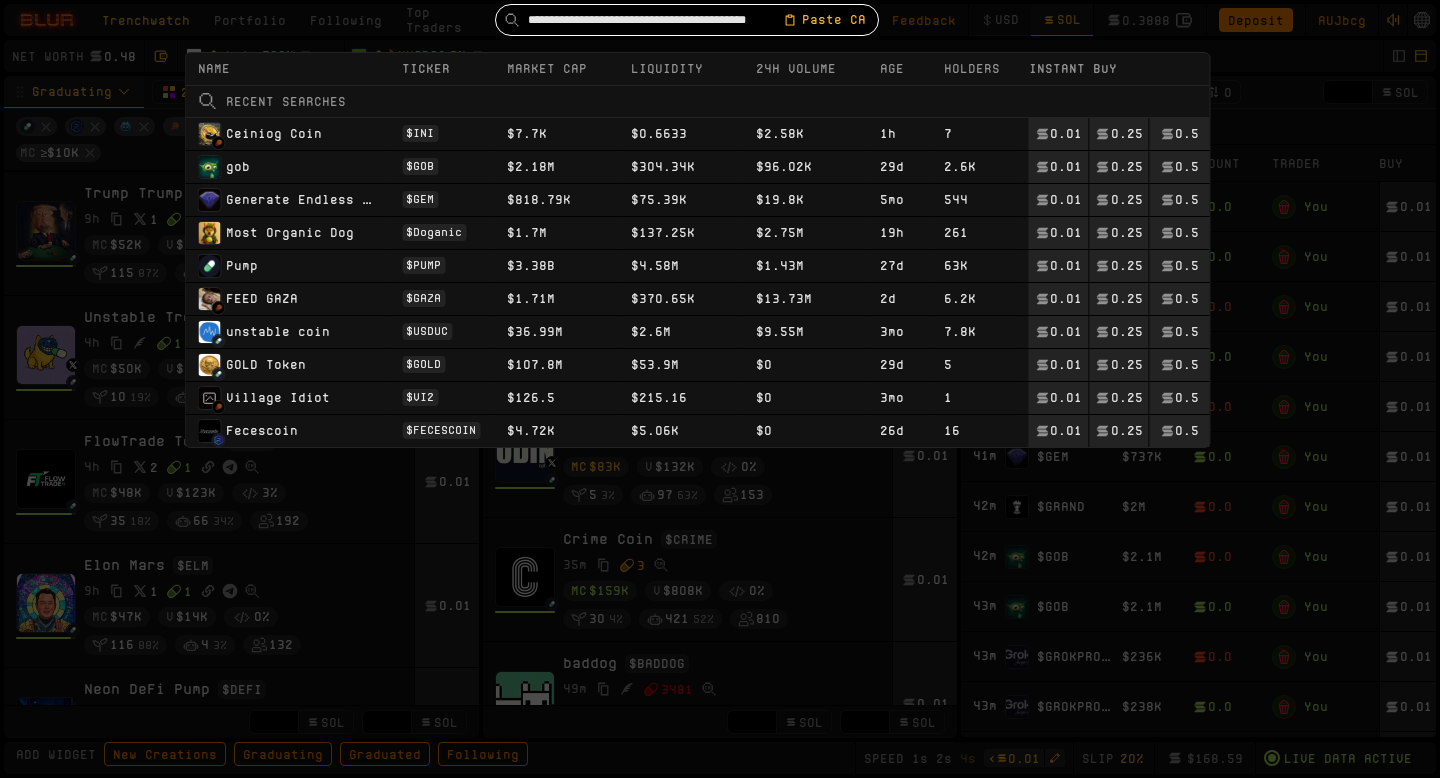 scroll, scrollTop: 0, scrollLeft: 24, axis: horizontal 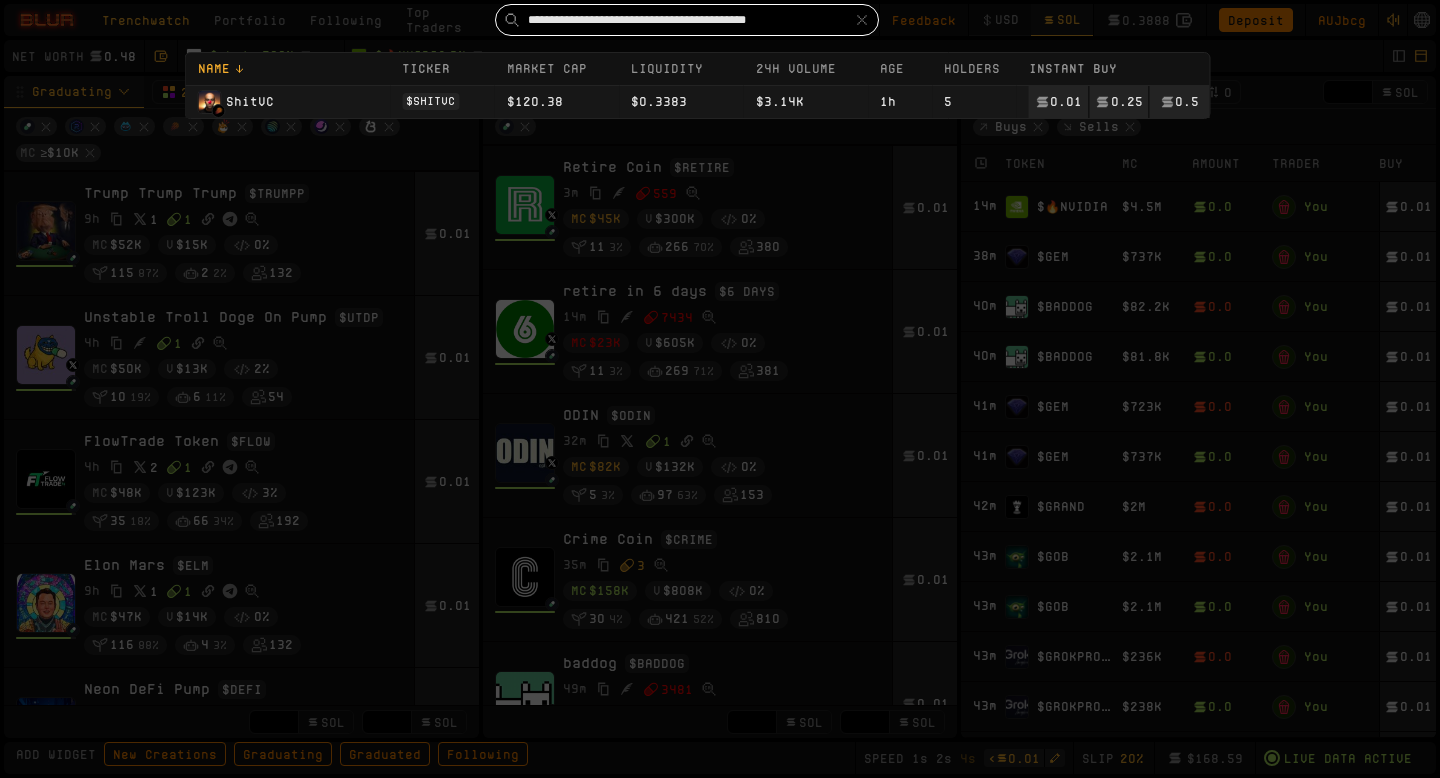 type on "**********" 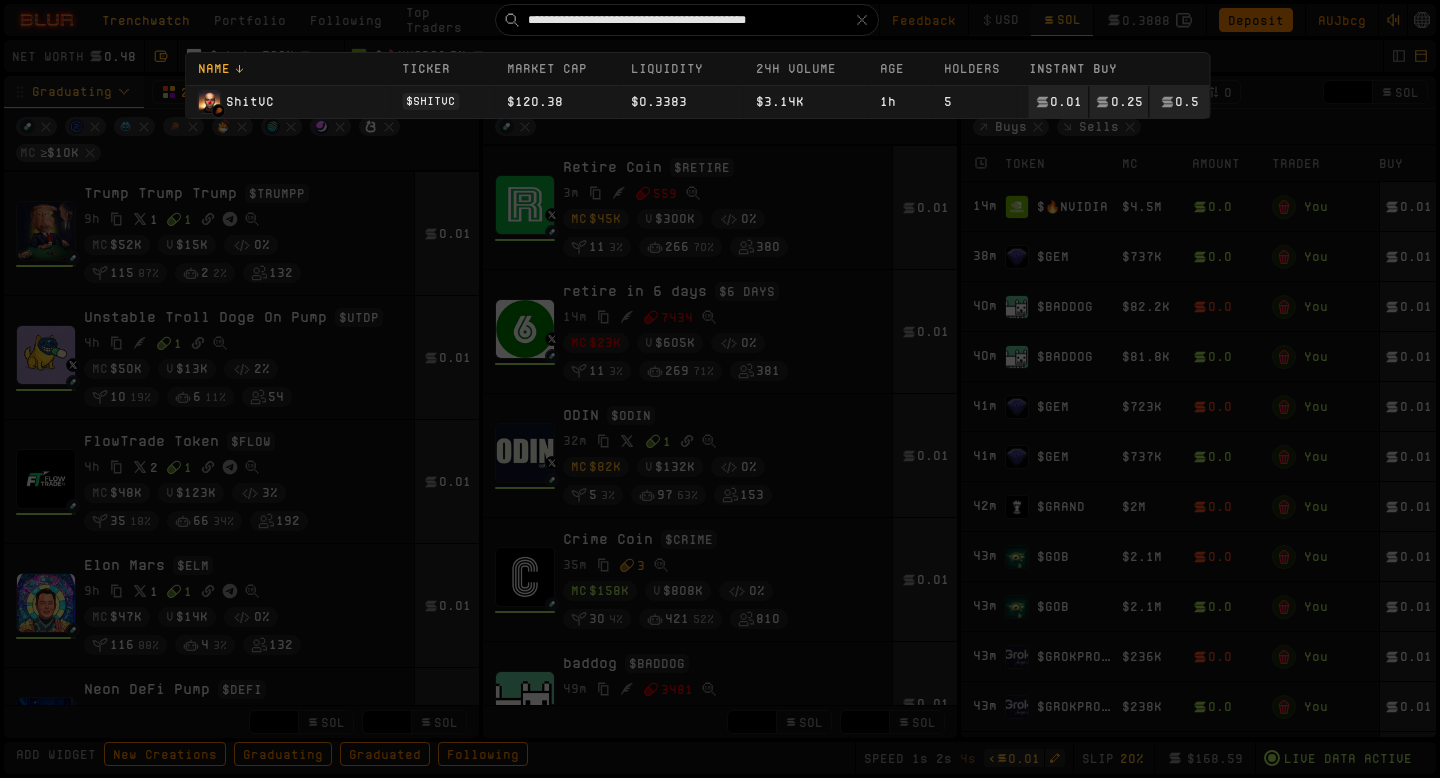 type 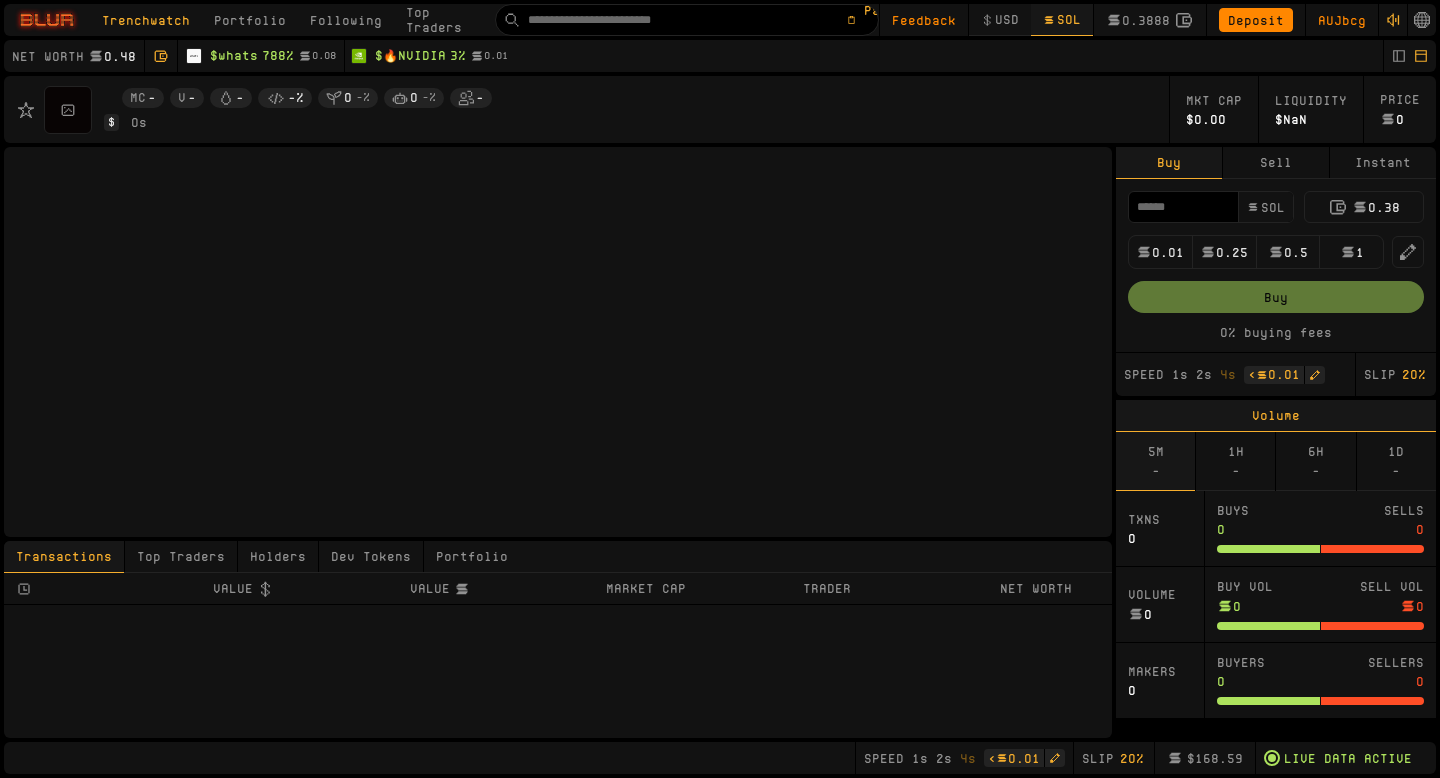scroll, scrollTop: 0, scrollLeft: 0, axis: both 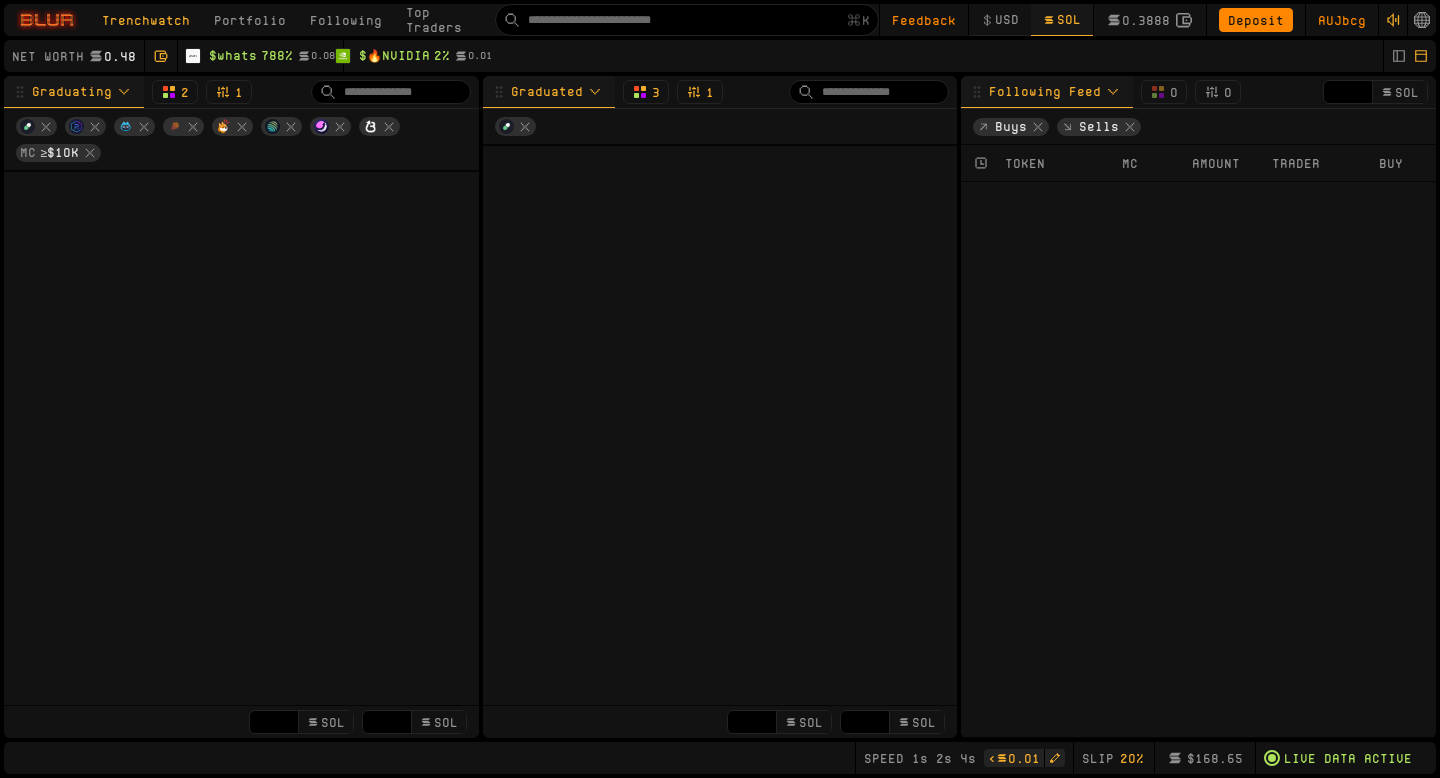type 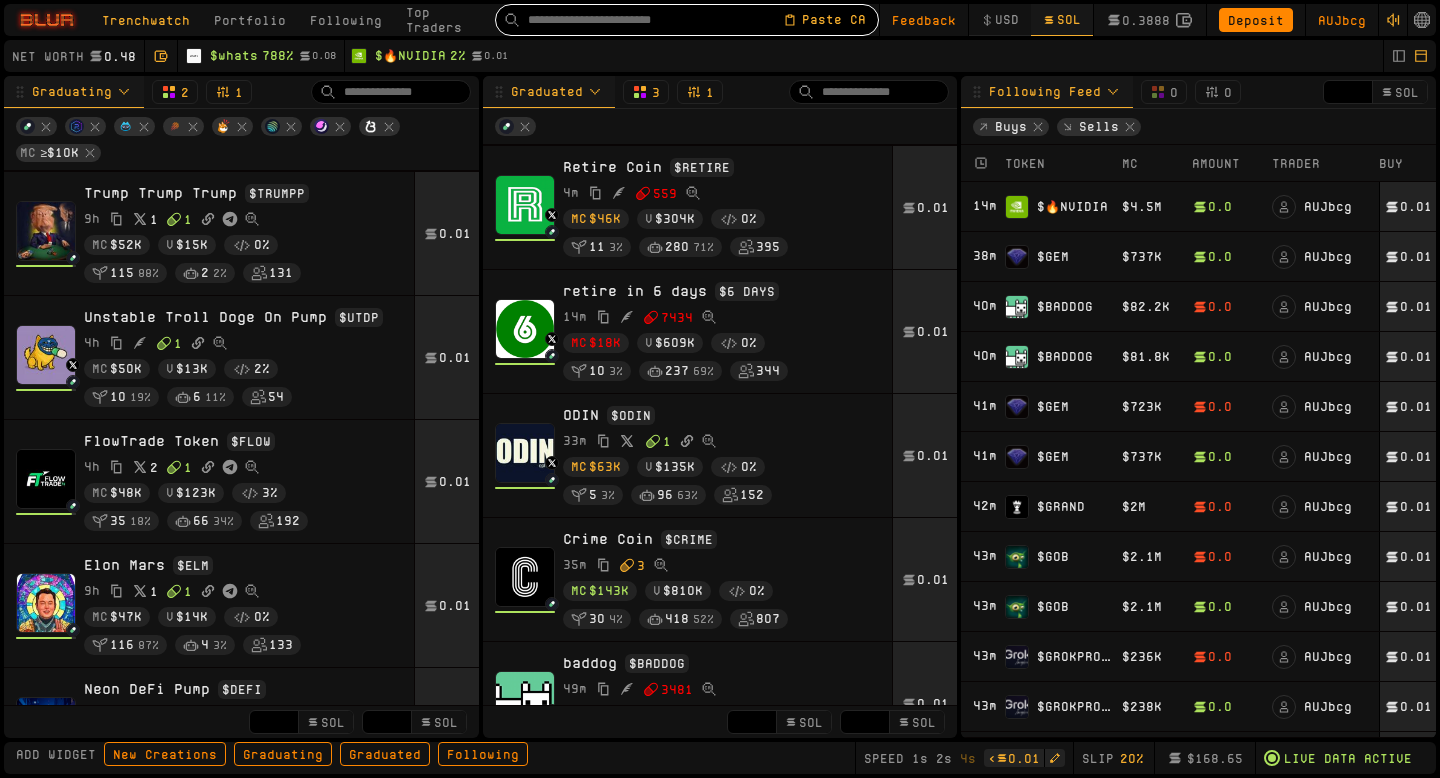 click at bounding box center (655, 20) 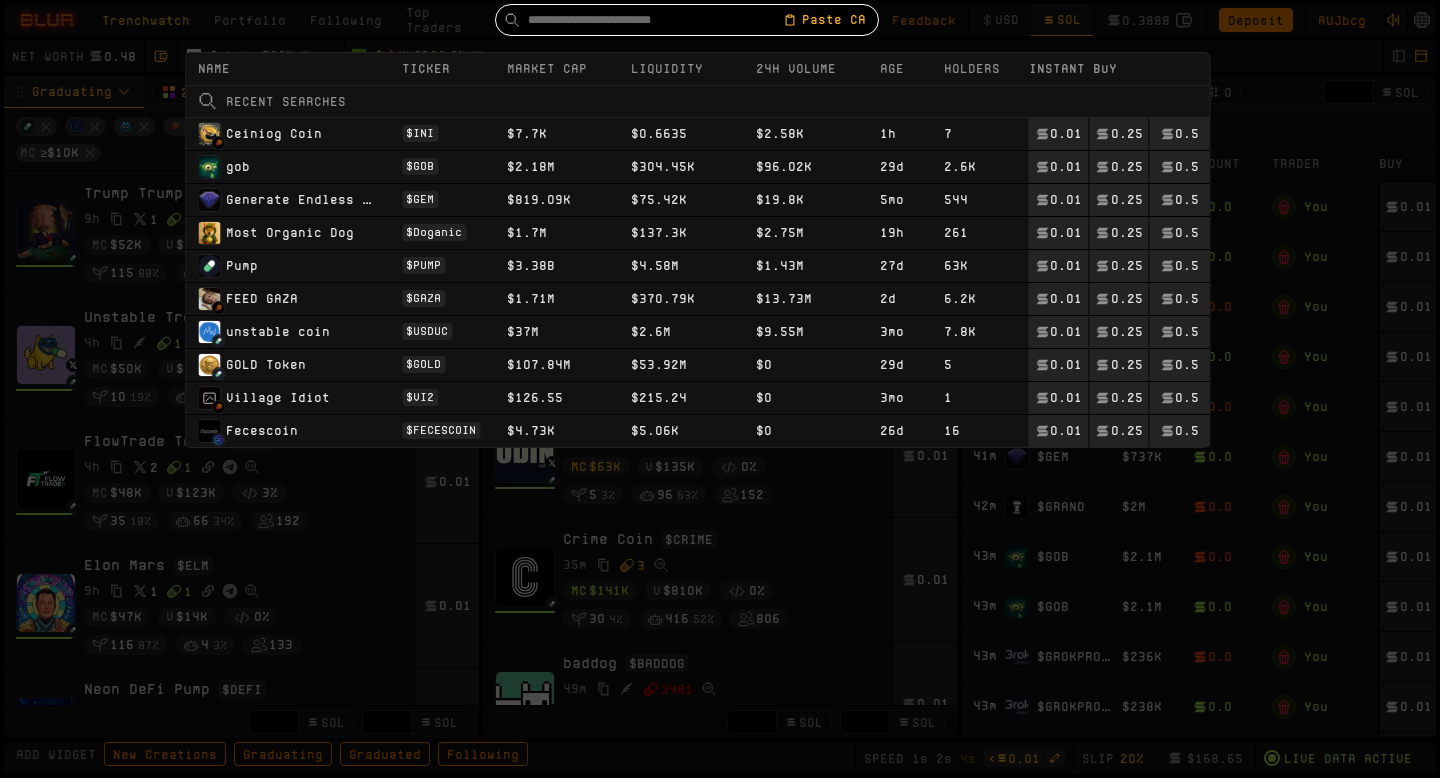 paste on "**********" 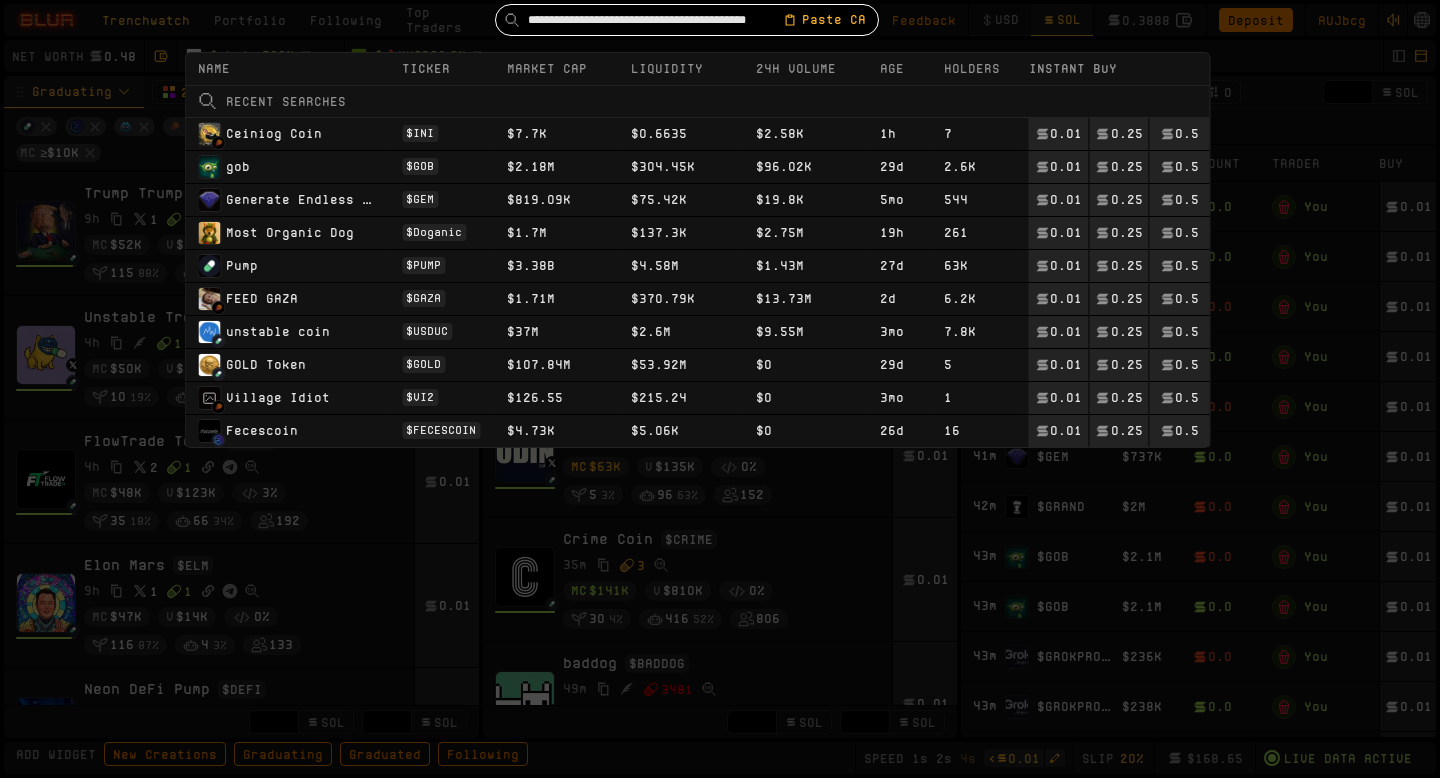 scroll, scrollTop: 0, scrollLeft: 24, axis: horizontal 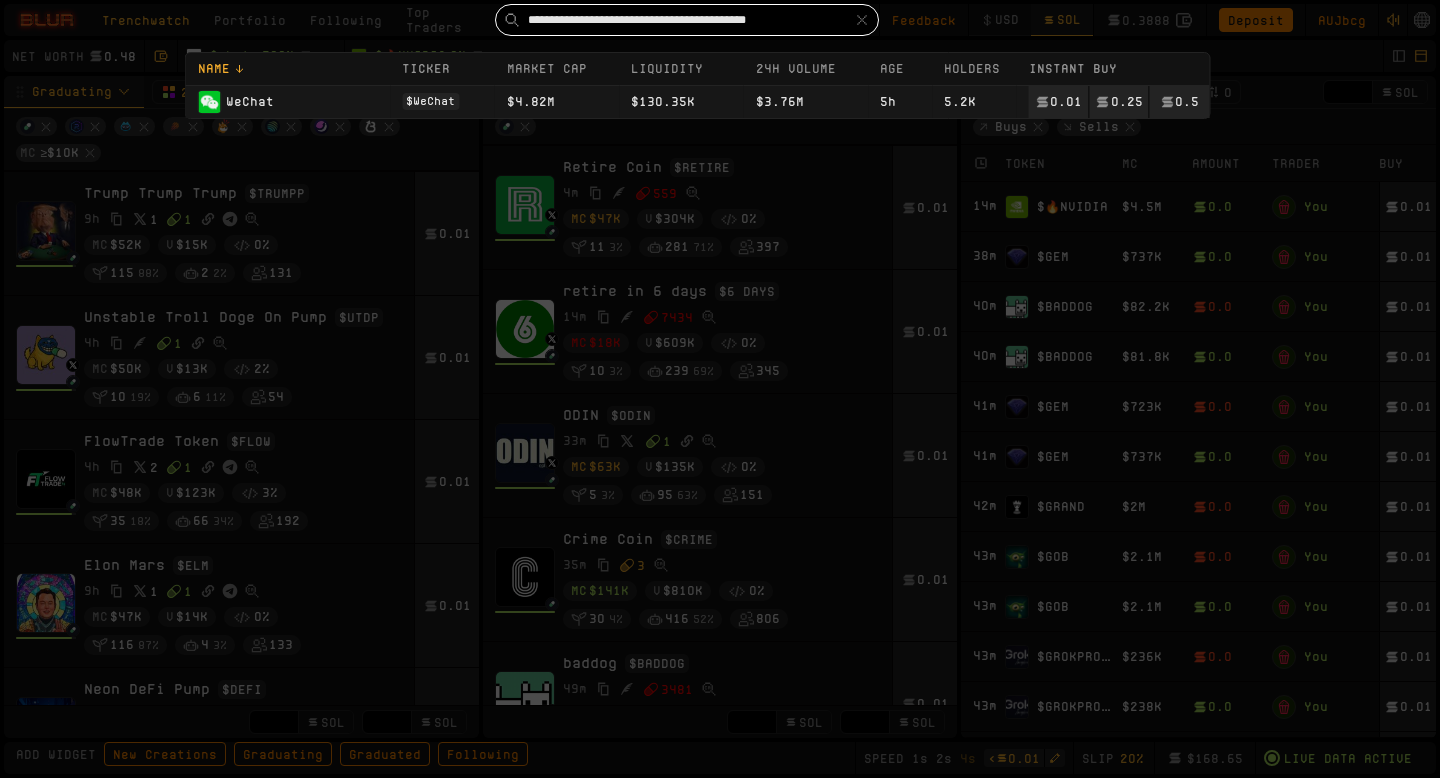 type on "**********" 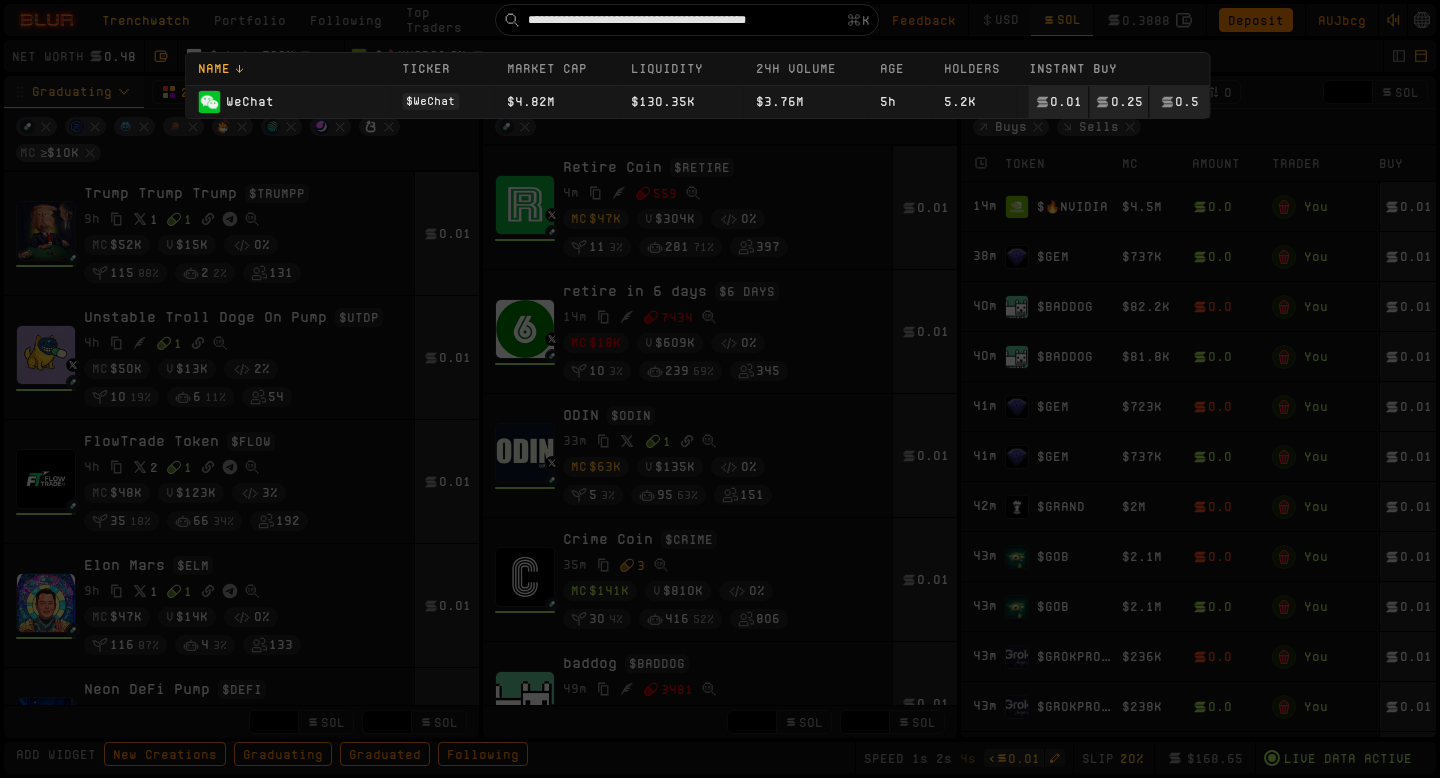 click on "$4.82M" at bounding box center (557, 101) 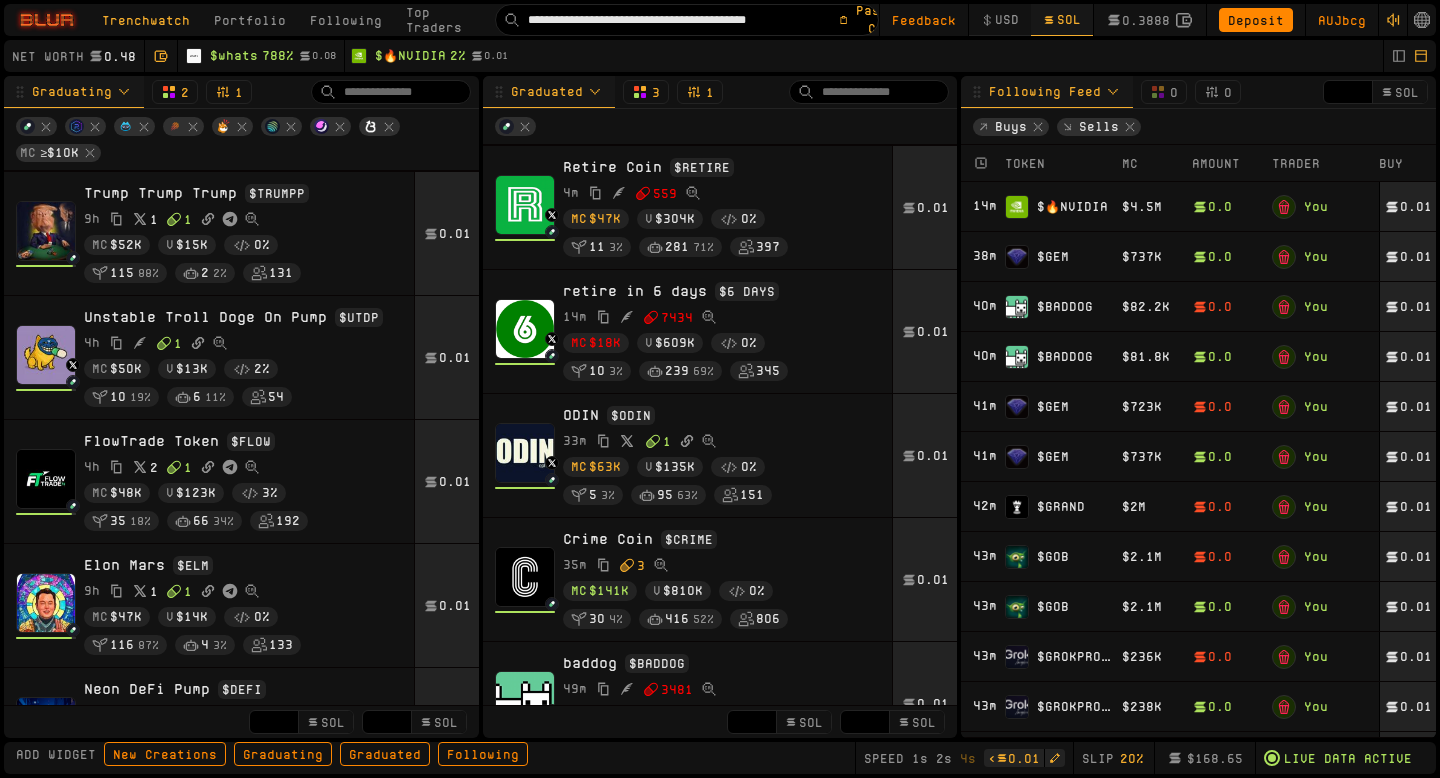 type 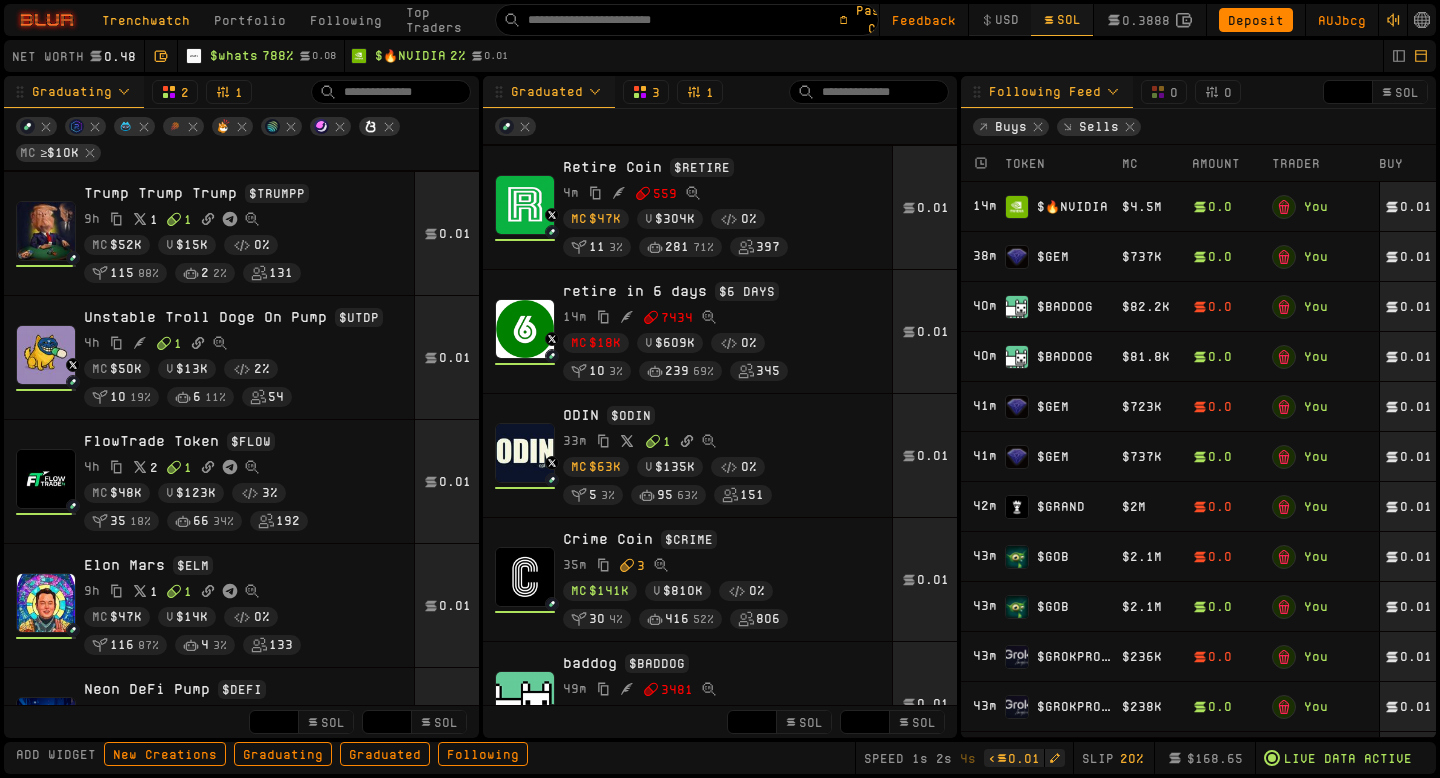 scroll, scrollTop: 0, scrollLeft: 0, axis: both 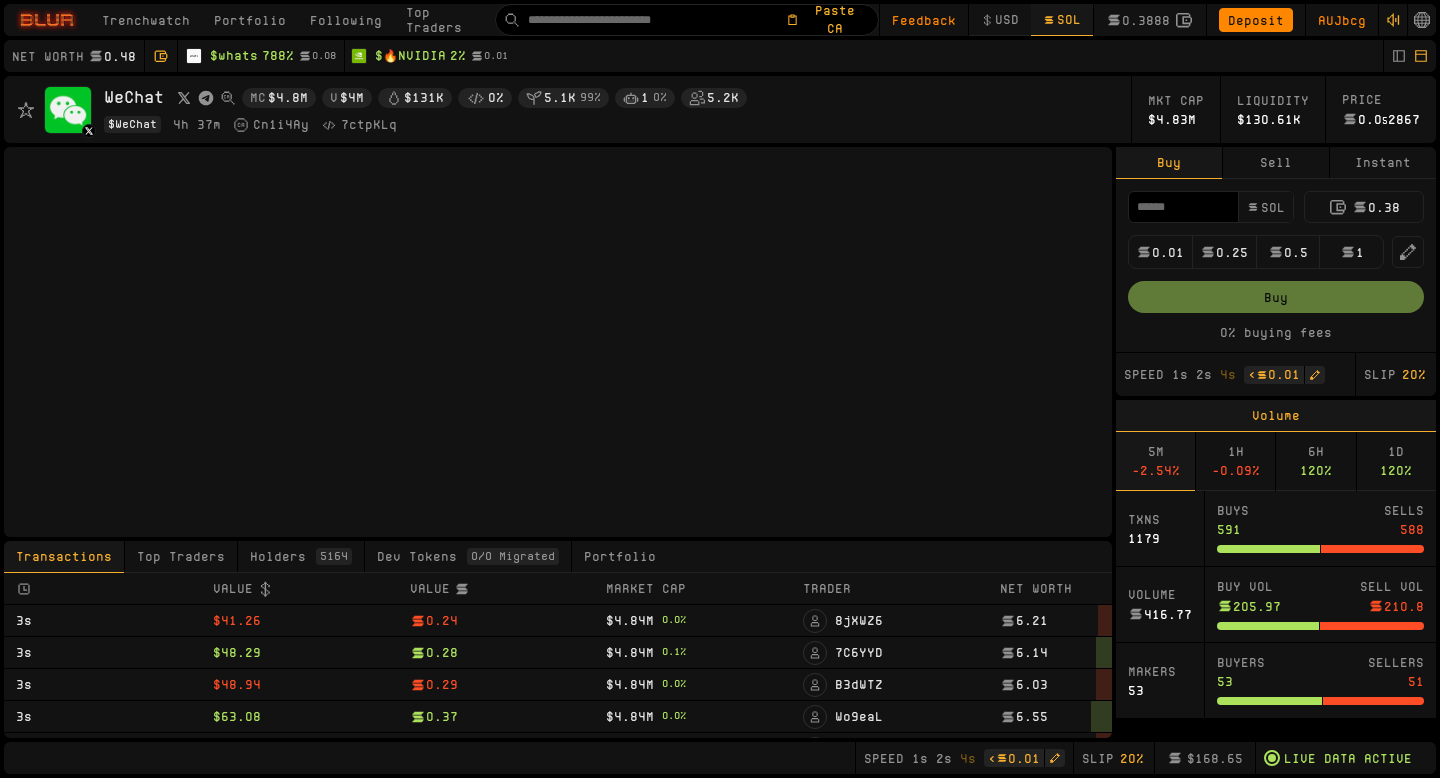 click on "Instant" at bounding box center [1383, 163] 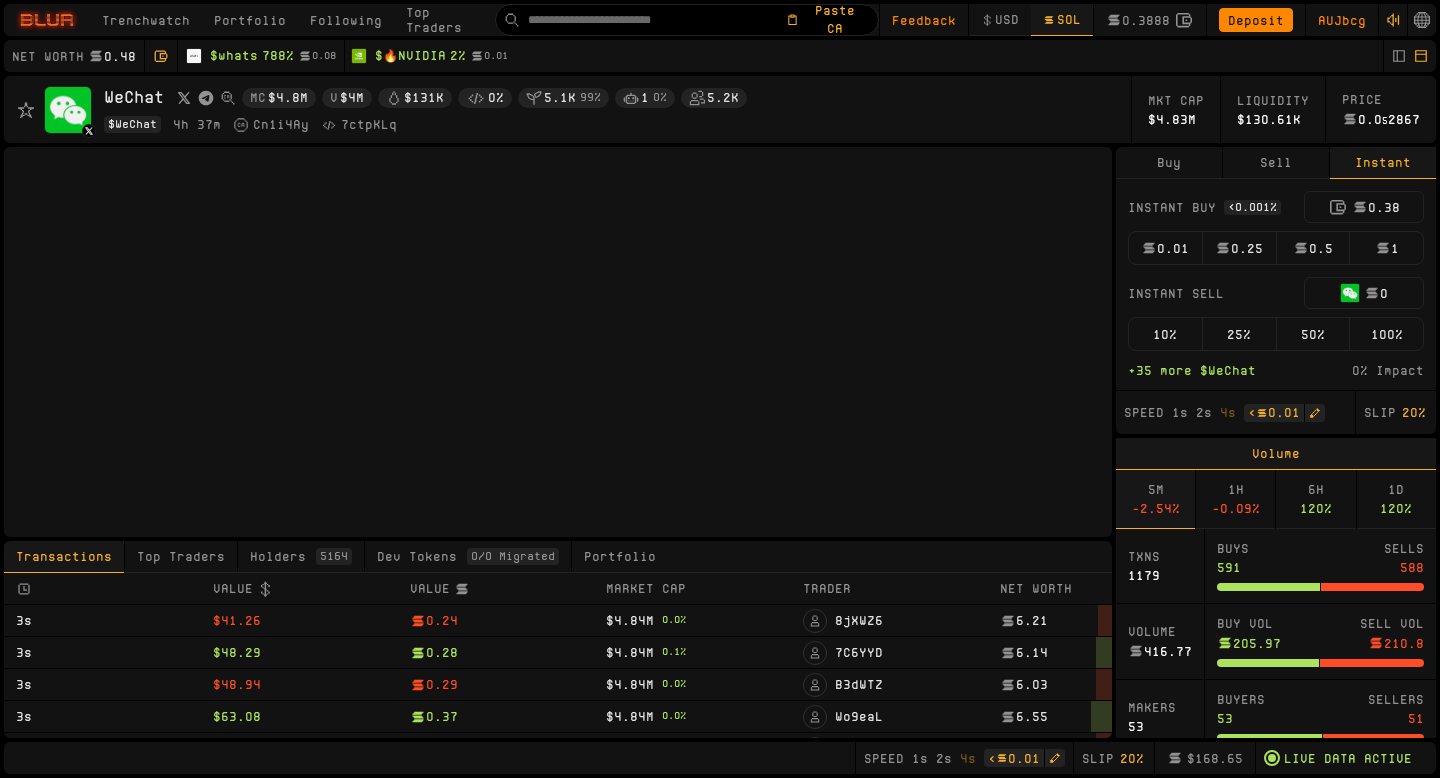 click on "0.01" at bounding box center (1165, 248) 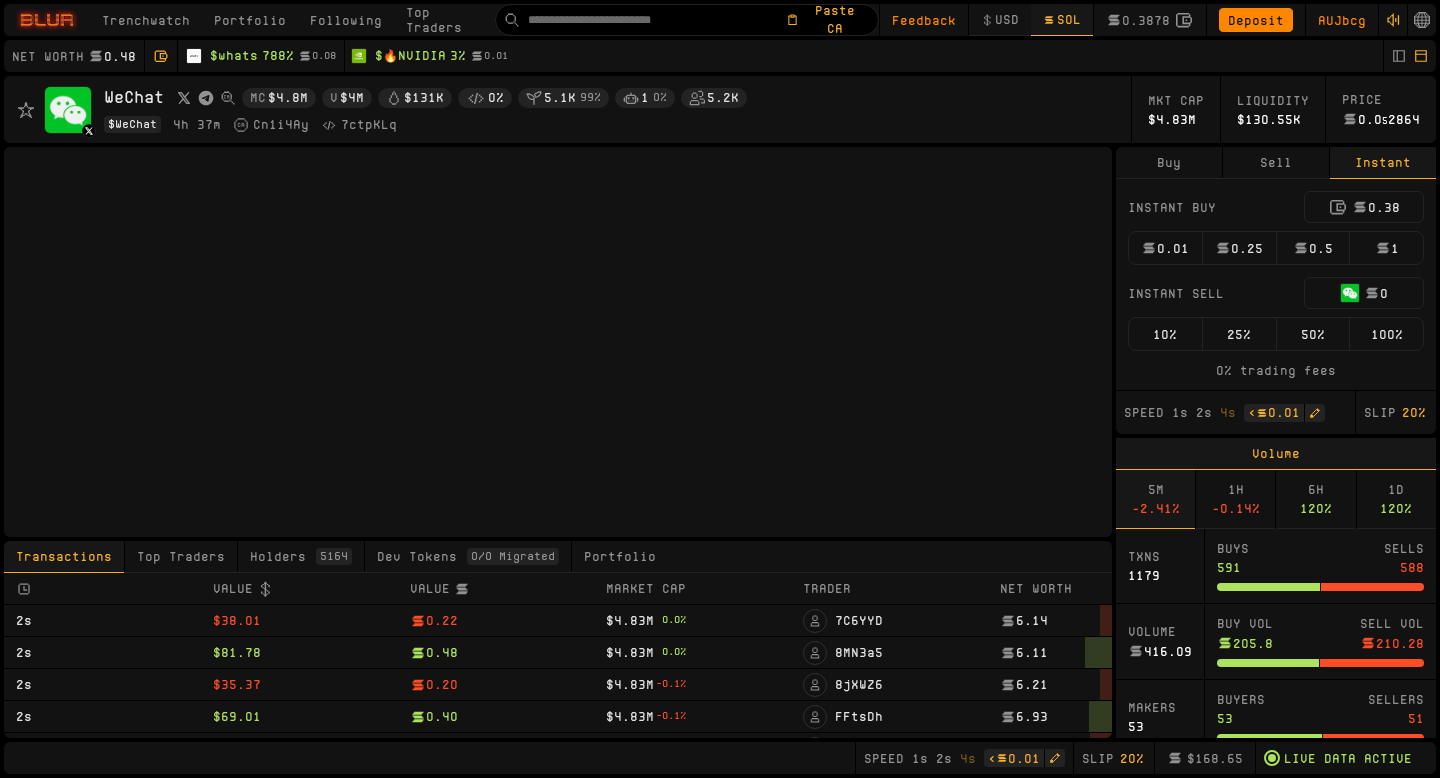 type 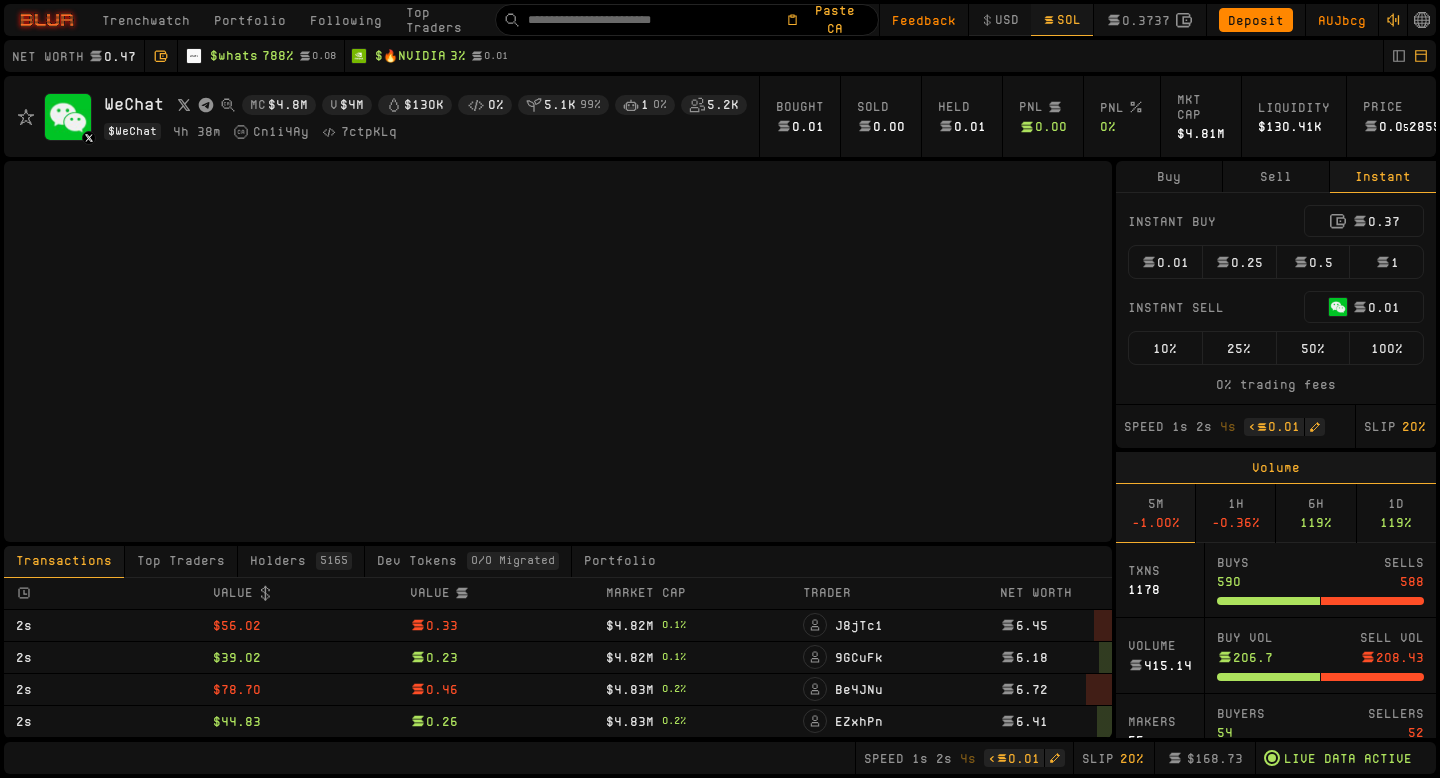 click on "Sell" at bounding box center [1276, 177] 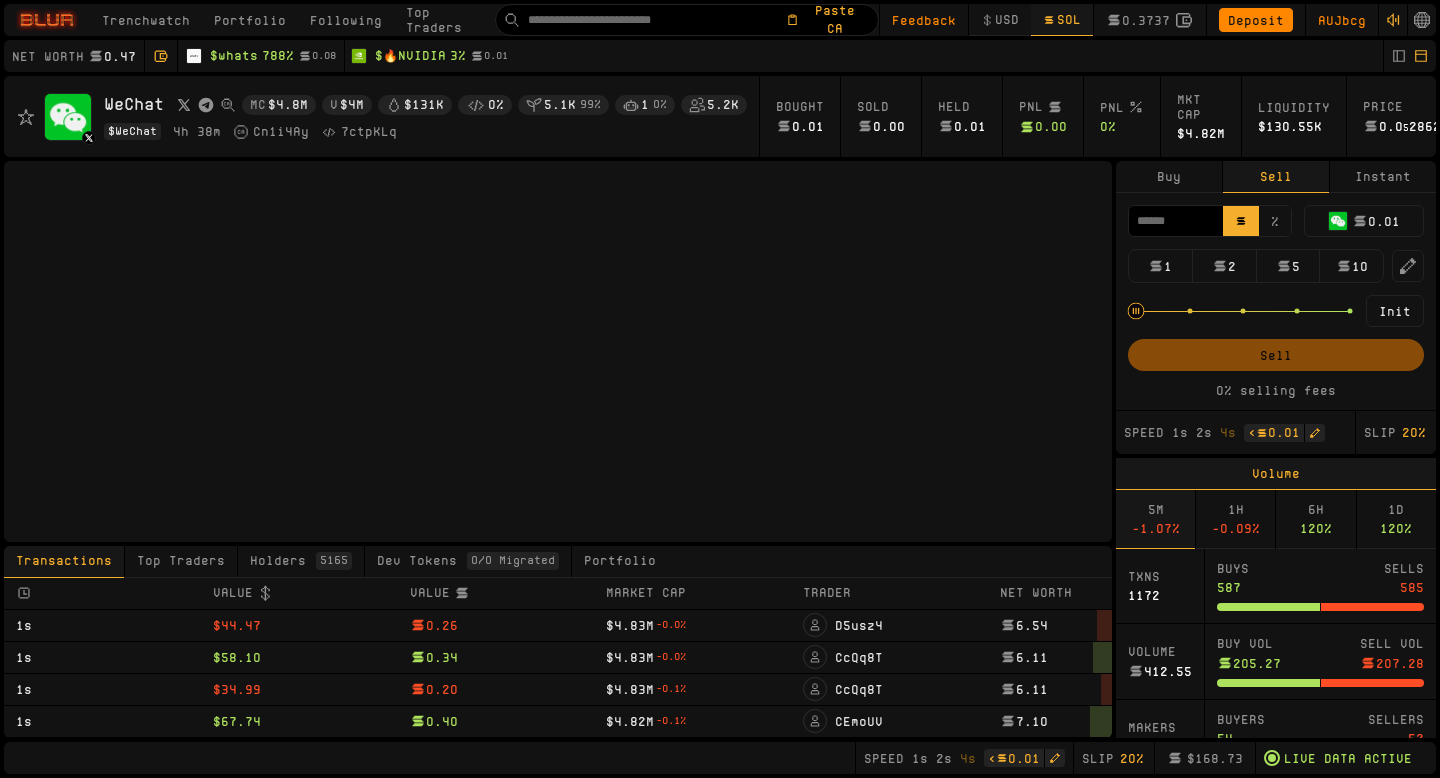 click on "Instant" at bounding box center (1383, 177) 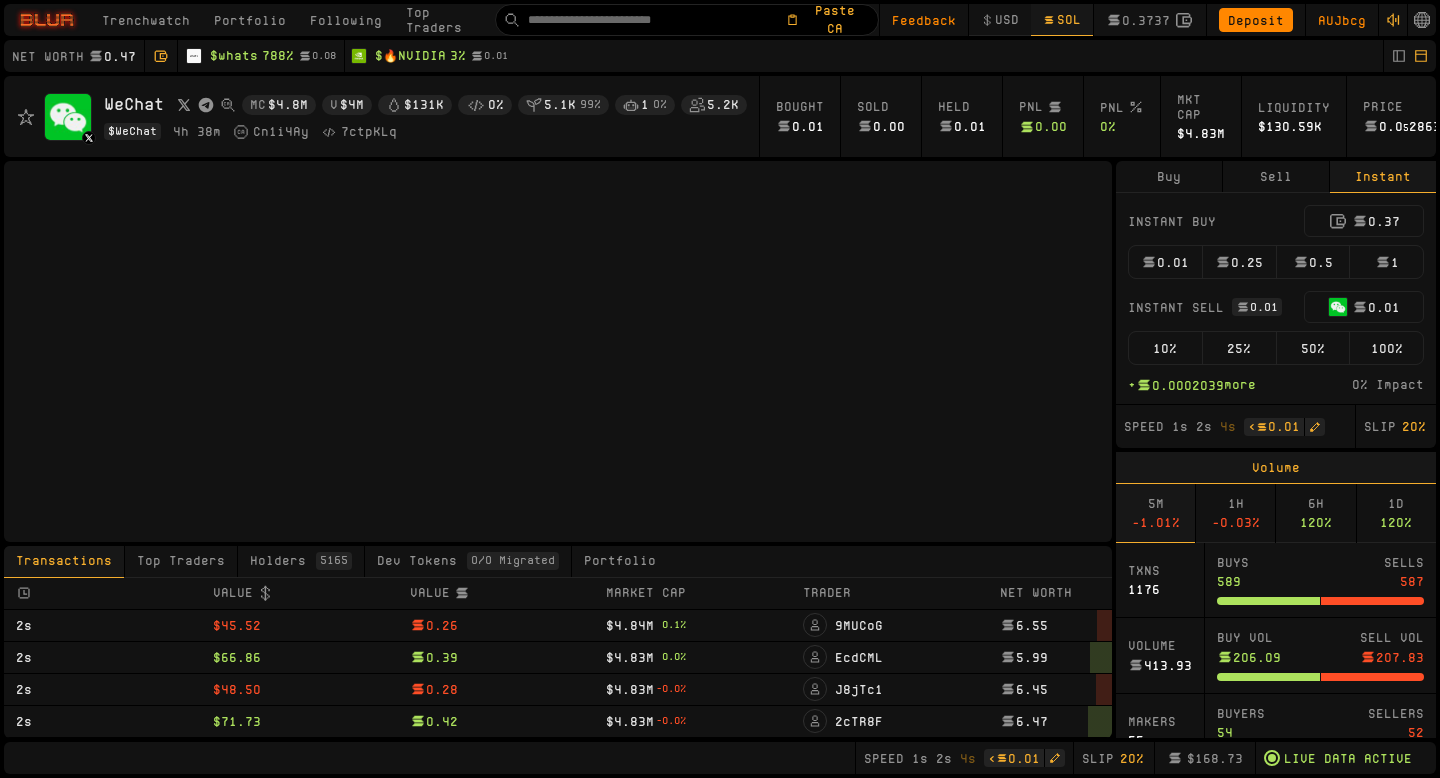 click on "100%" at bounding box center (1386, 348) 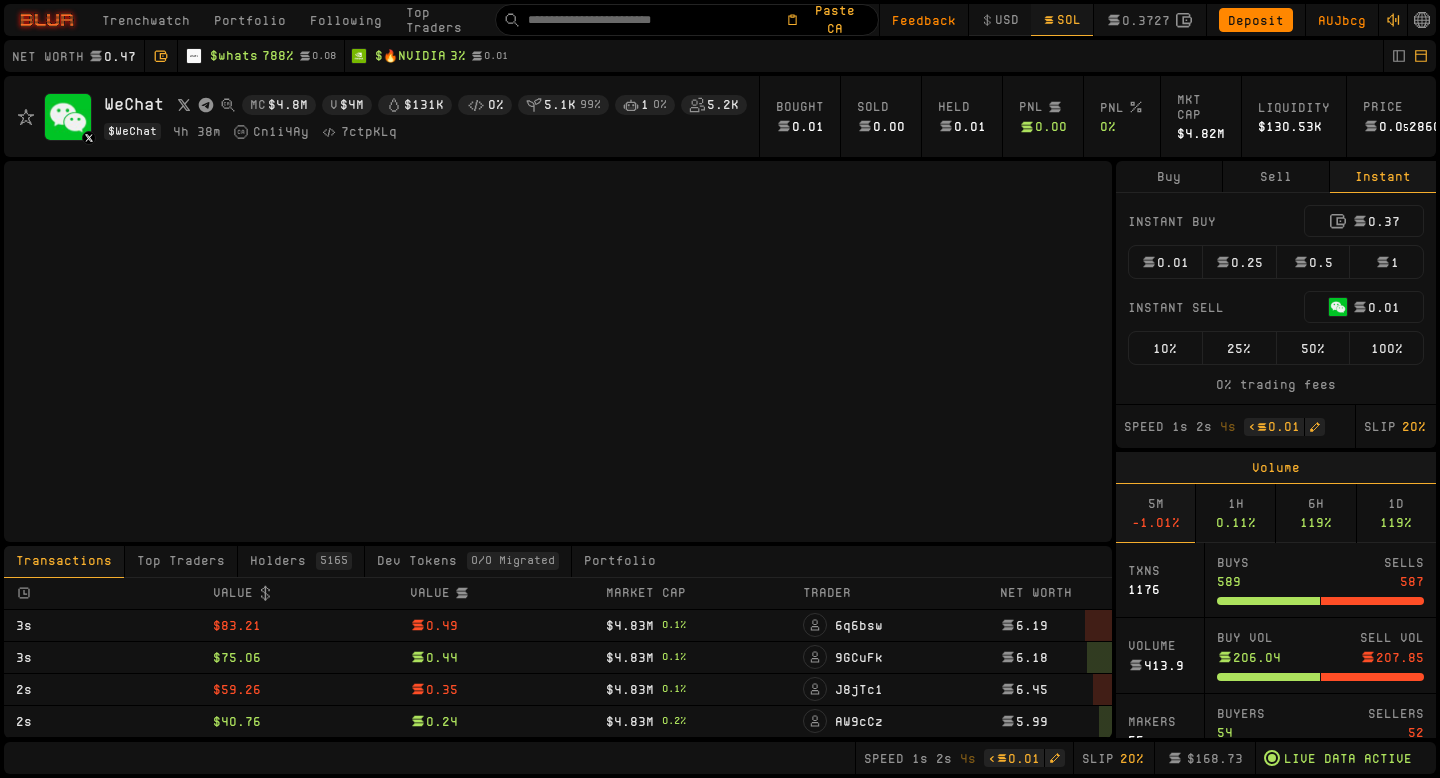 type 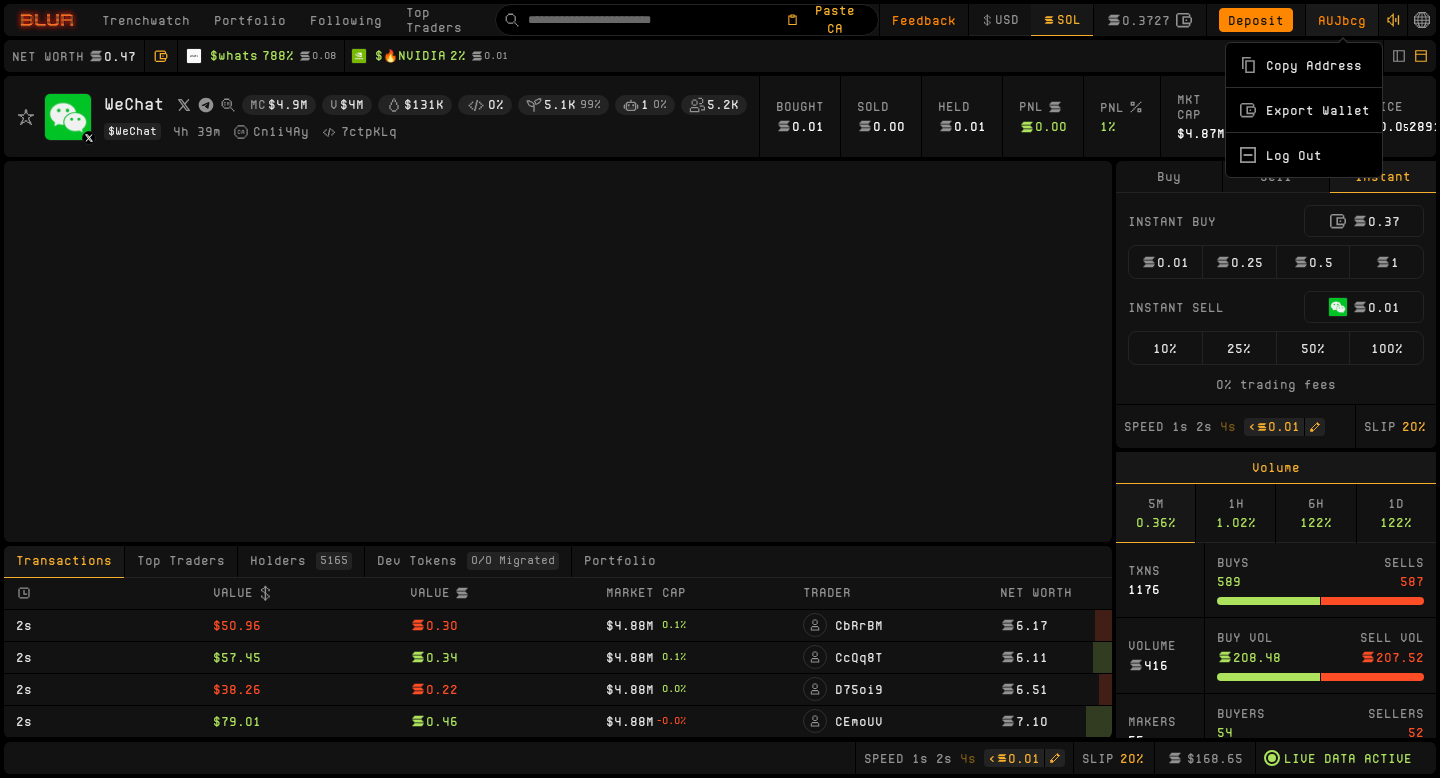 click on "Copy Address" at bounding box center (1304, 65) 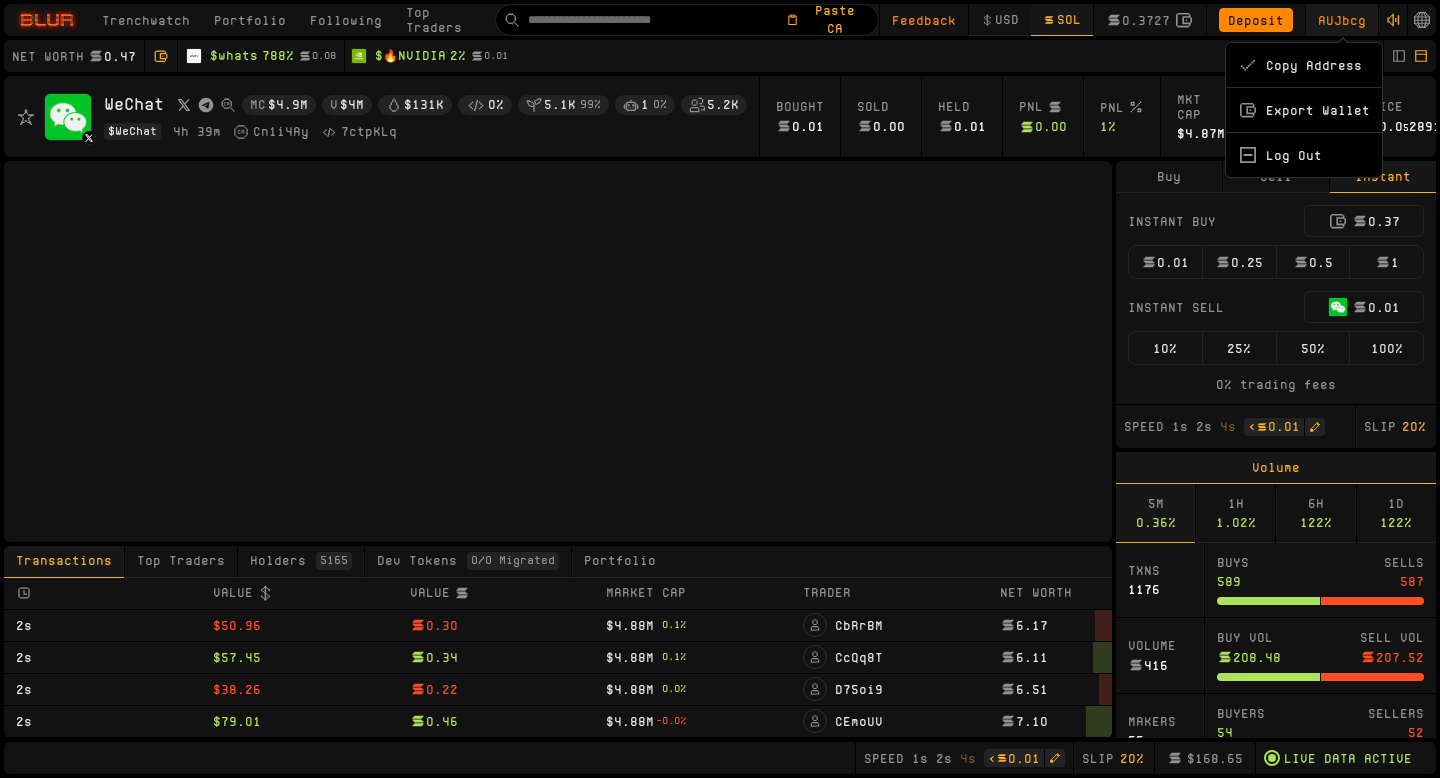 type 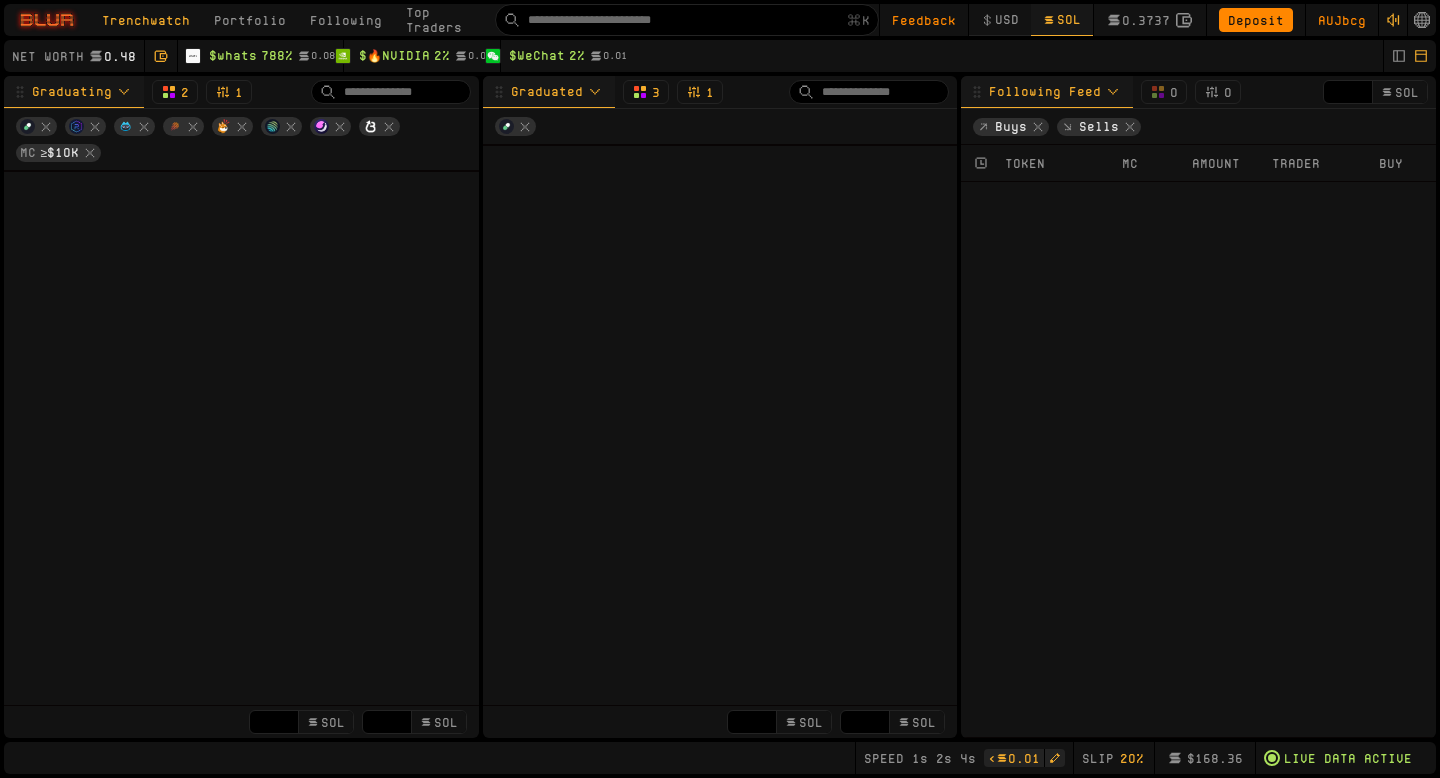 type 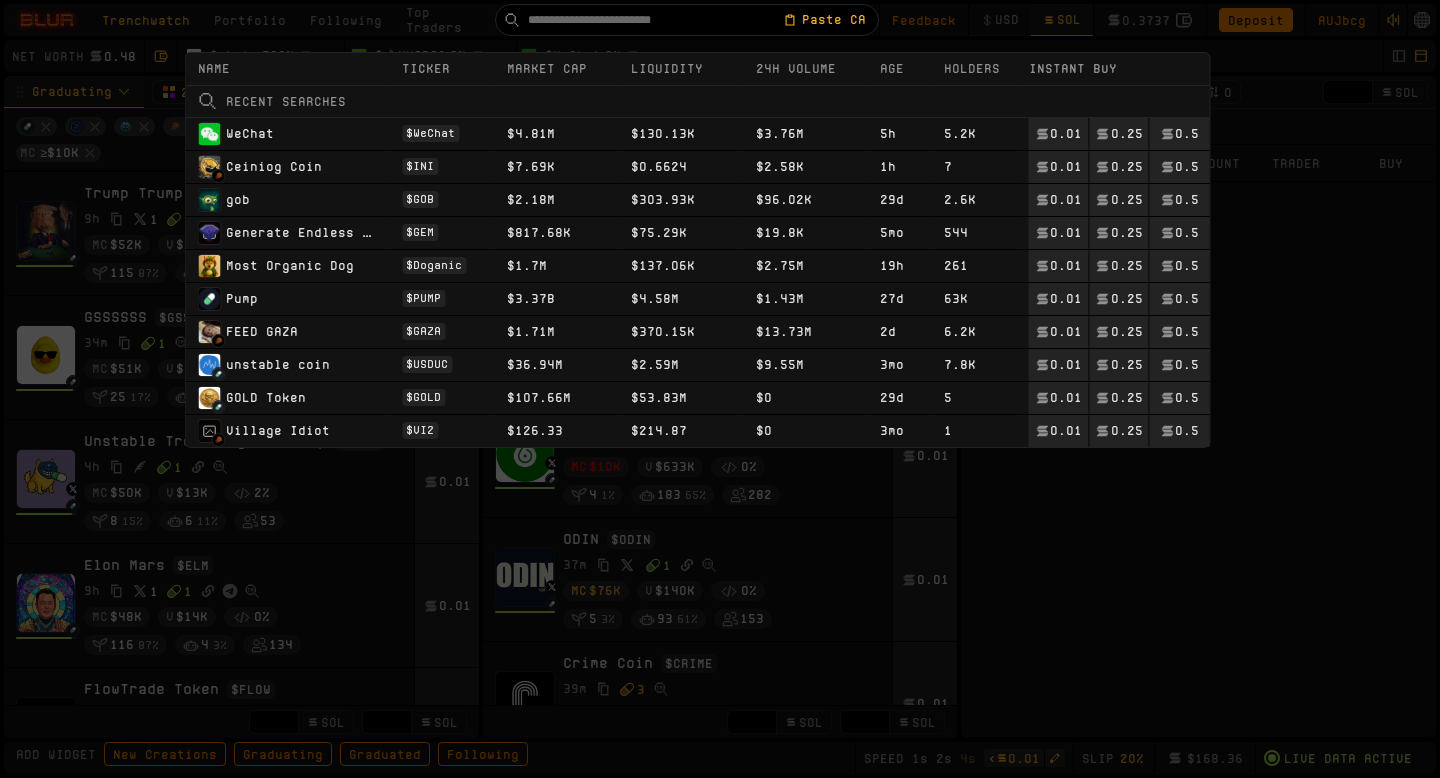 click at bounding box center [655, 20] 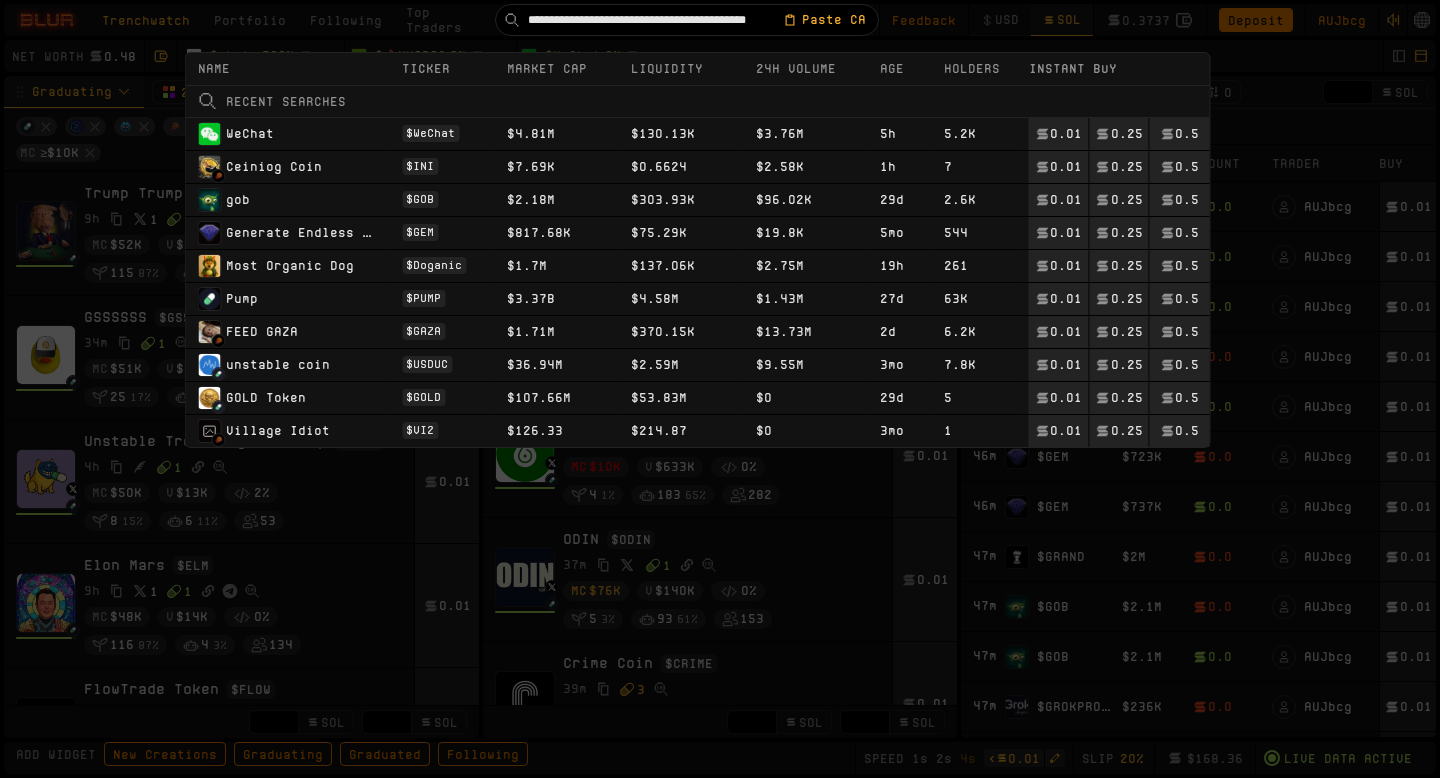 scroll, scrollTop: 0, scrollLeft: 24, axis: horizontal 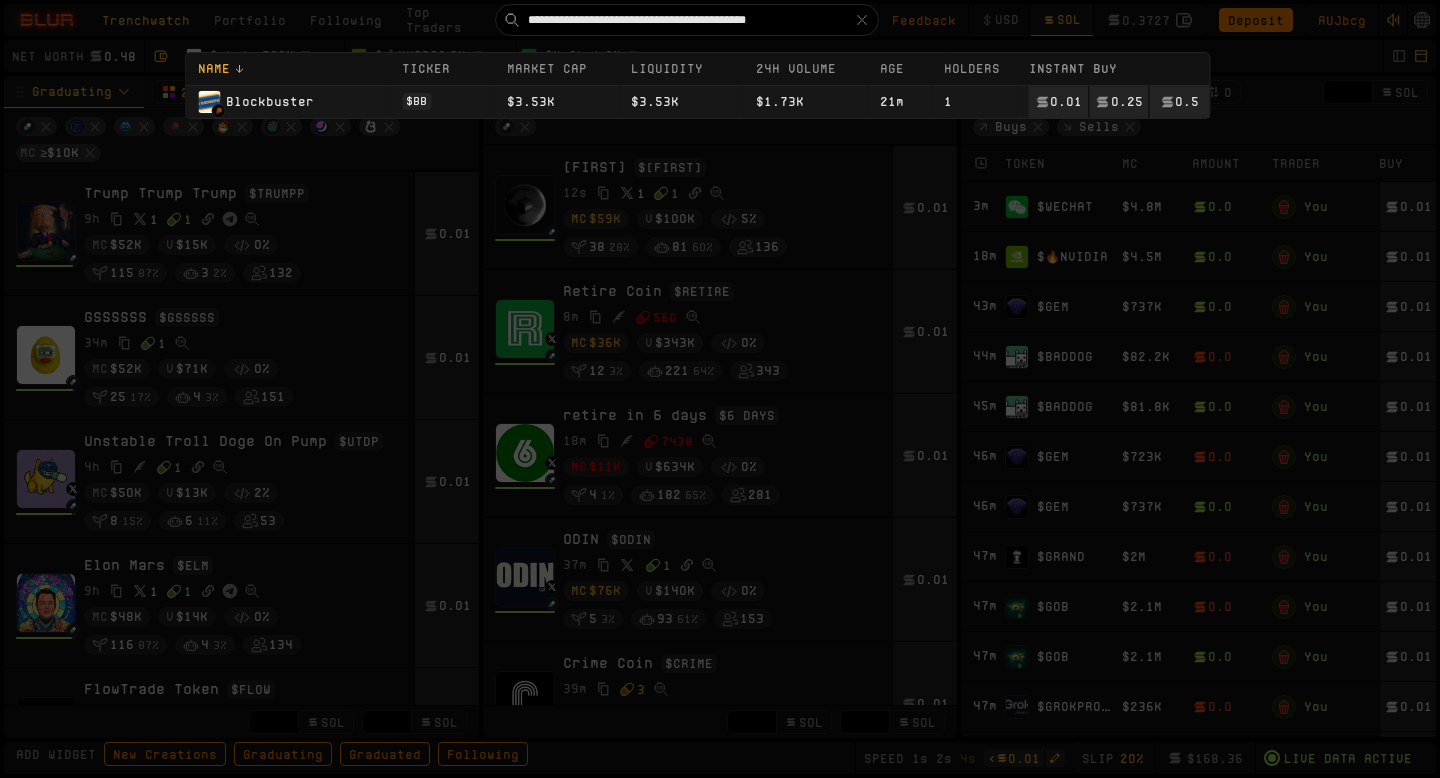 type on "**********" 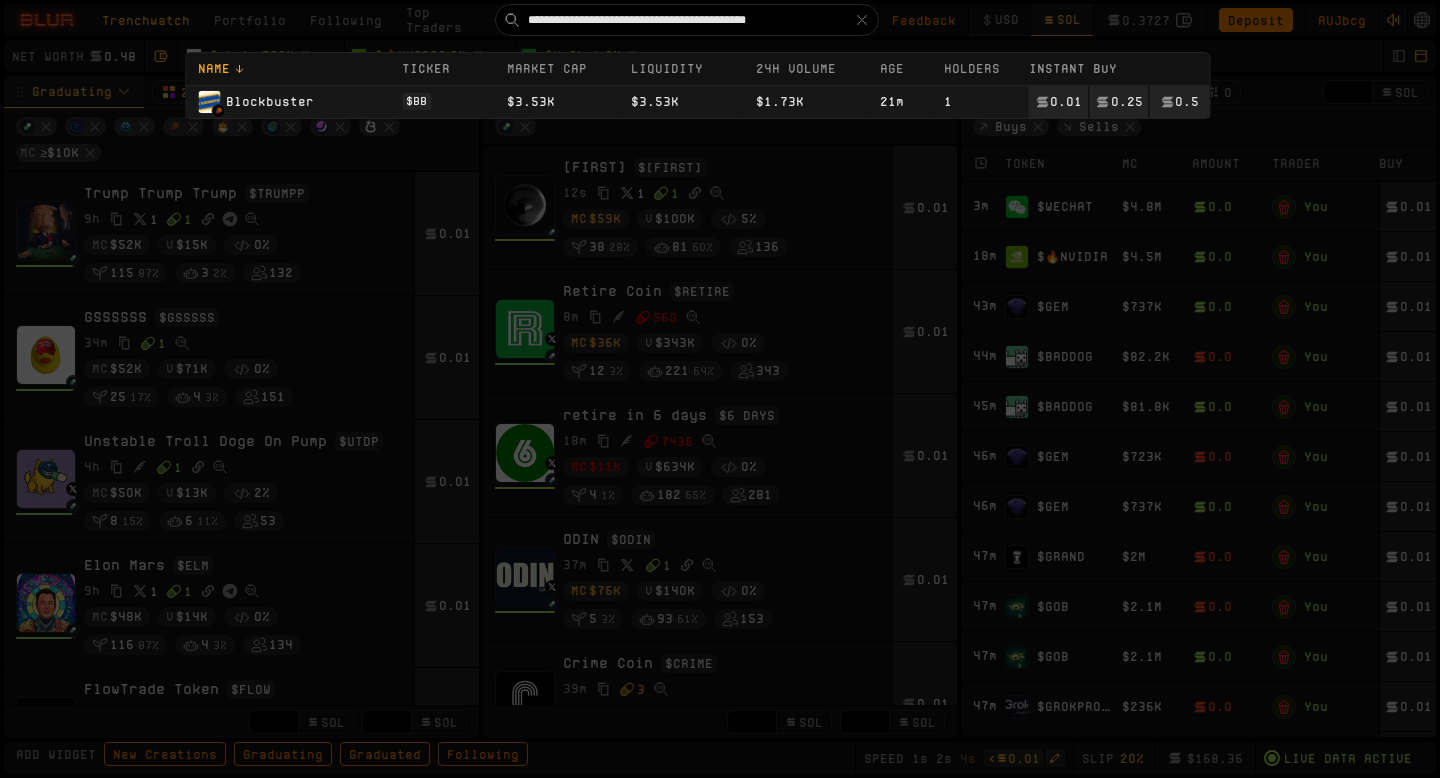 type 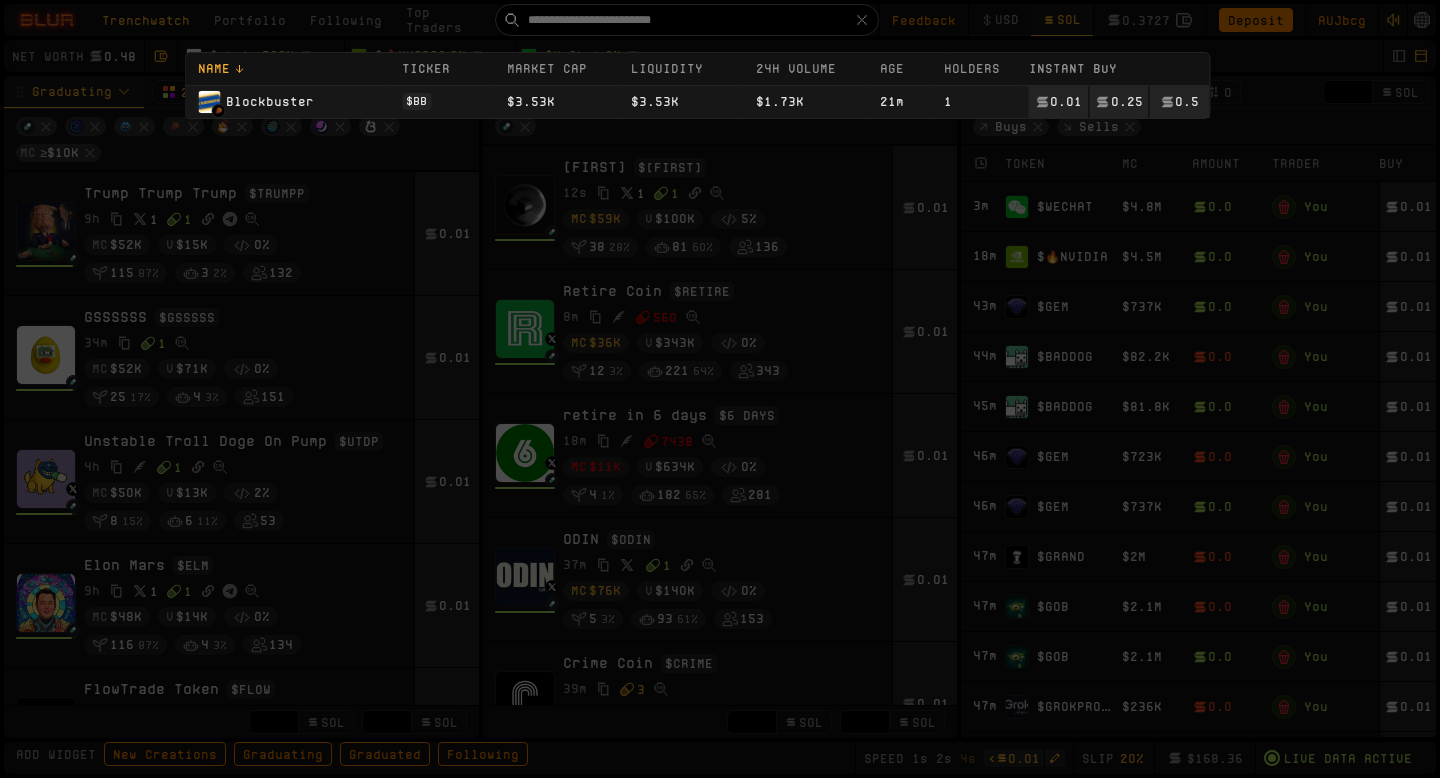 scroll, scrollTop: 0, scrollLeft: 0, axis: both 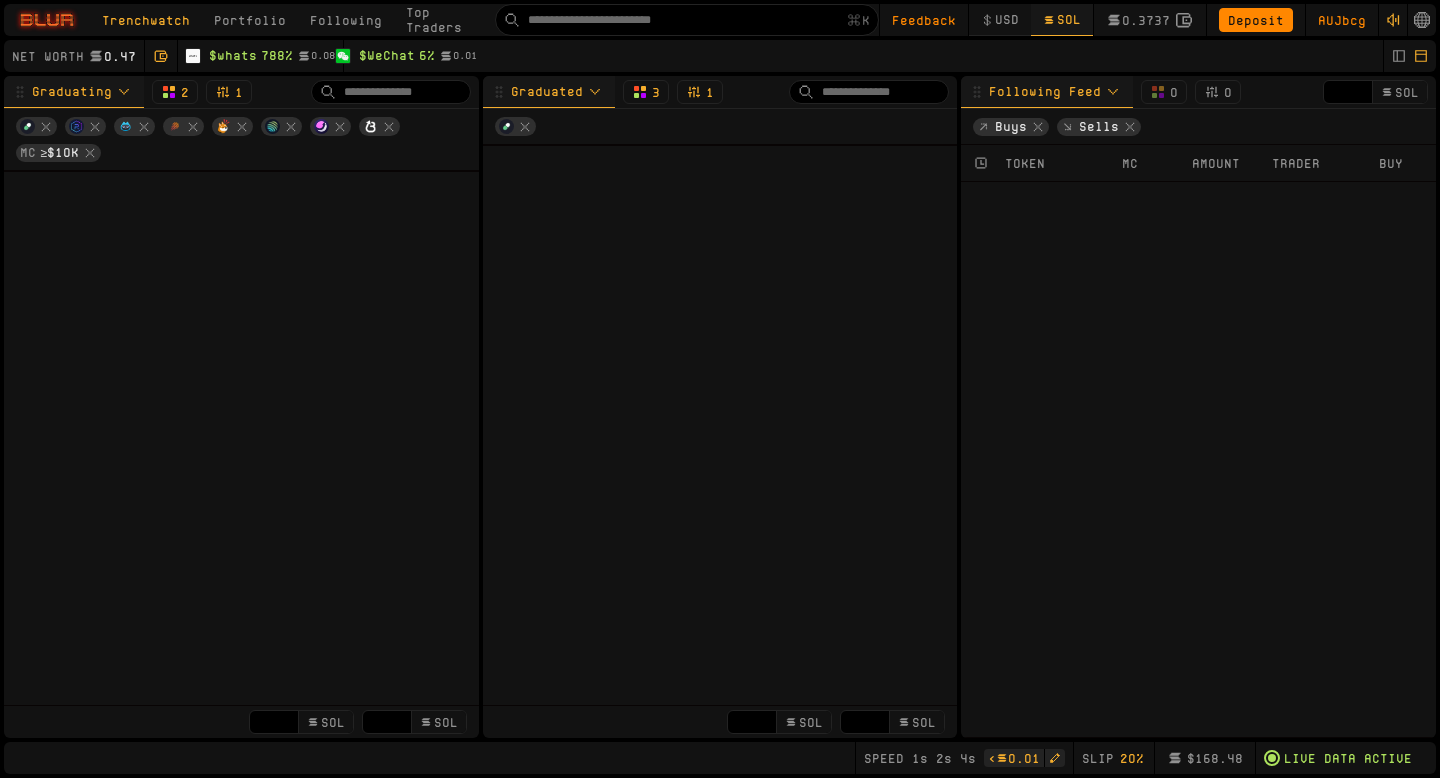type 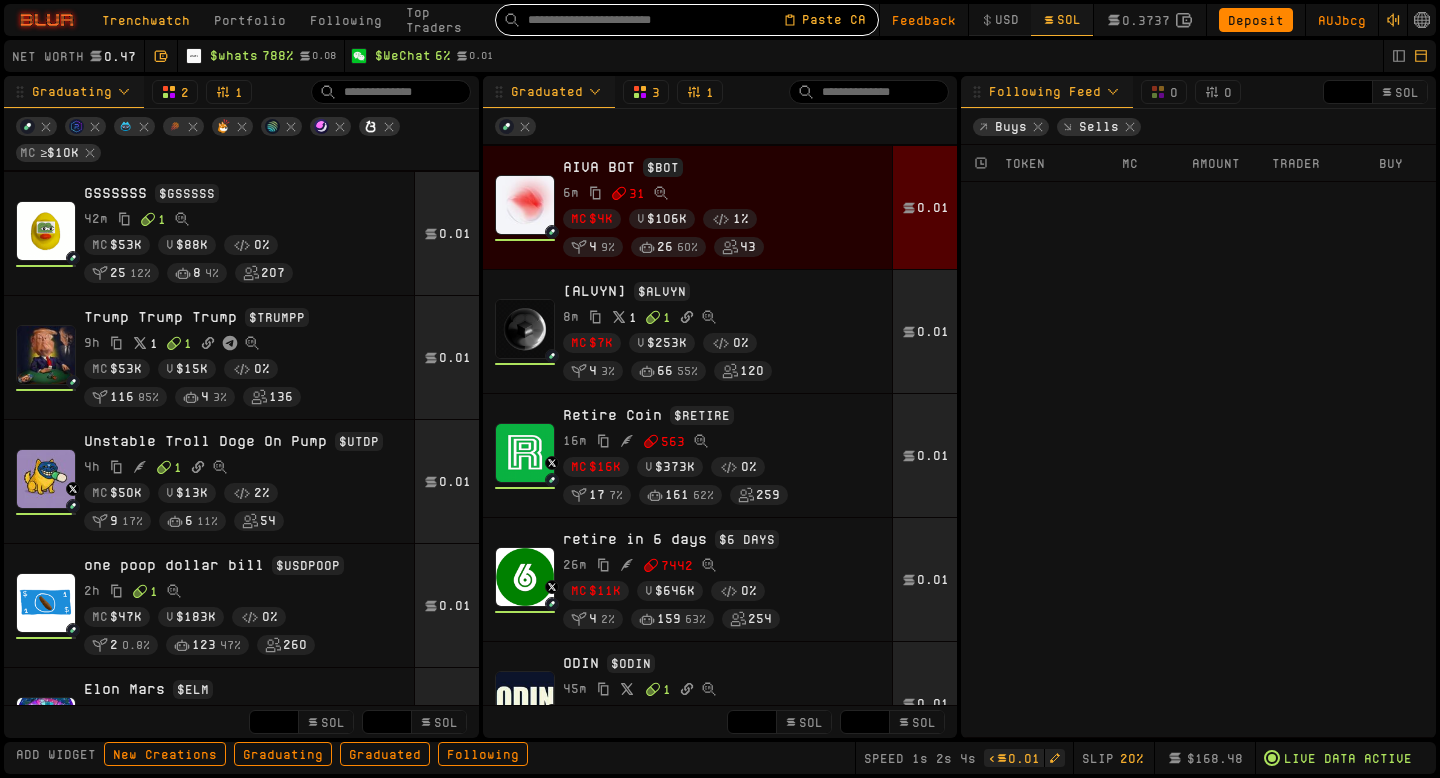 click at bounding box center [655, 20] 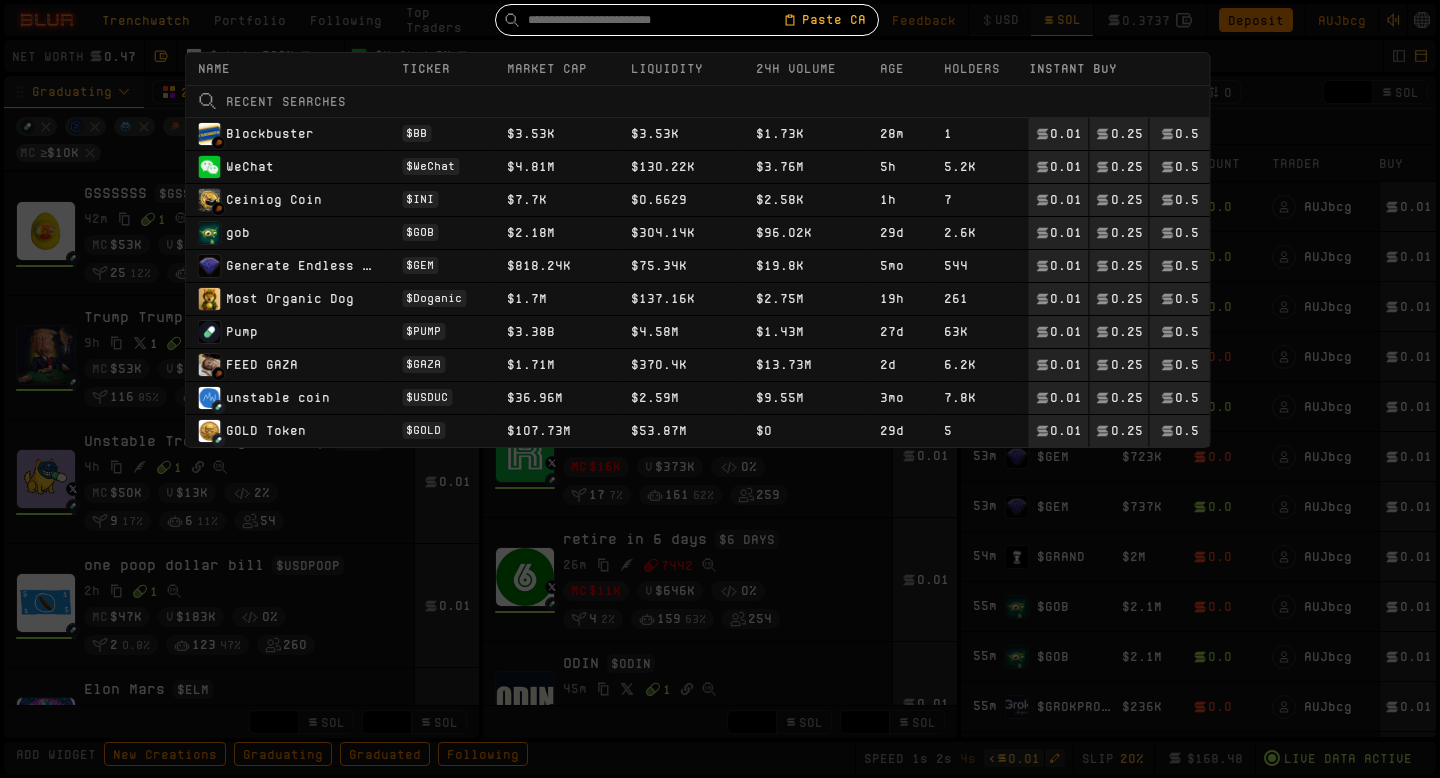 paste on "**********" 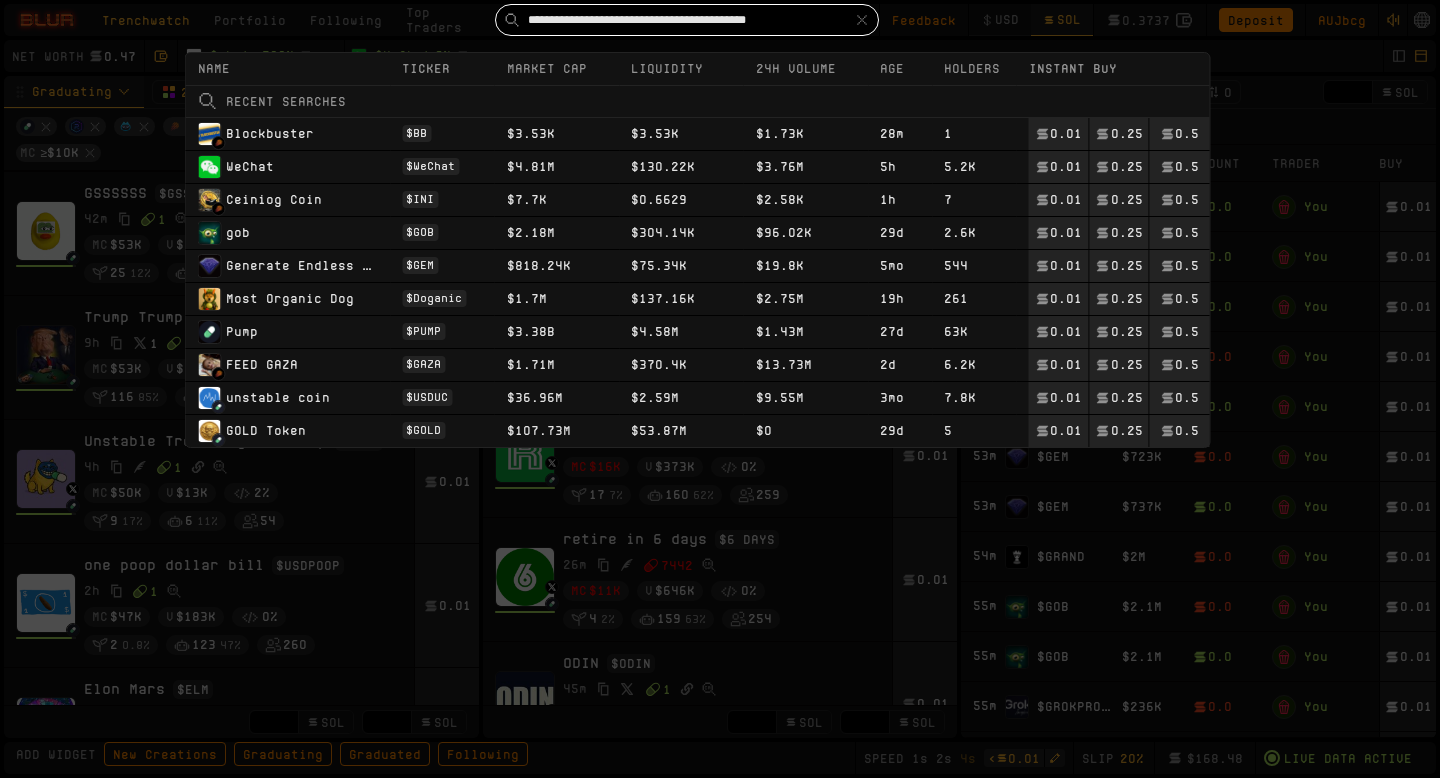 scroll, scrollTop: 0, scrollLeft: 24, axis: horizontal 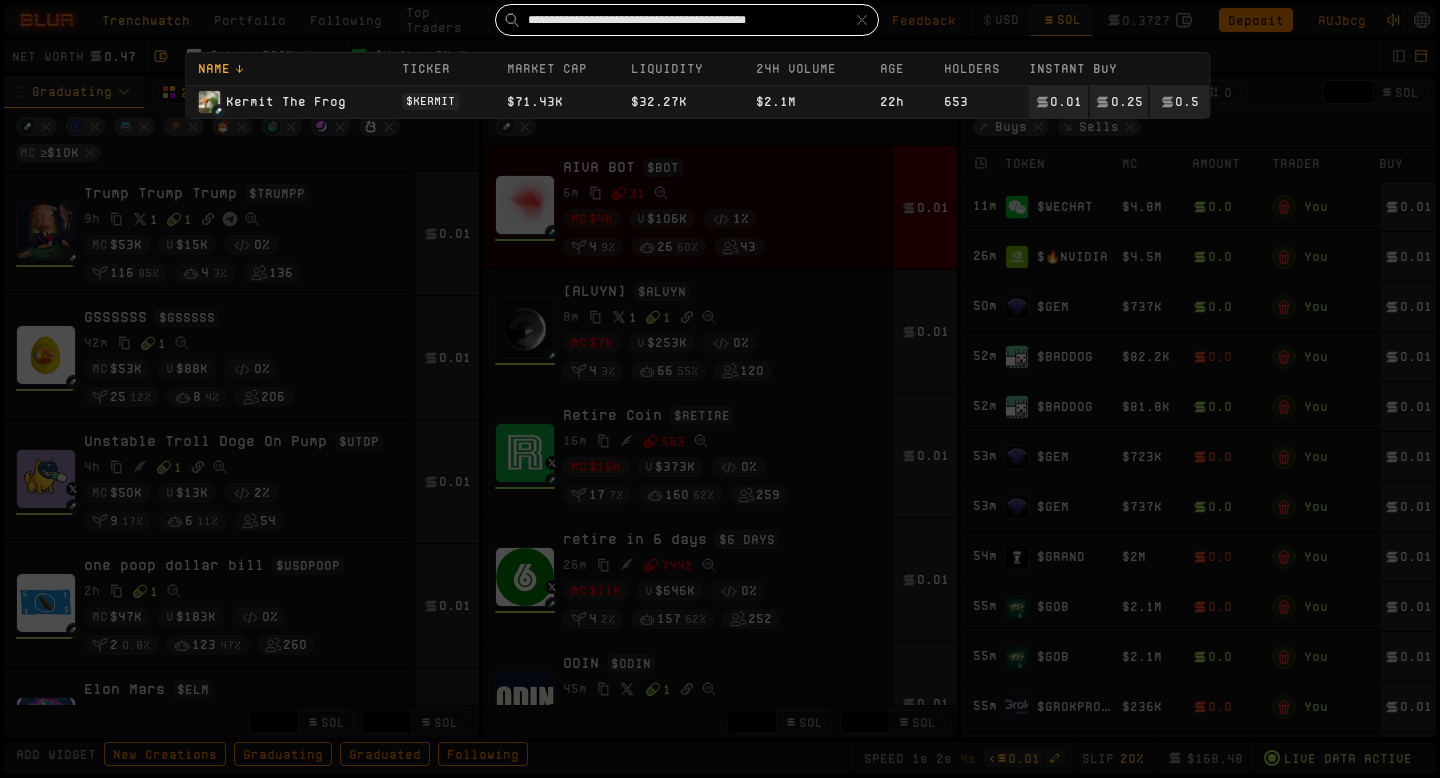 type on "**********" 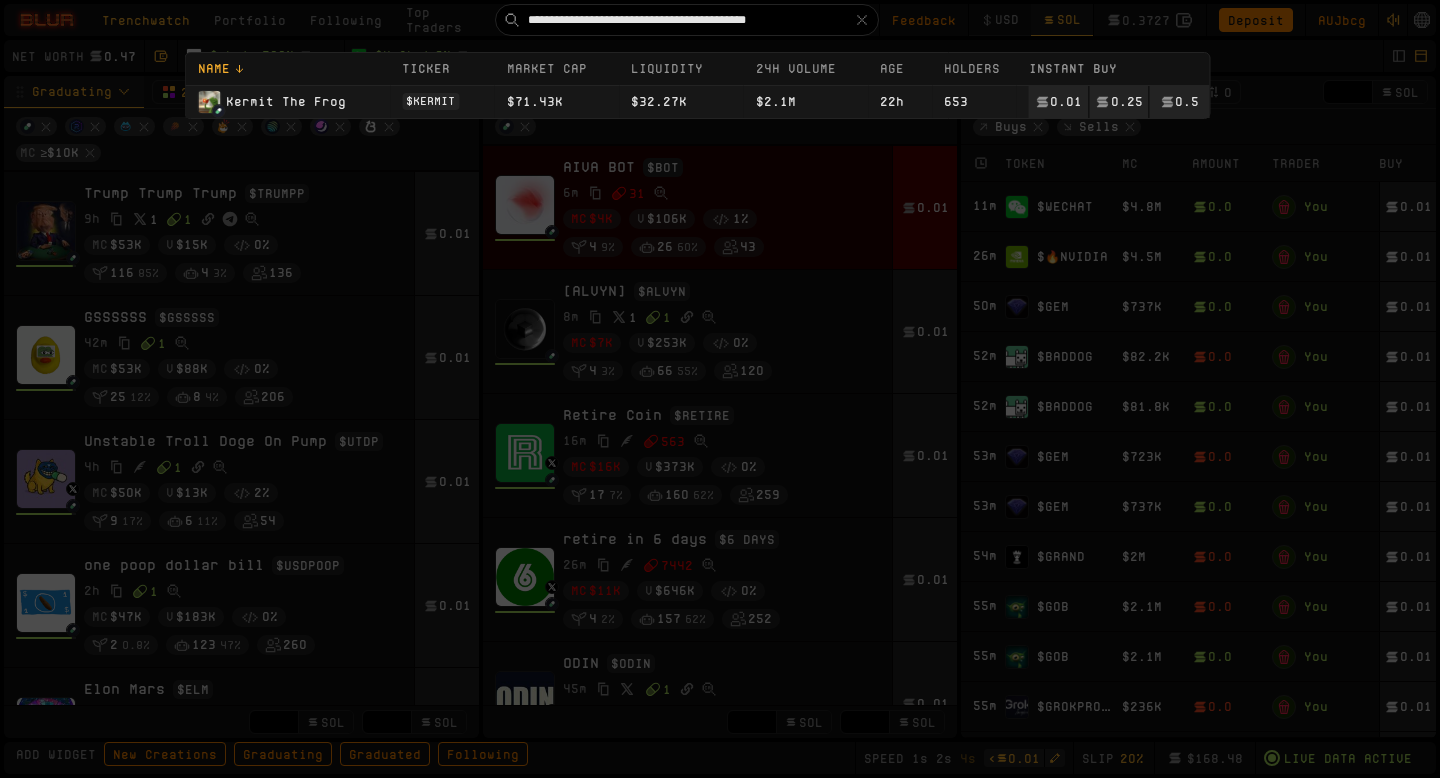 click on "$32.27K" at bounding box center [681, 101] 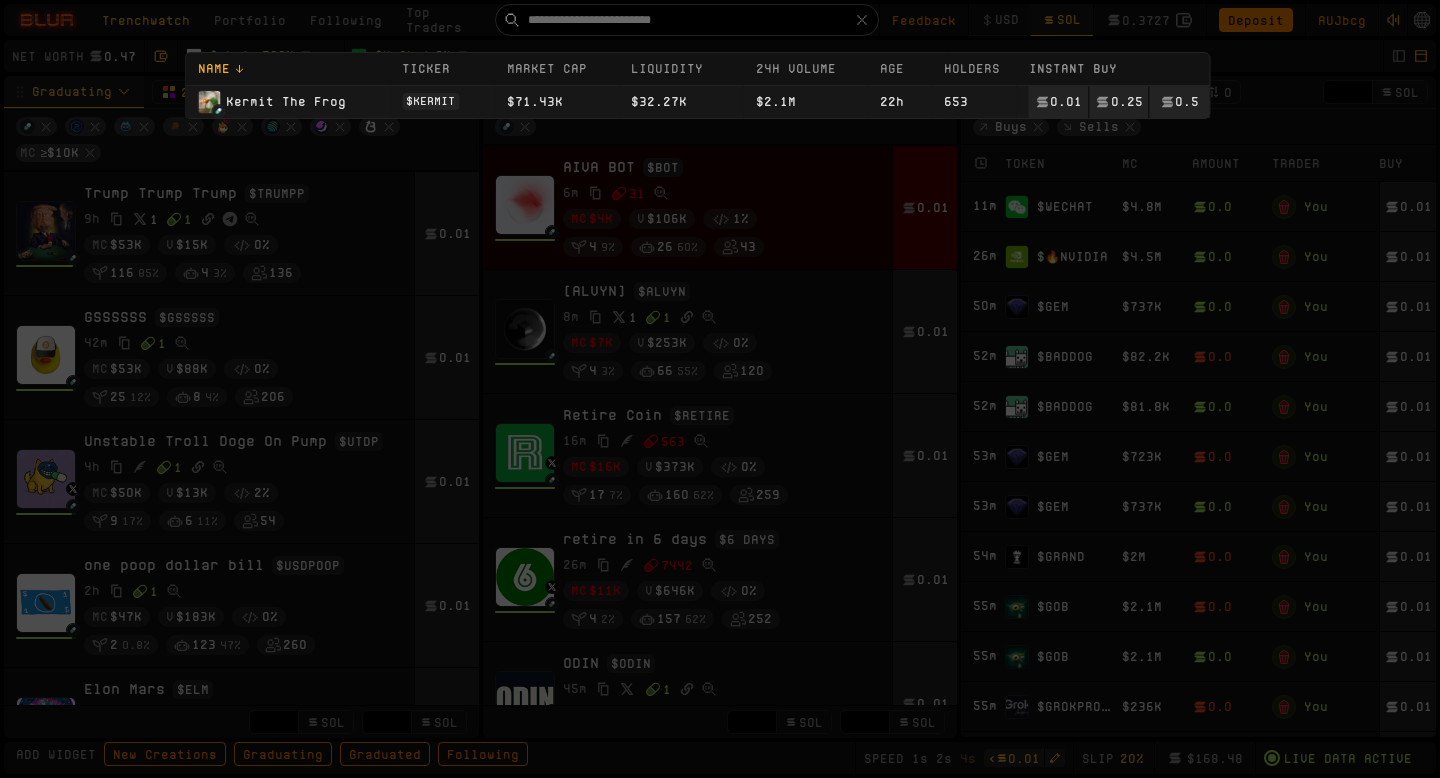 scroll, scrollTop: 0, scrollLeft: 0, axis: both 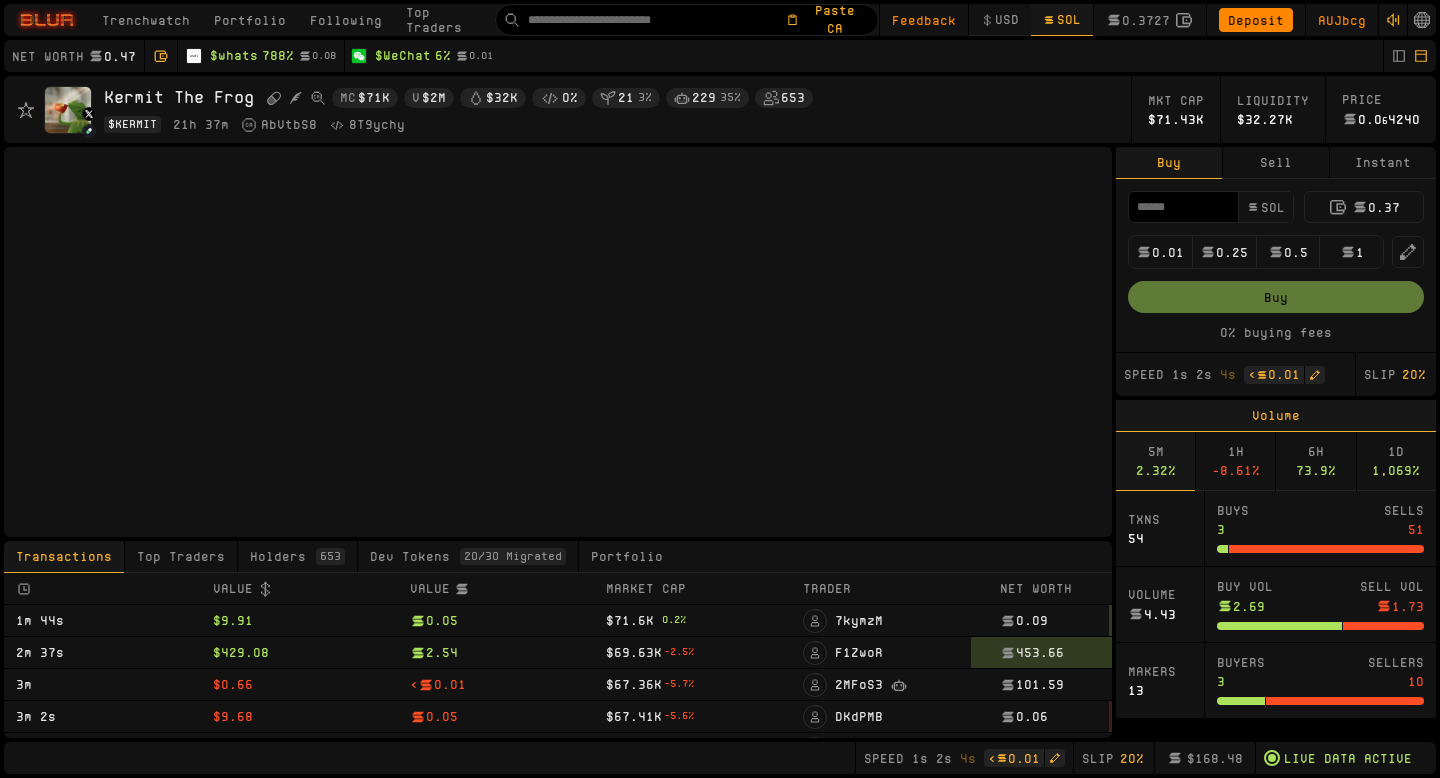 click on "Instant" at bounding box center [1383, 163] 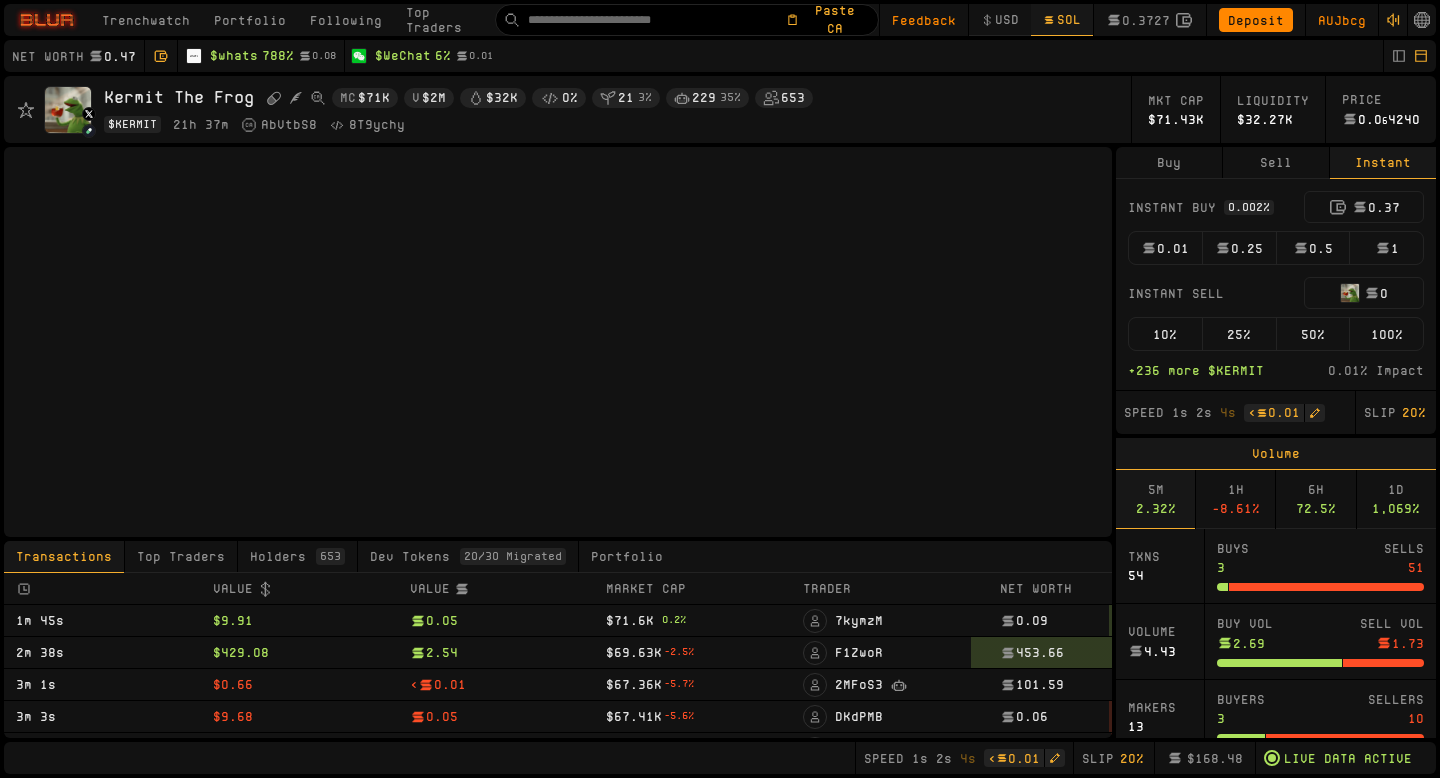 click on "0.01" at bounding box center (1165, 248) 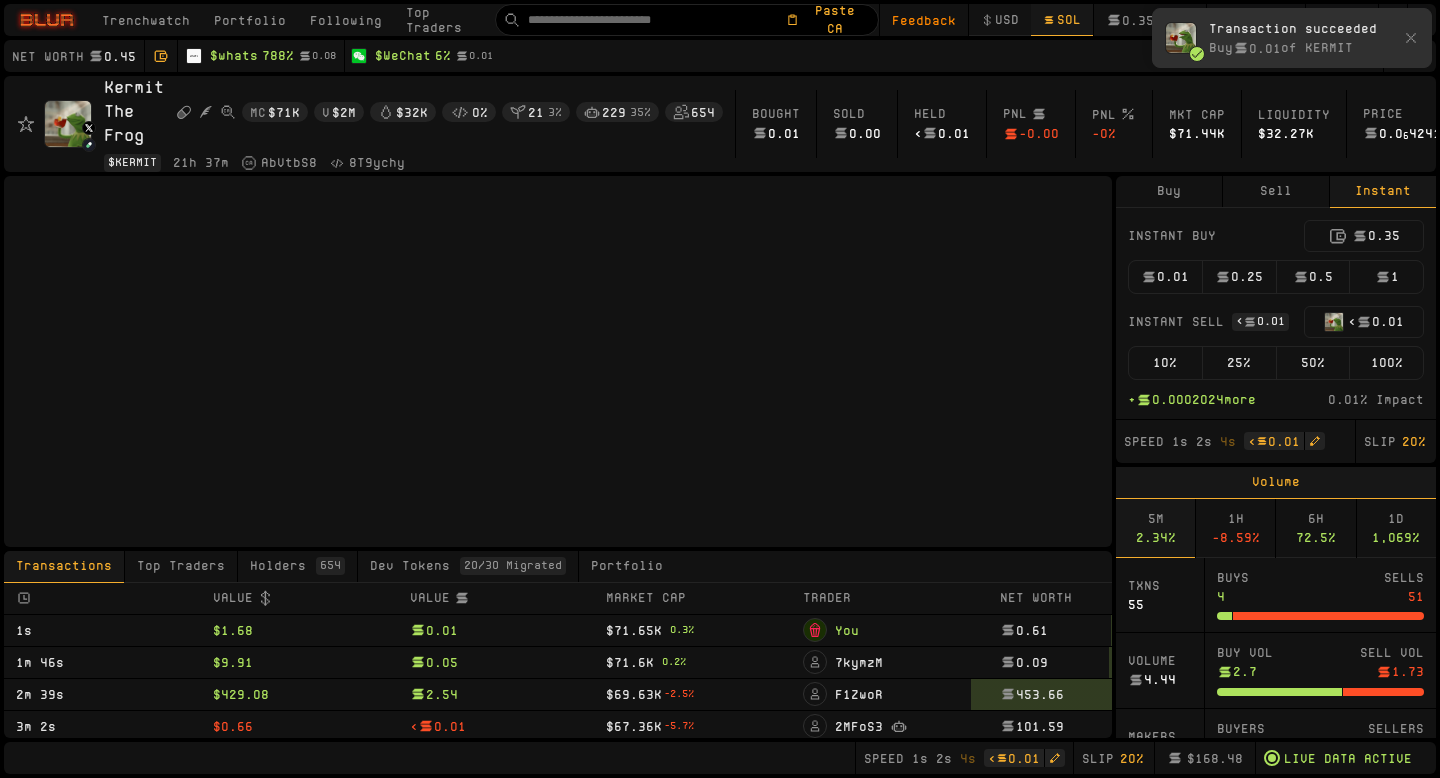 click on "100%" at bounding box center (1386, 363) 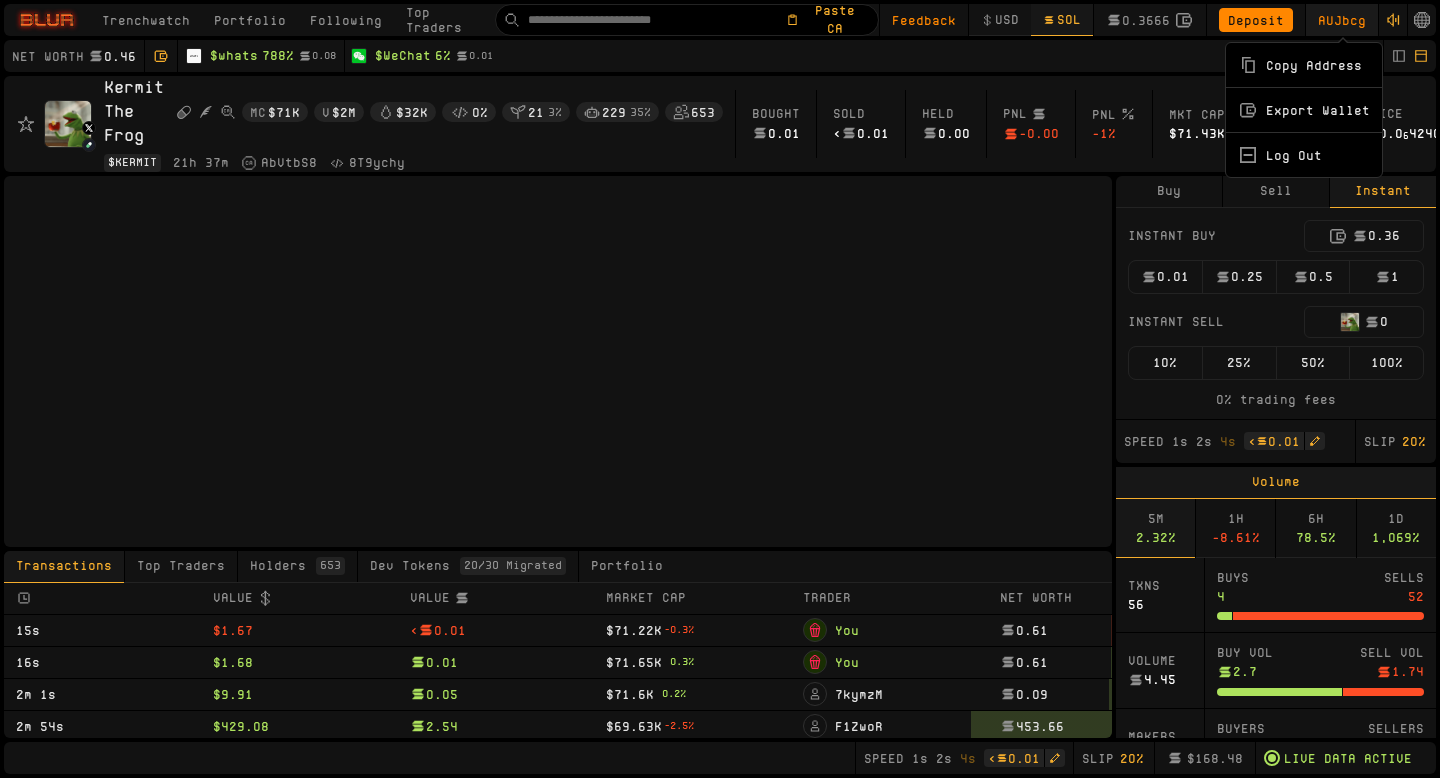 click on "Copy Address" at bounding box center [1304, 65] 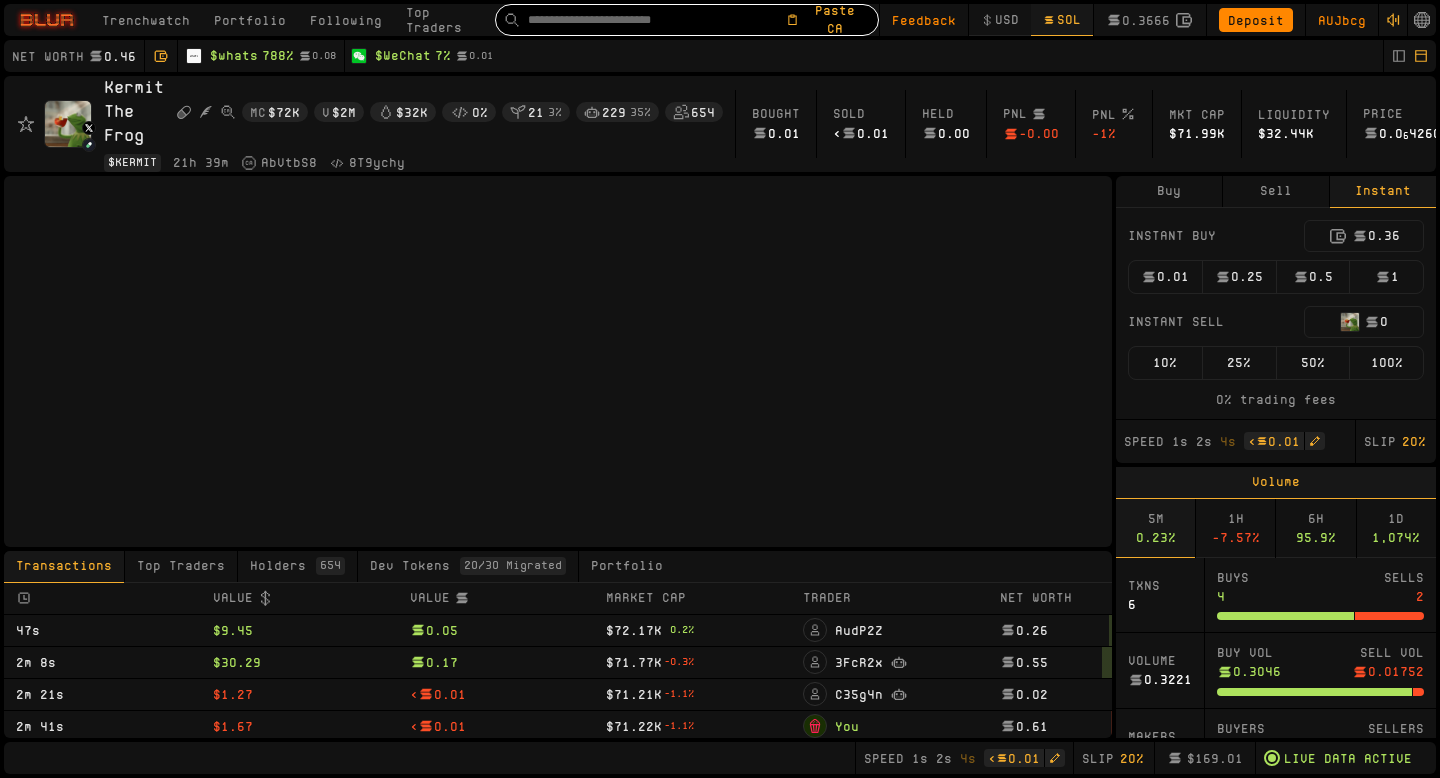 click at bounding box center (656, 20) 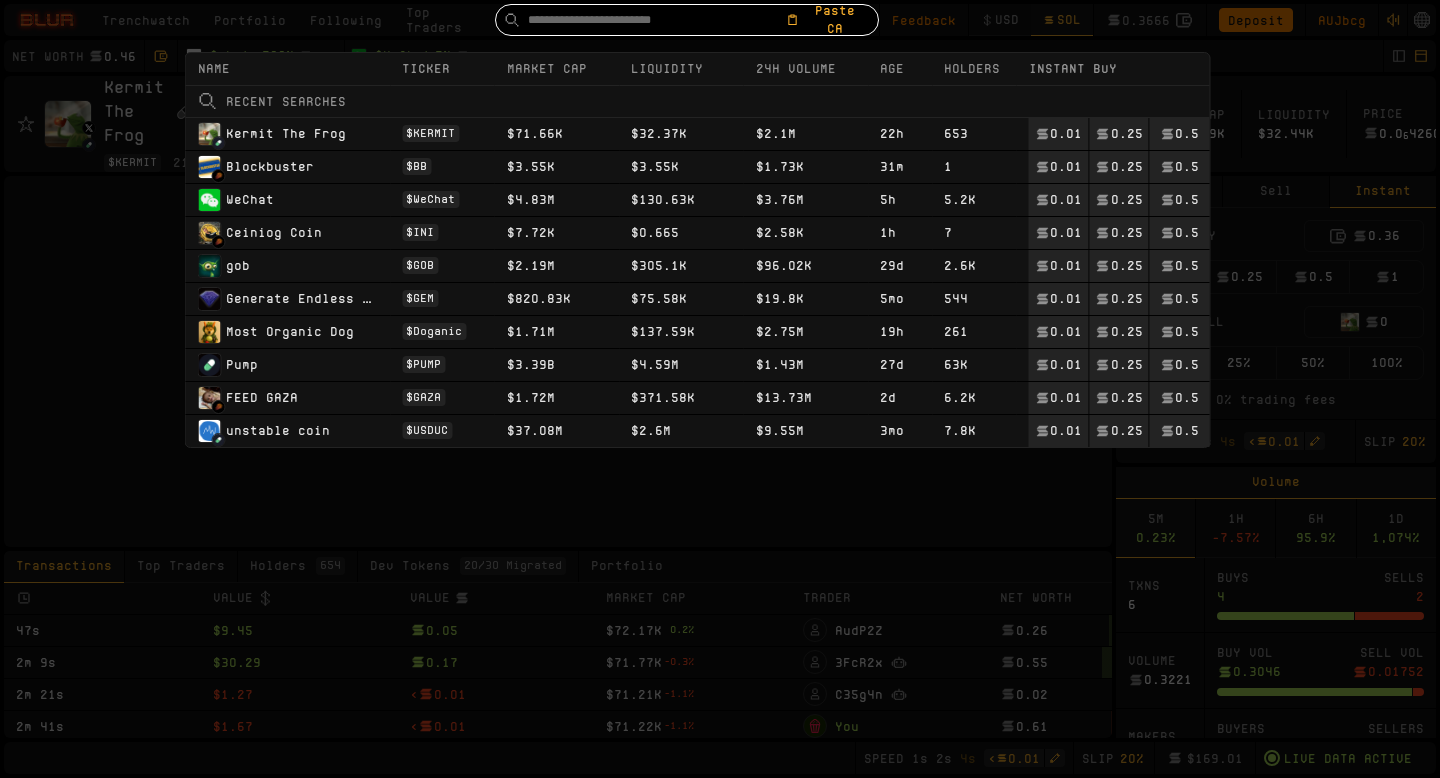 paste on "**********" 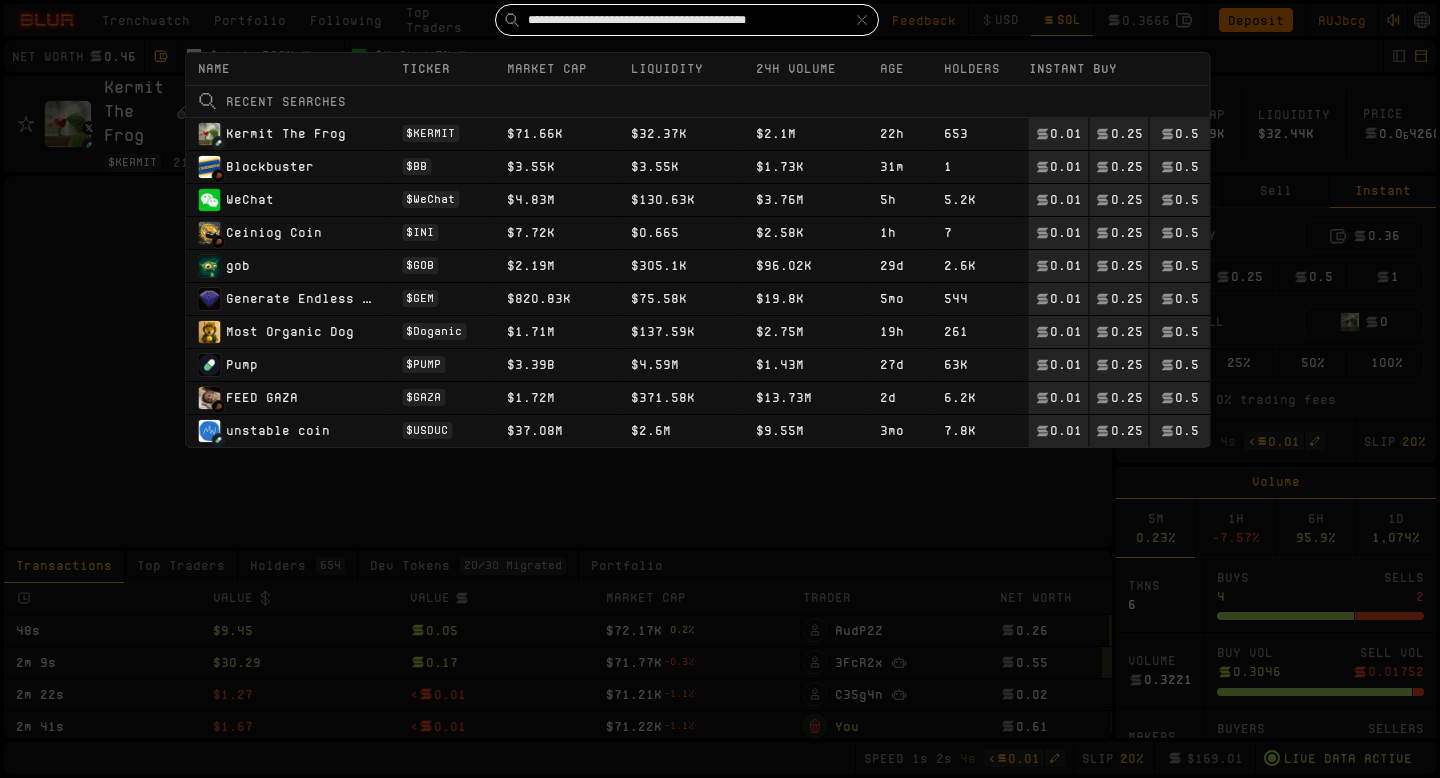 scroll, scrollTop: 0, scrollLeft: 24, axis: horizontal 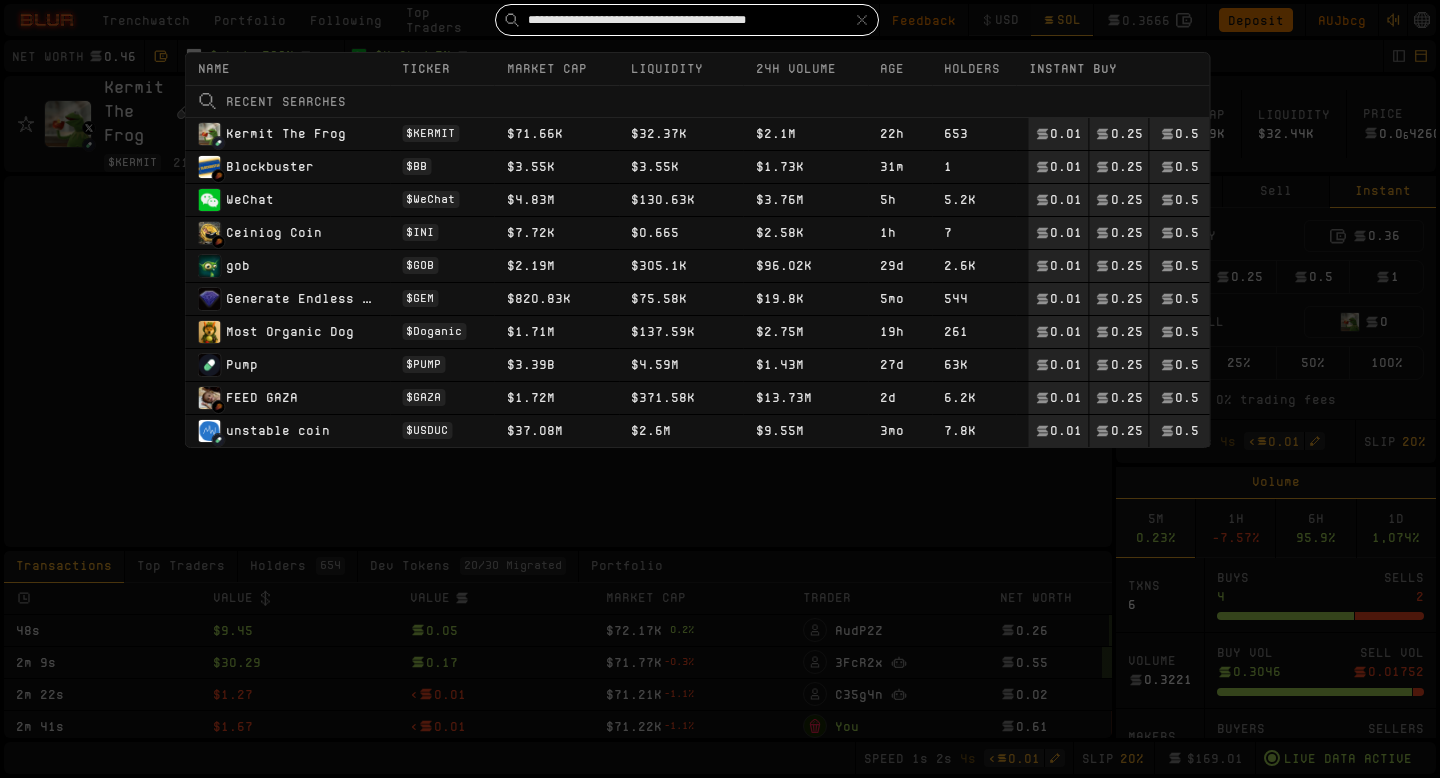 type on "**********" 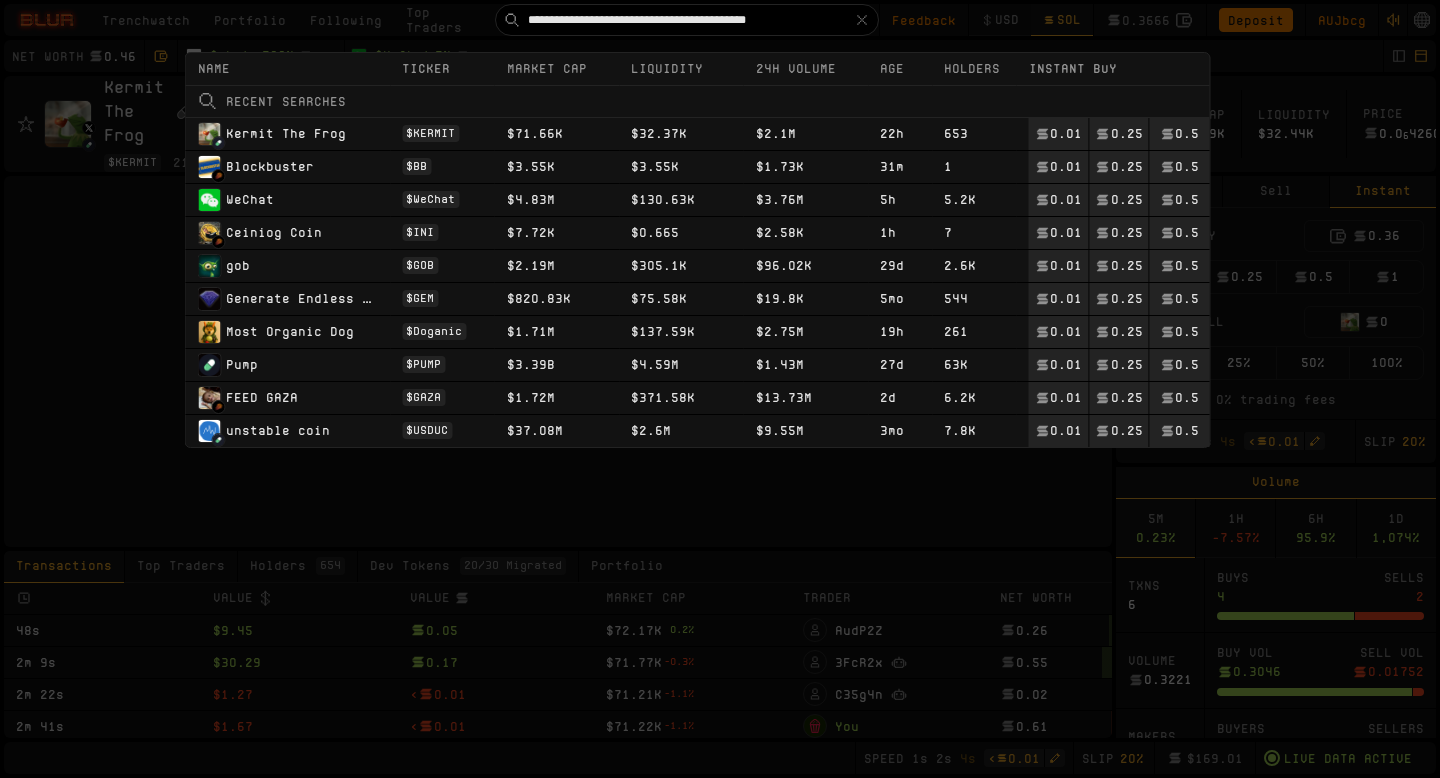 type 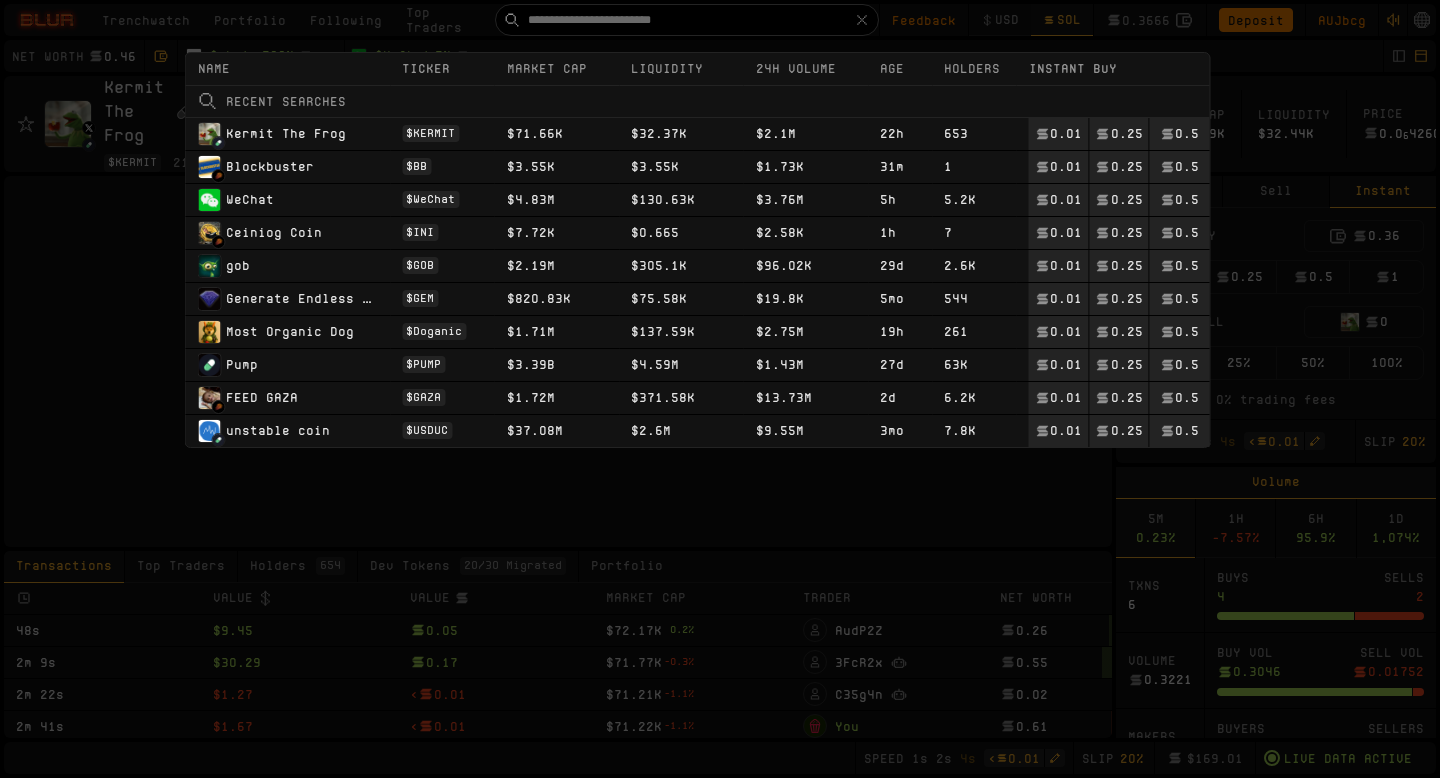 scroll, scrollTop: 0, scrollLeft: 0, axis: both 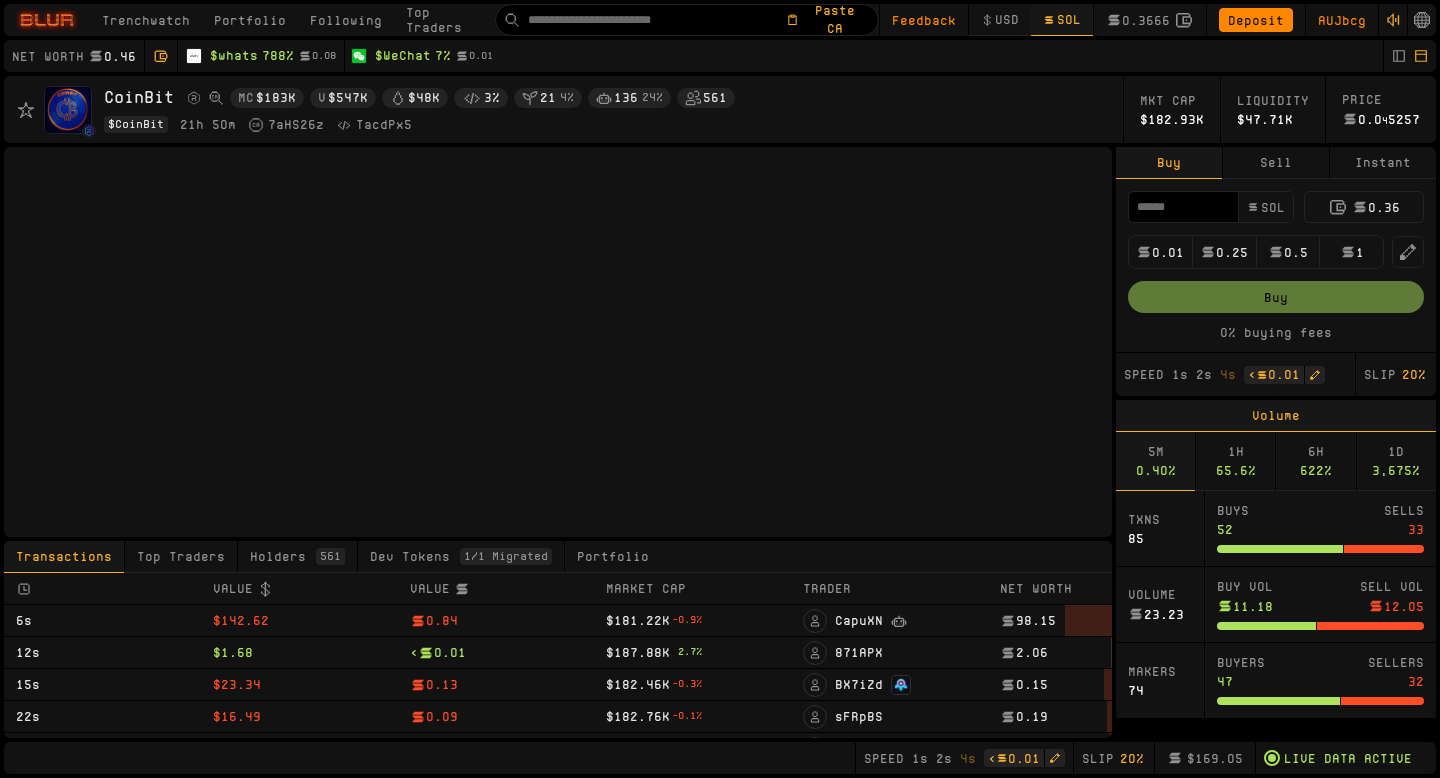 click on "Instant" at bounding box center [1383, 163] 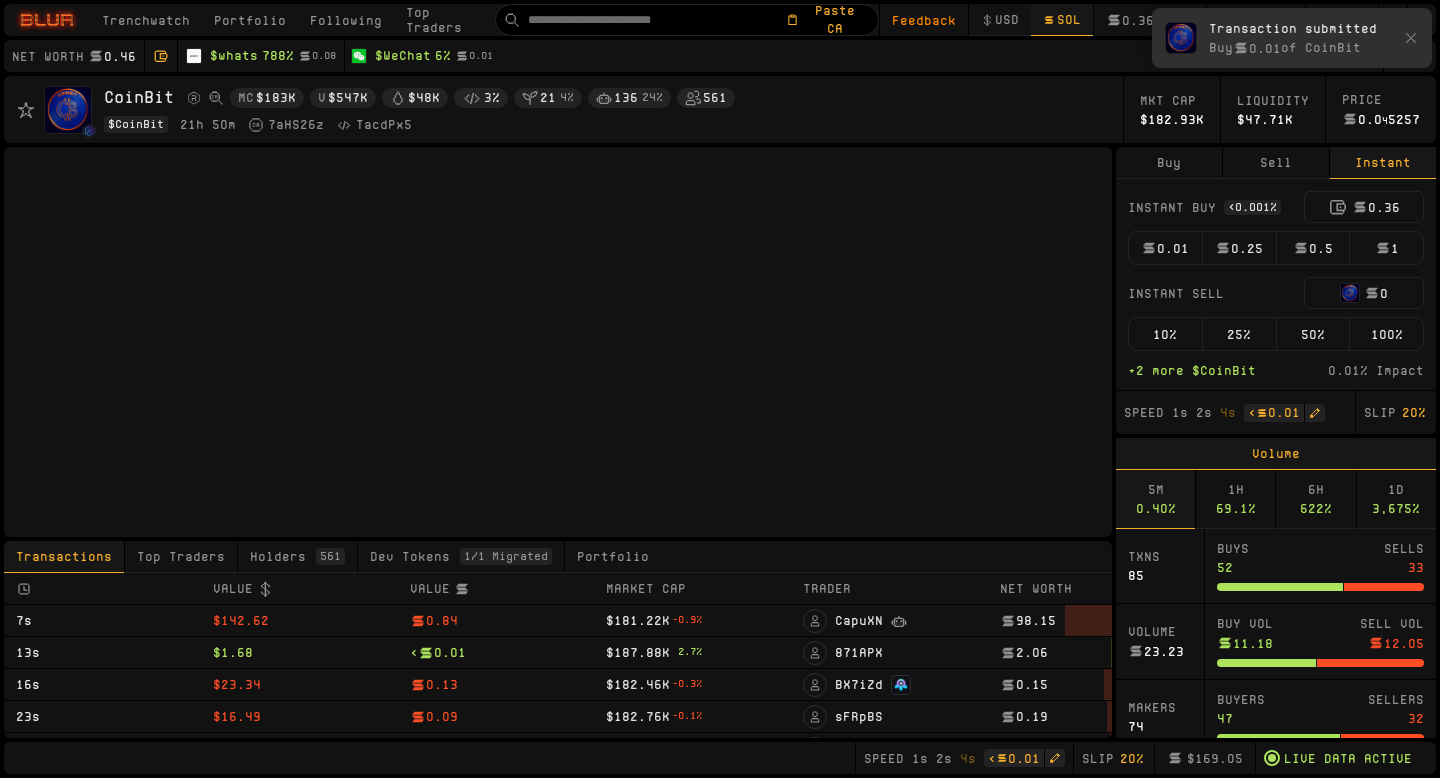 click on "0.01" at bounding box center (1165, 248) 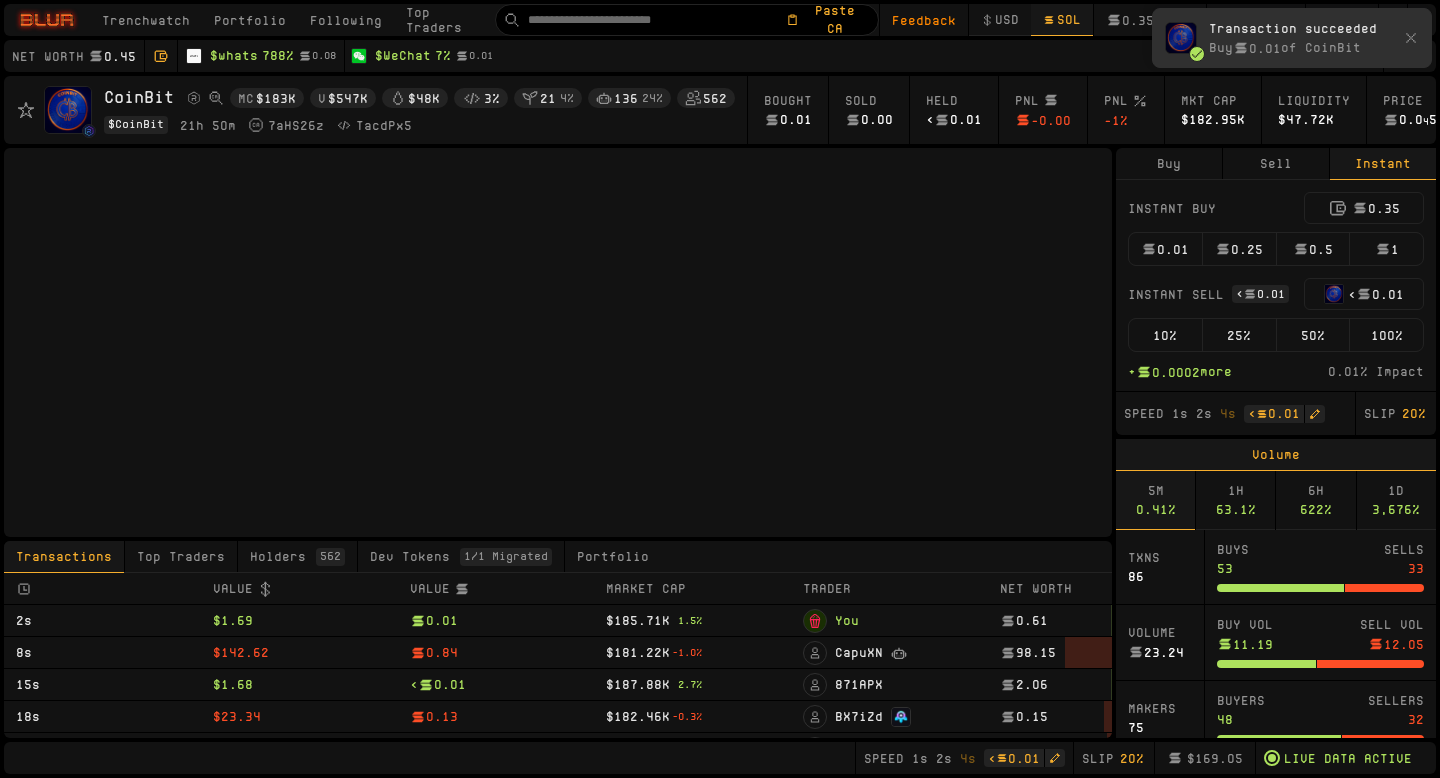 click on "100%" at bounding box center (1386, 335) 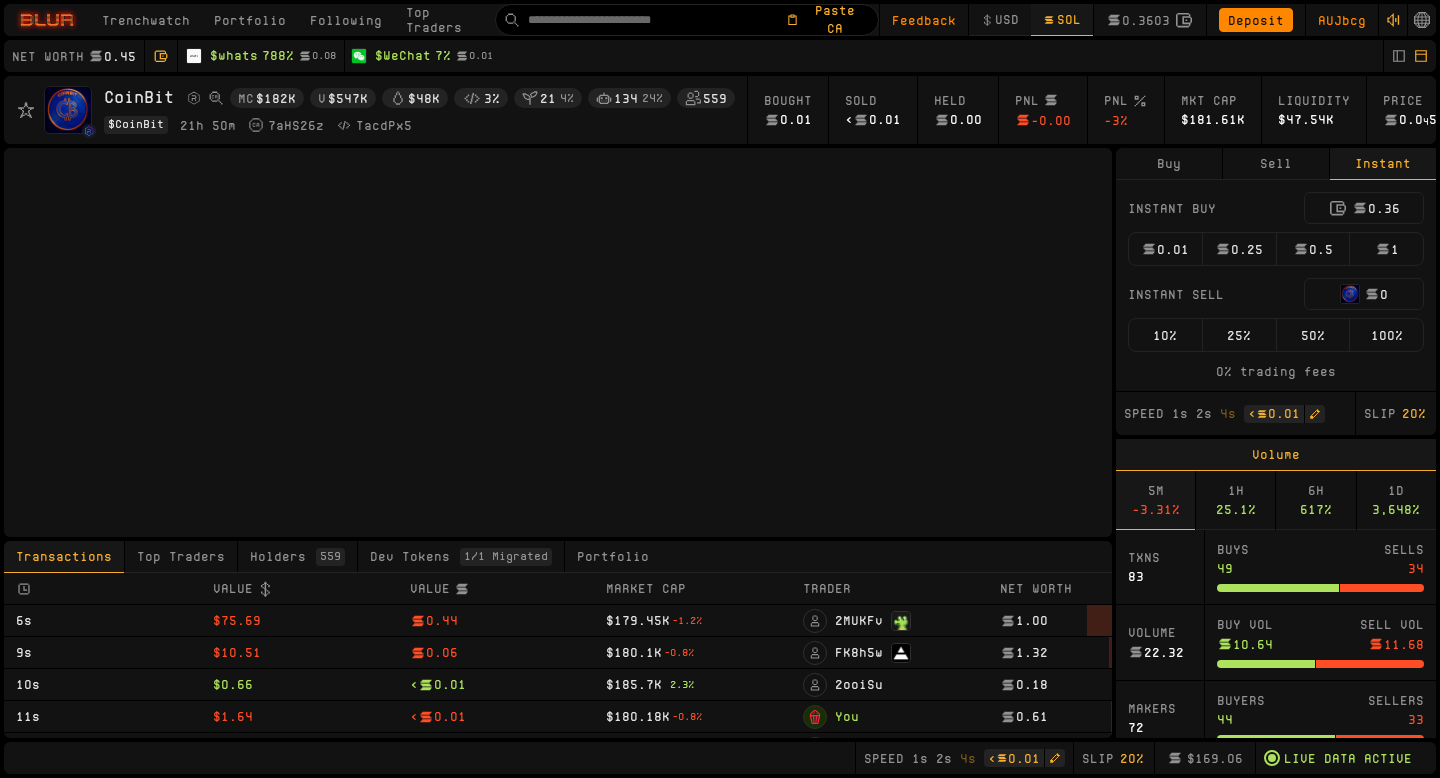 type 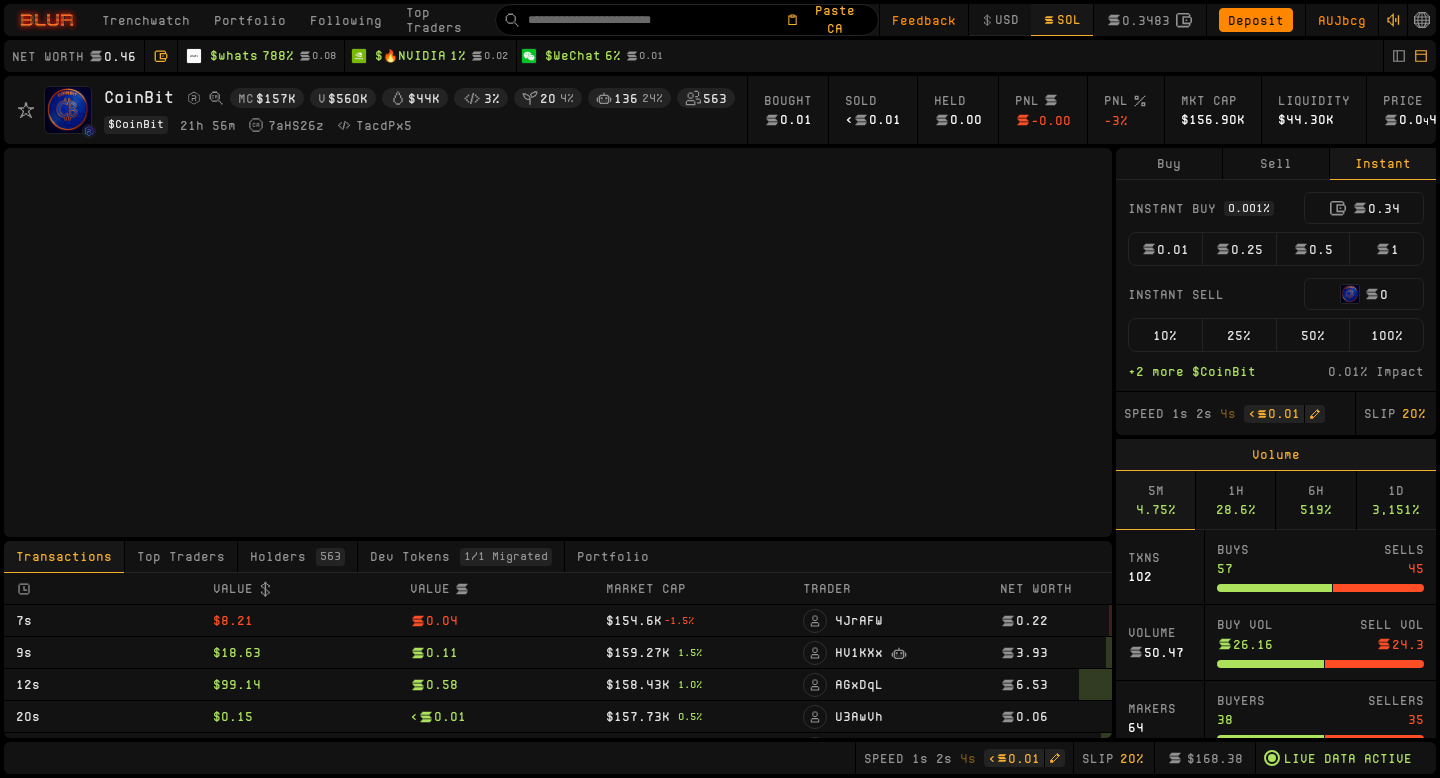 click on "0.01" at bounding box center (1165, 249) 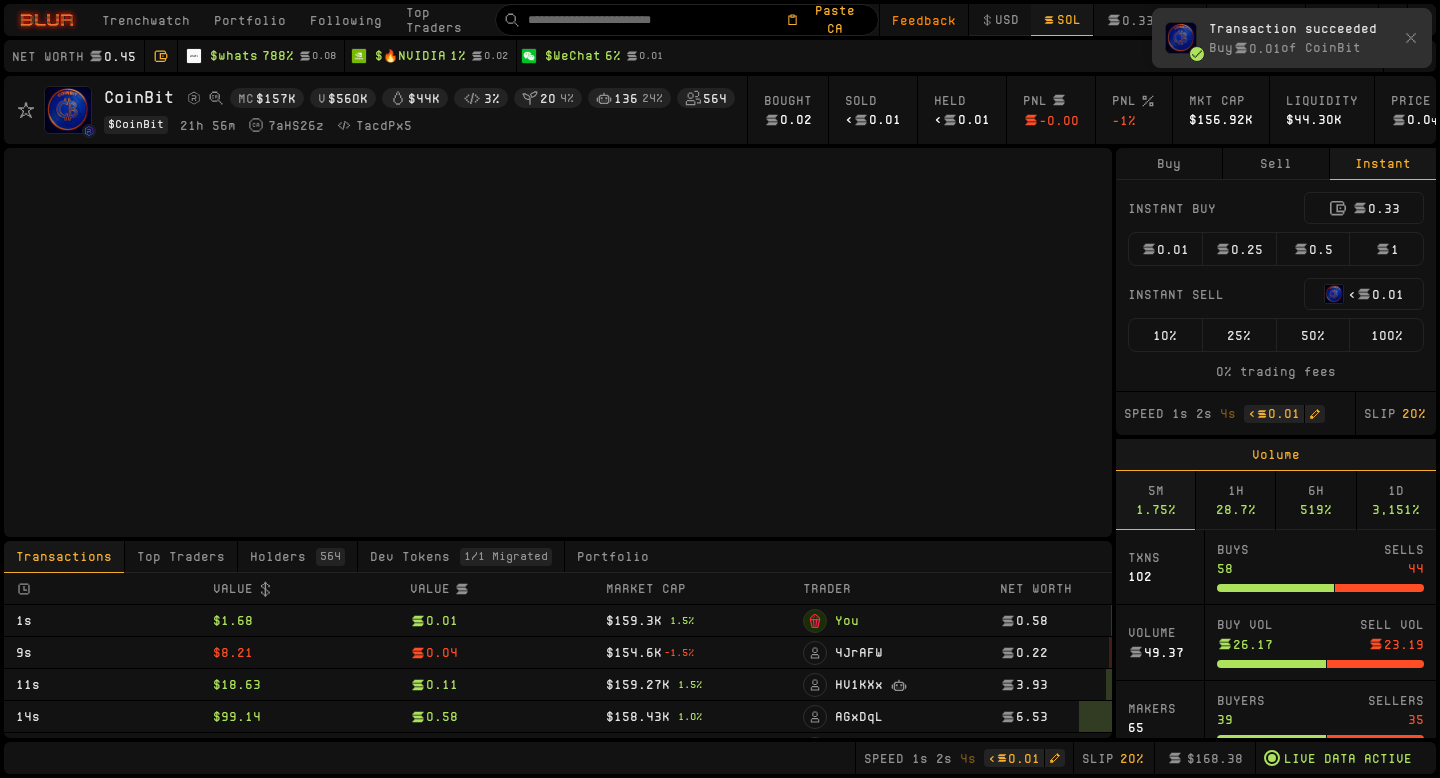 click on "100%" at bounding box center [1386, 335] 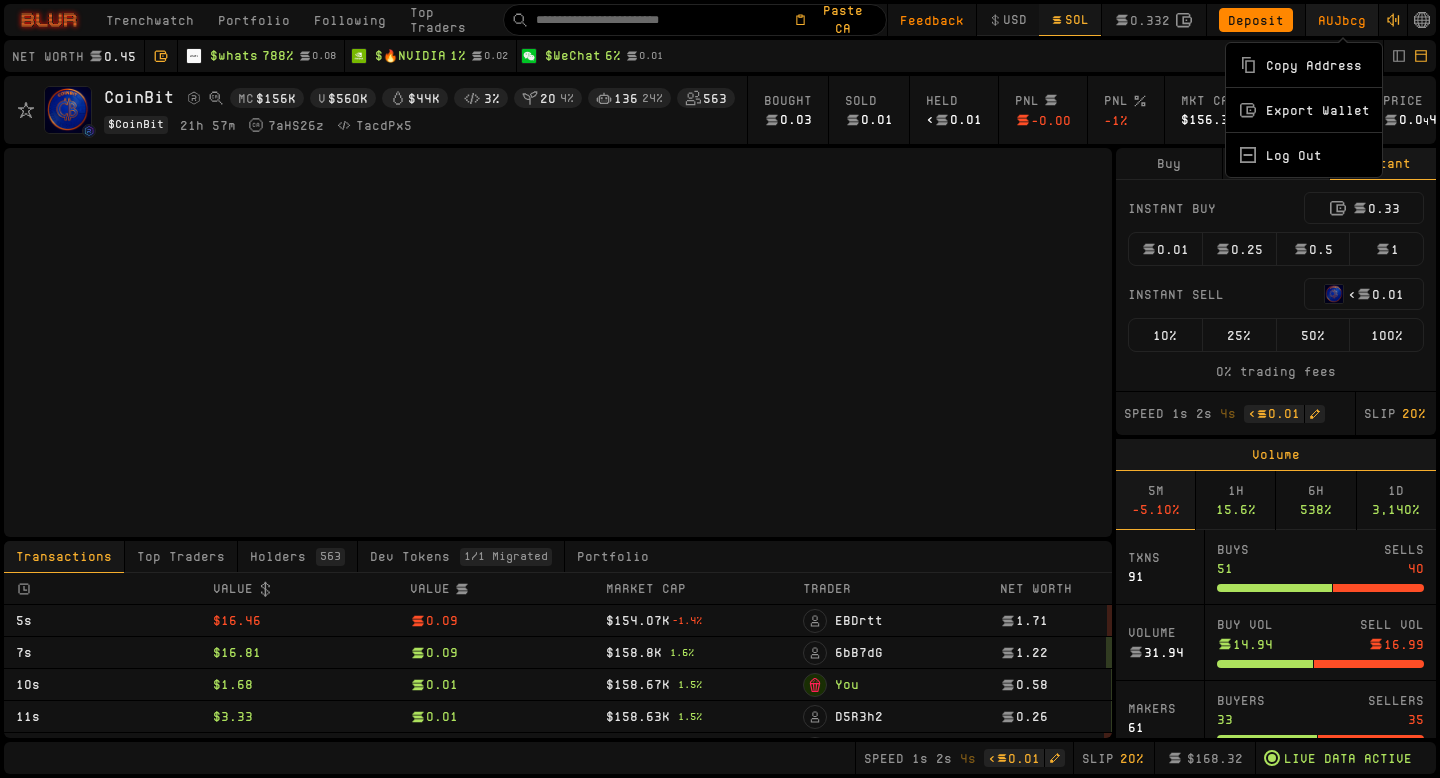 click on "Copy Address" at bounding box center (1304, 65) 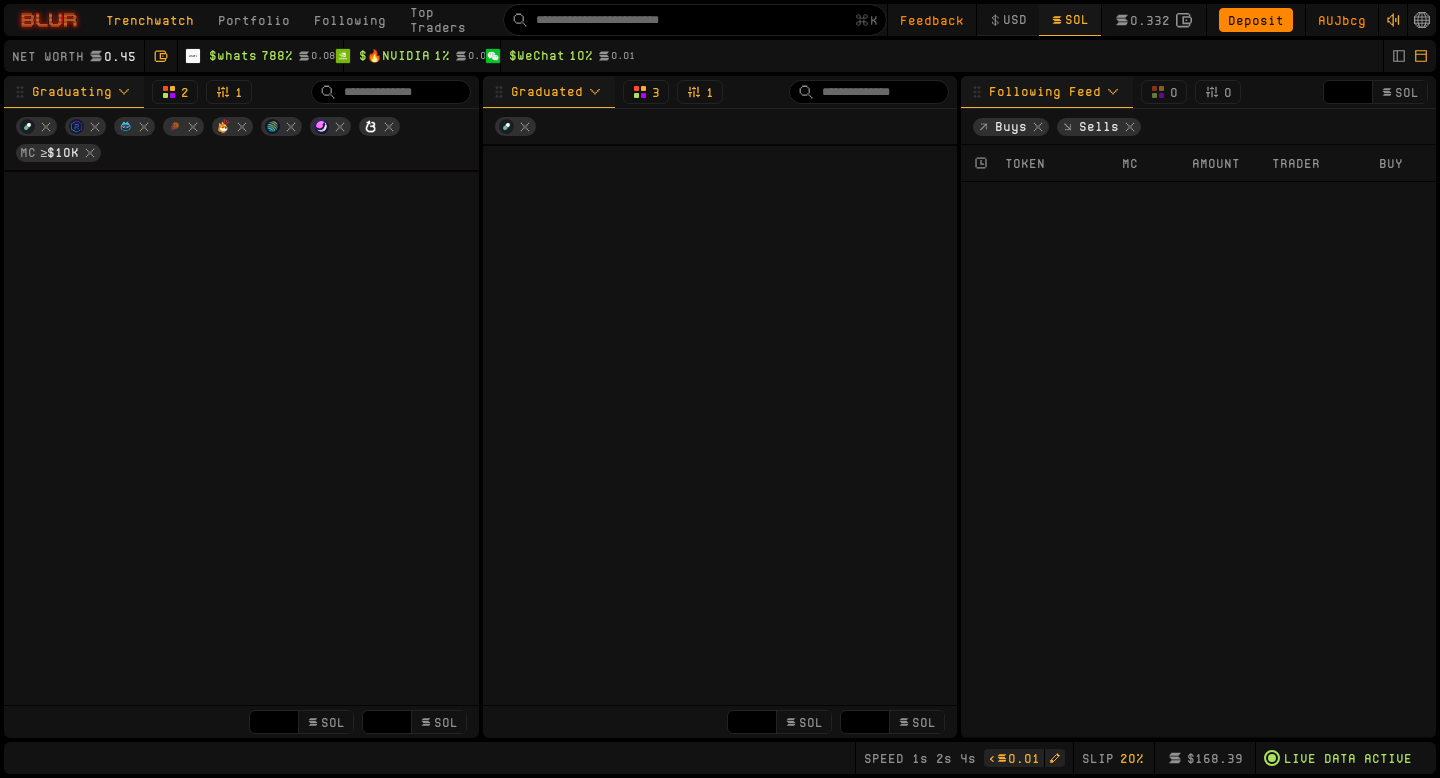 type 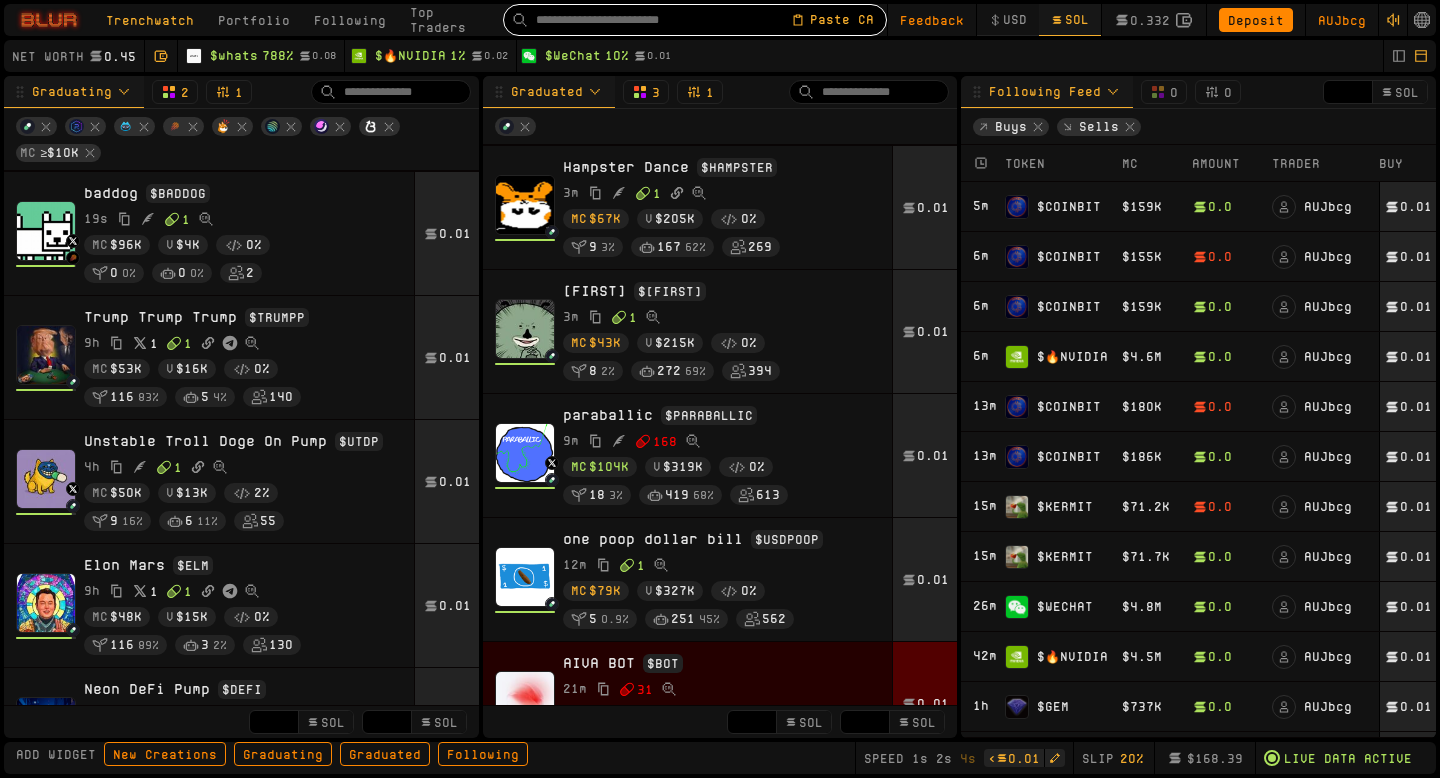 click at bounding box center [663, 20] 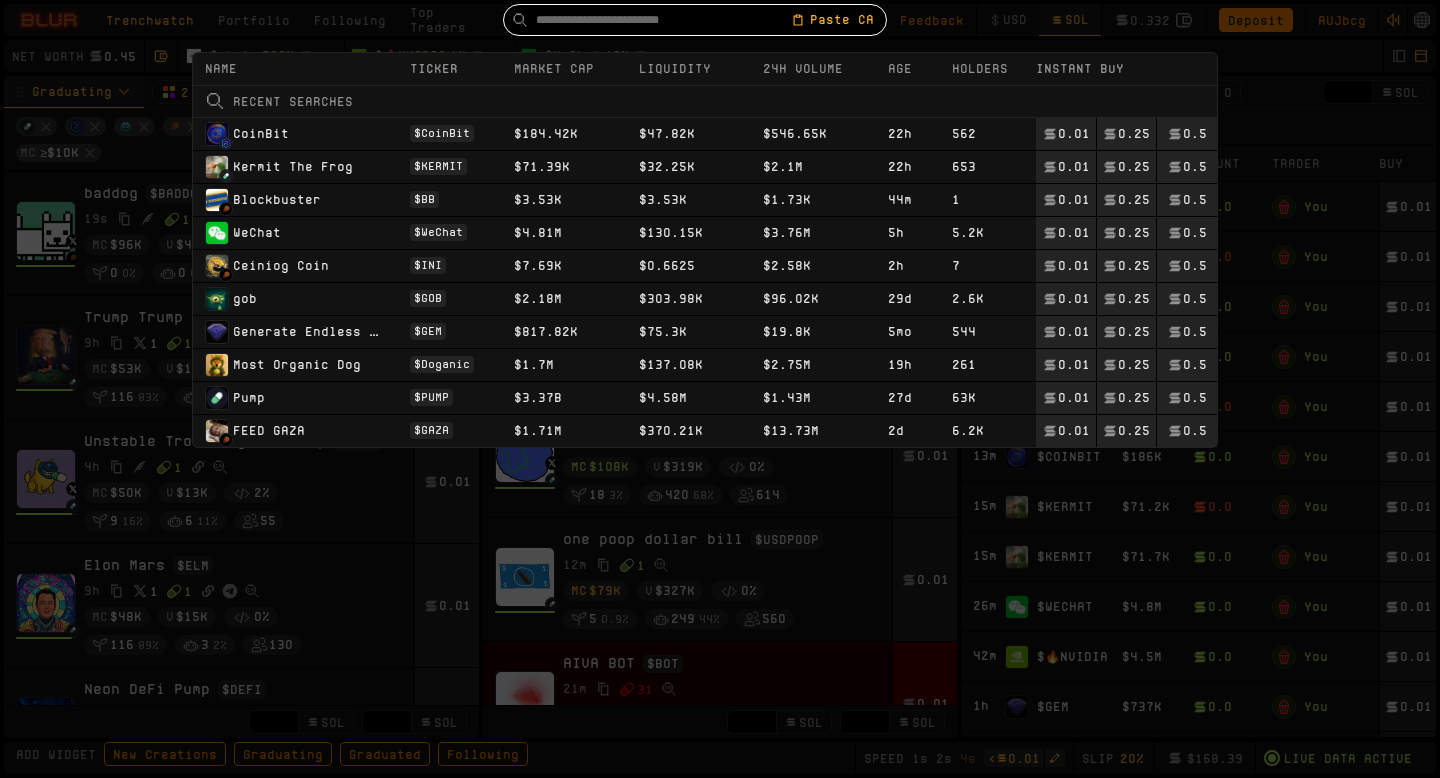 paste on "**********" 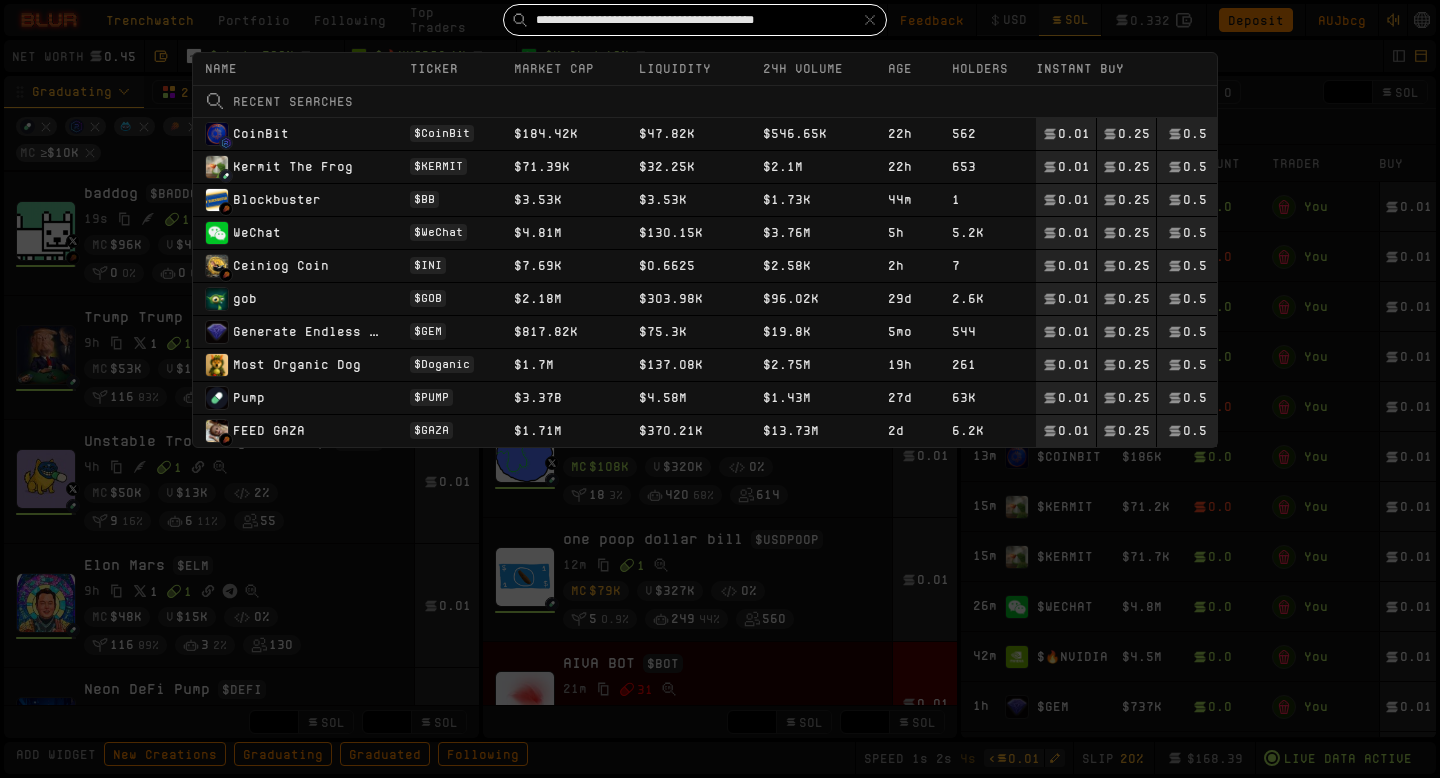 scroll, scrollTop: 0, scrollLeft: 24, axis: horizontal 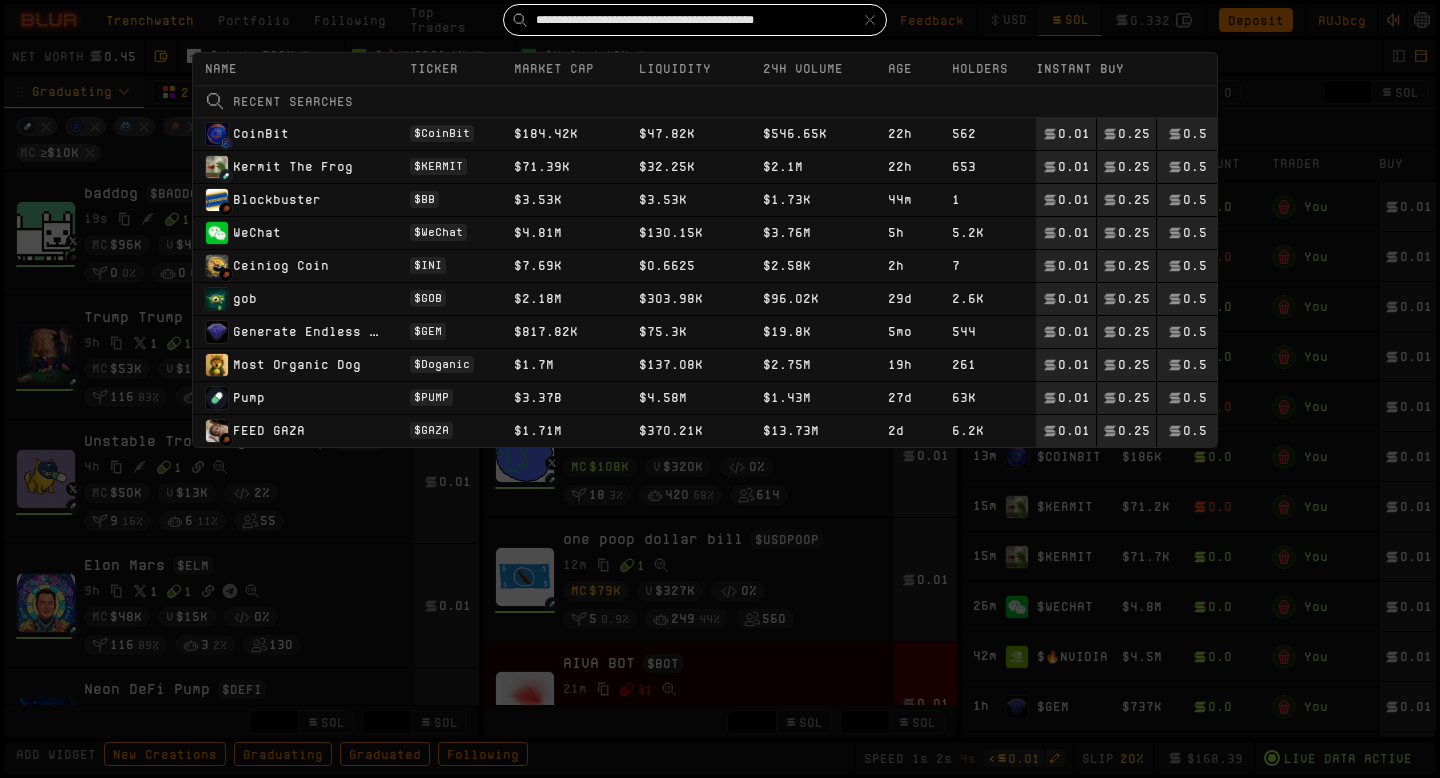 type on "**********" 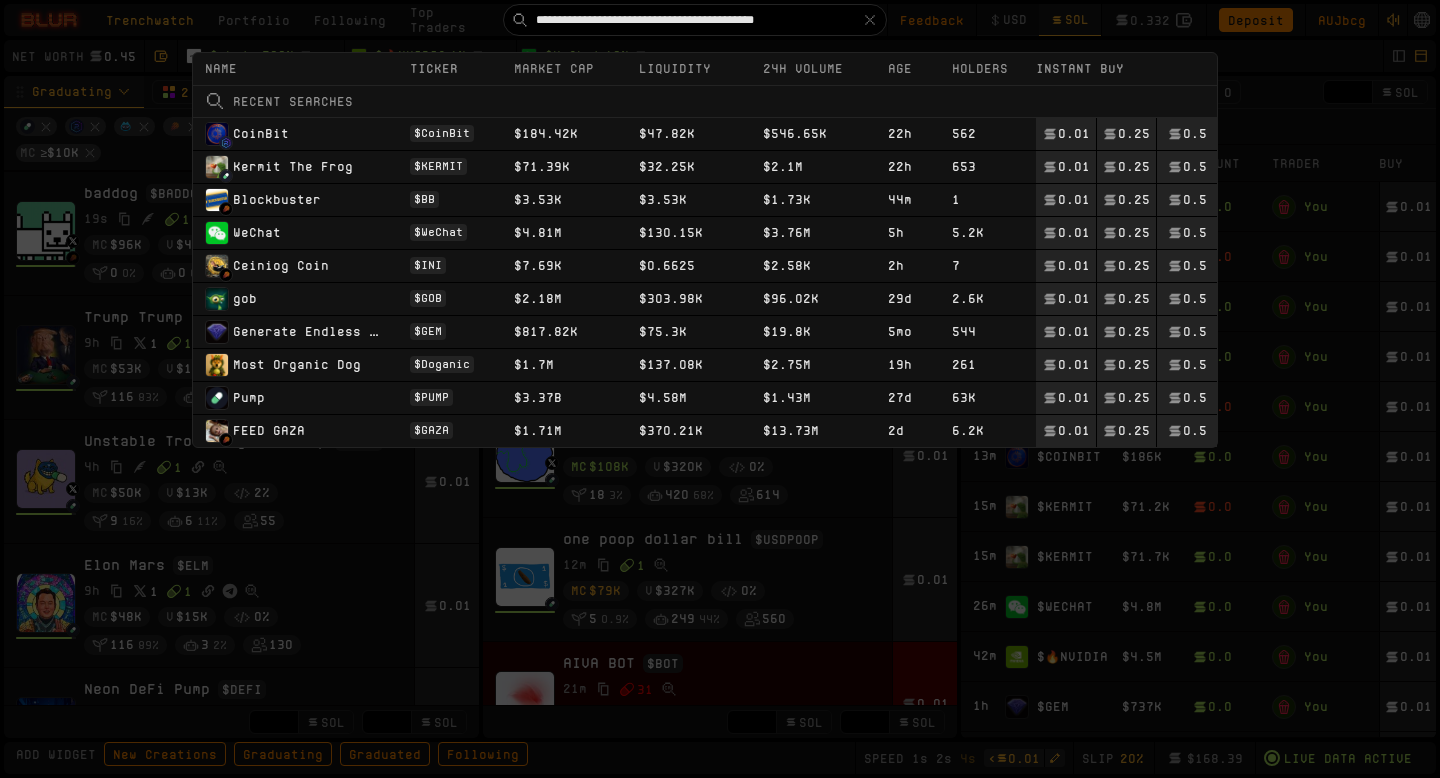 type 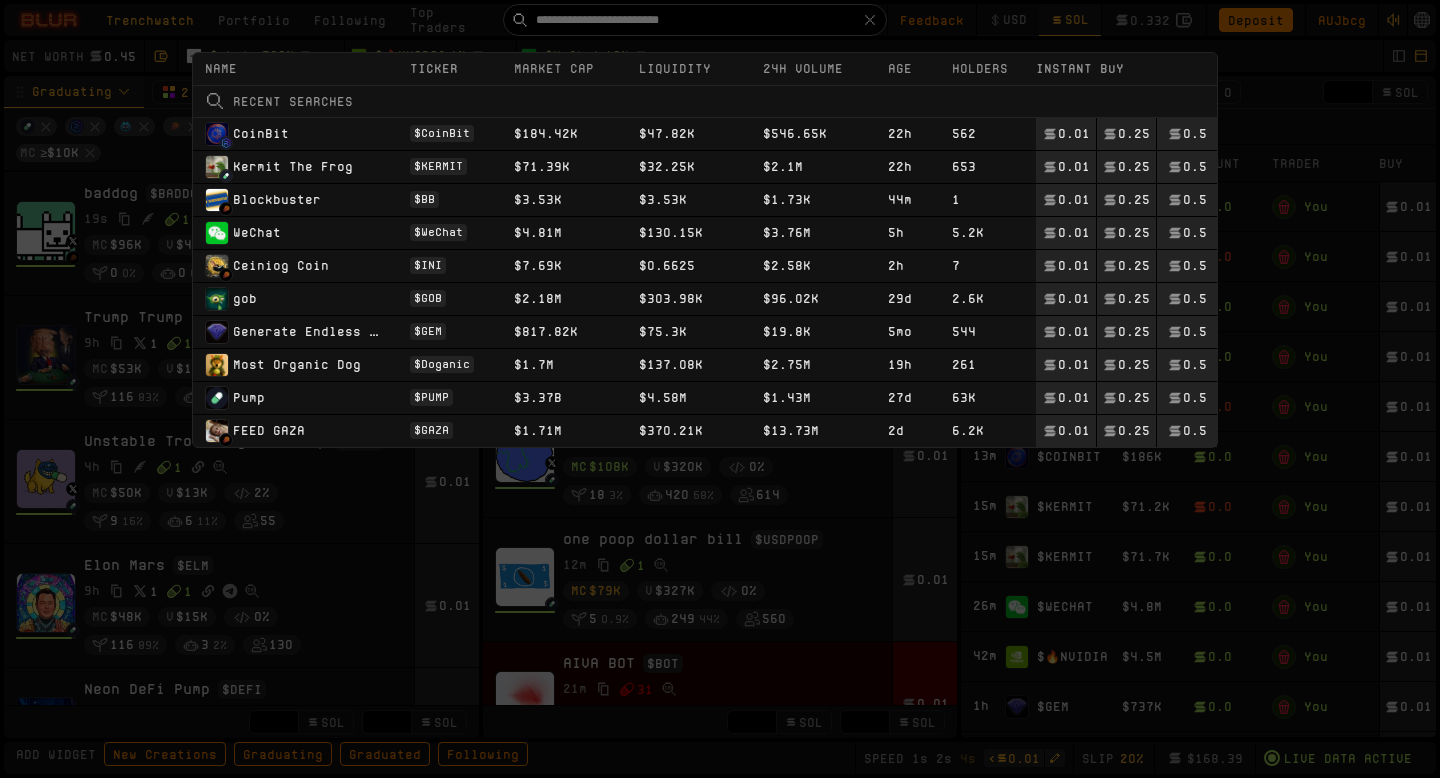 scroll, scrollTop: 0, scrollLeft: 0, axis: both 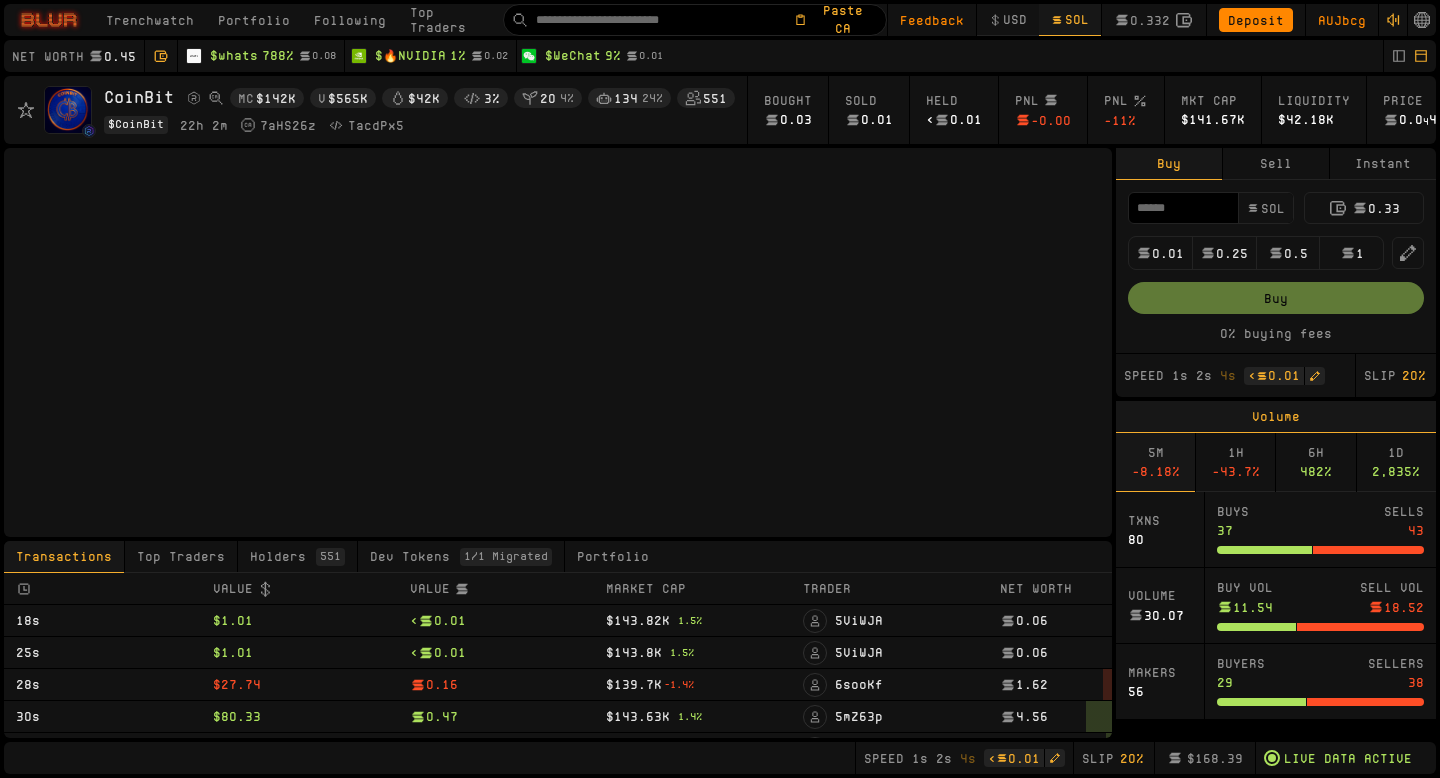 click on "Instant" at bounding box center [1383, 164] 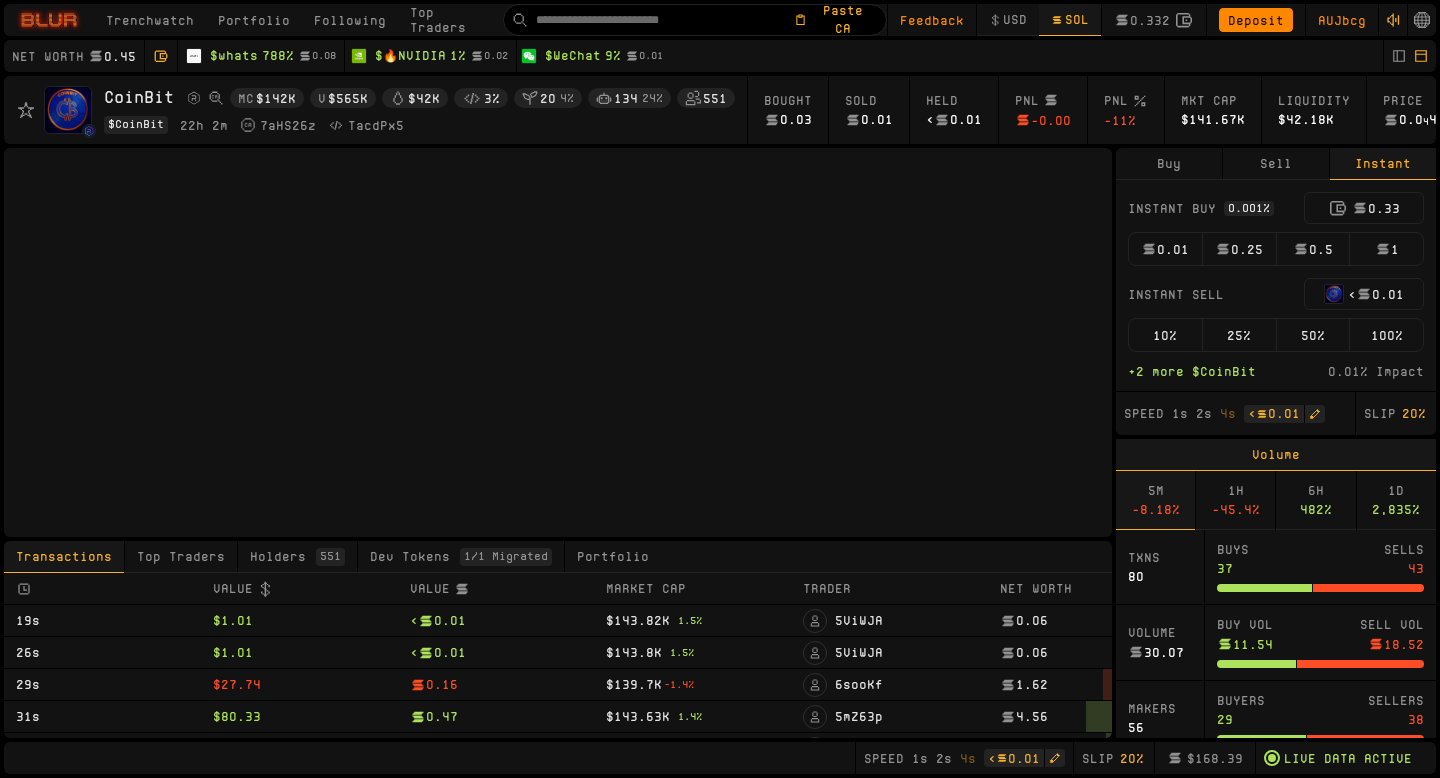 click on "0.01" at bounding box center (1165, 249) 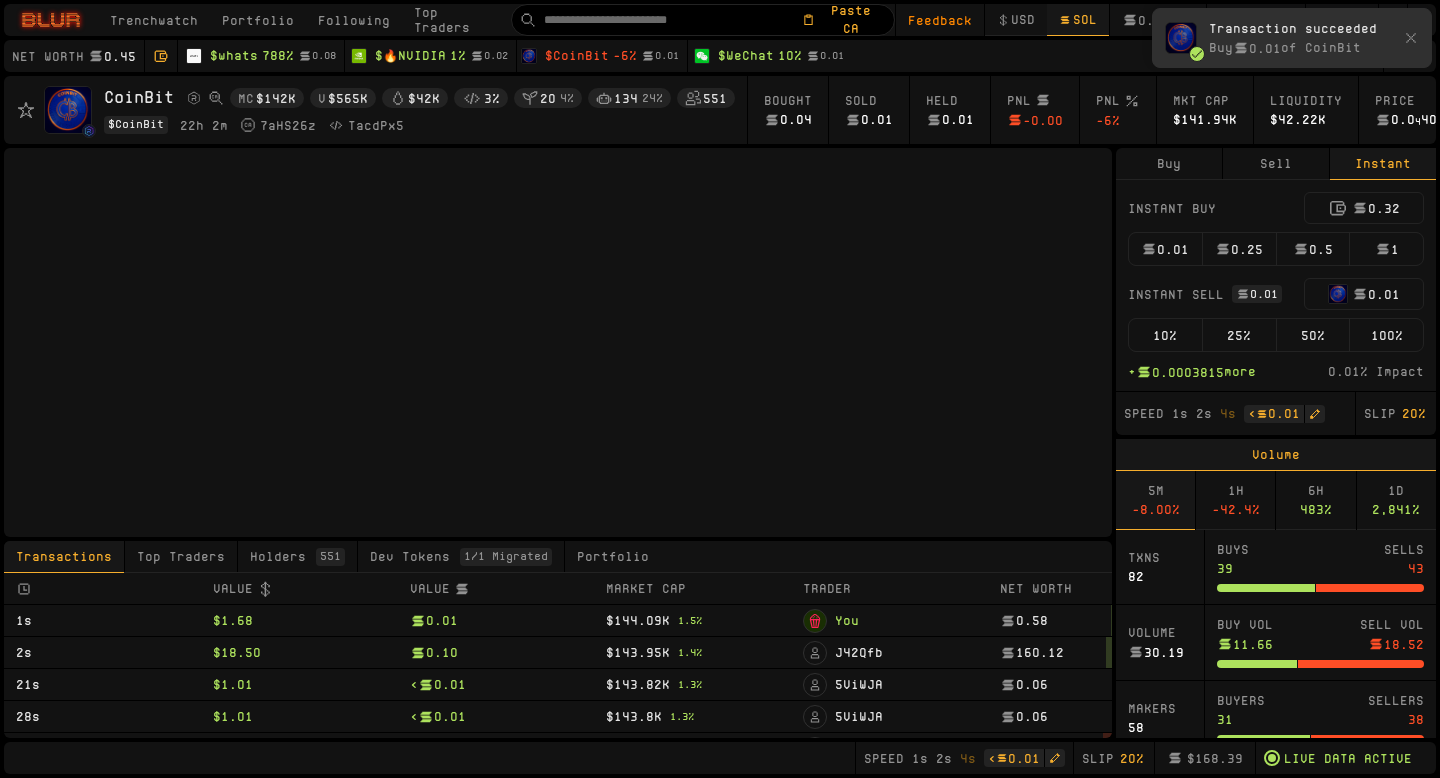 click on "100%" at bounding box center (1386, 335) 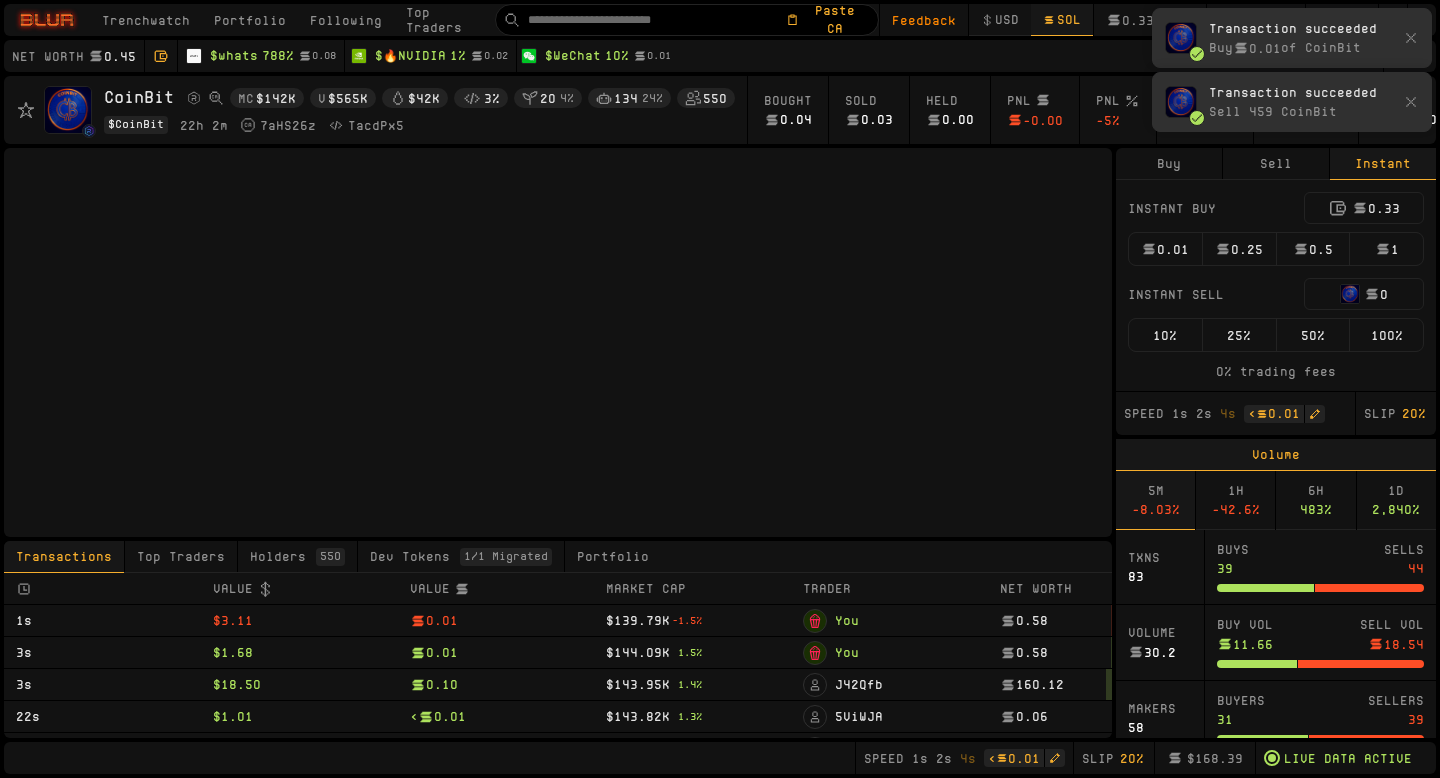 type 